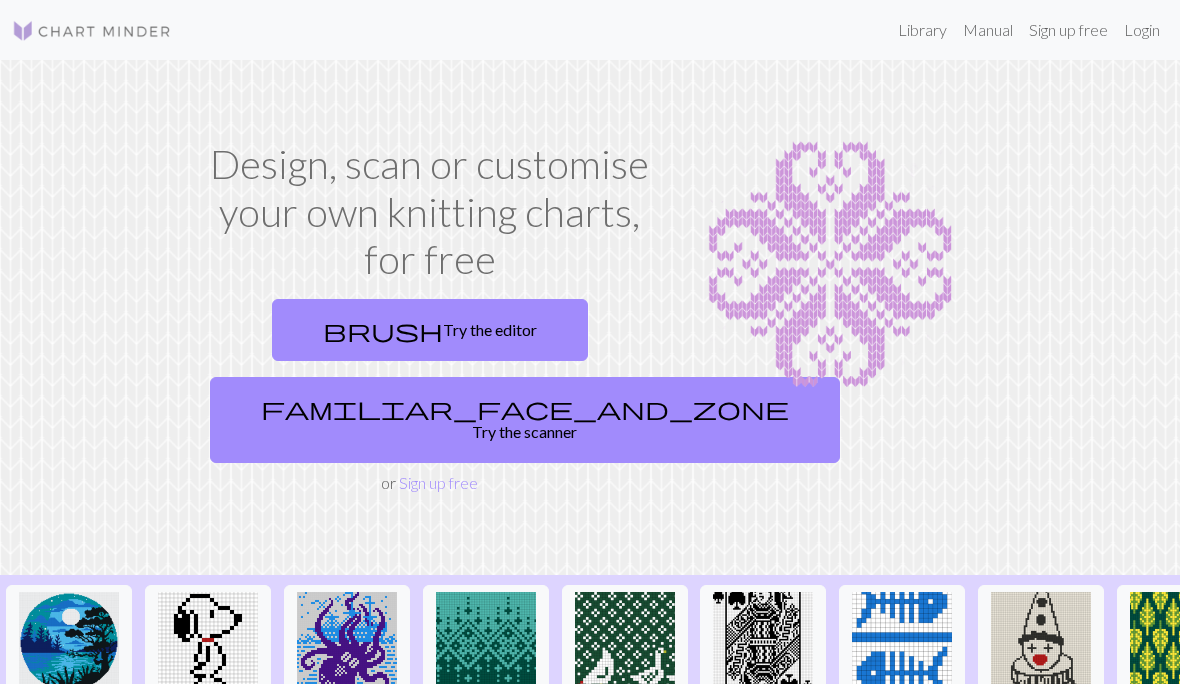 scroll, scrollTop: 0, scrollLeft: 0, axis: both 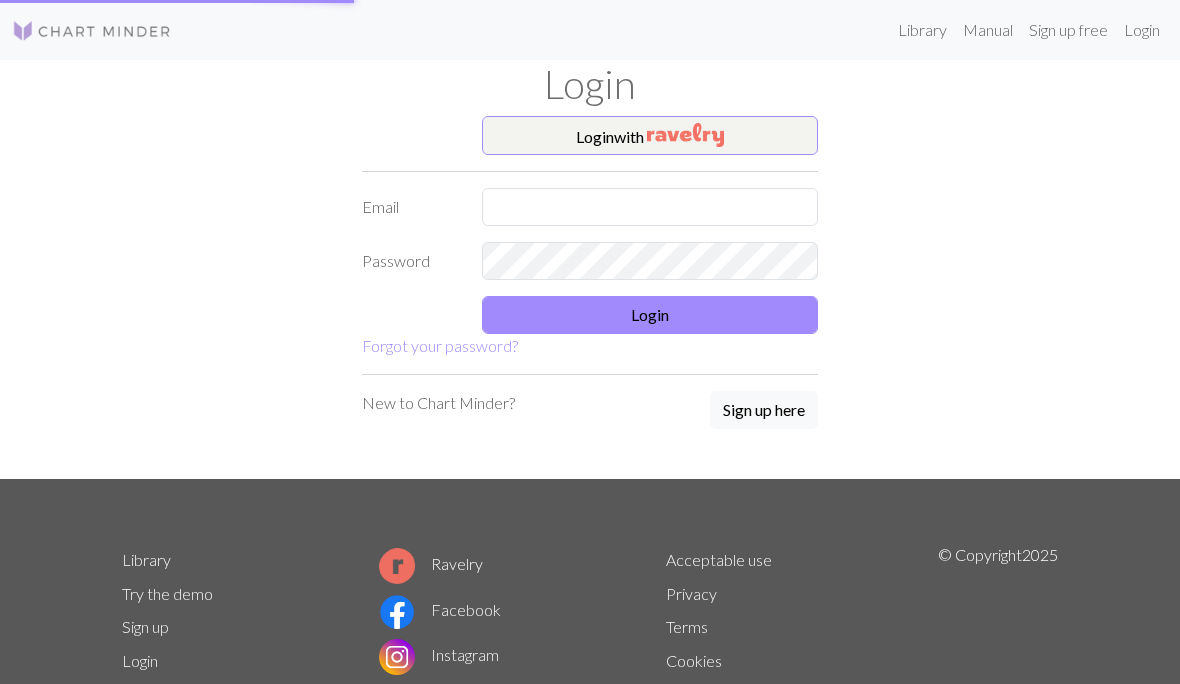 click on "Sign up free" at bounding box center [1068, 30] 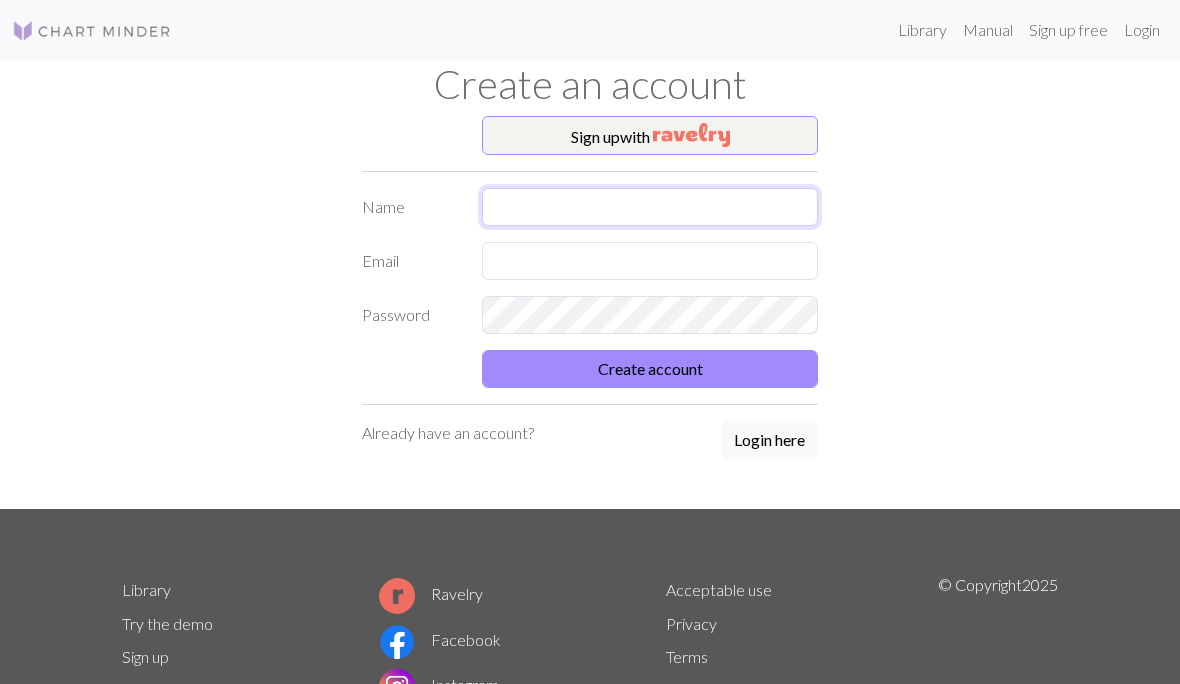 click at bounding box center (650, 207) 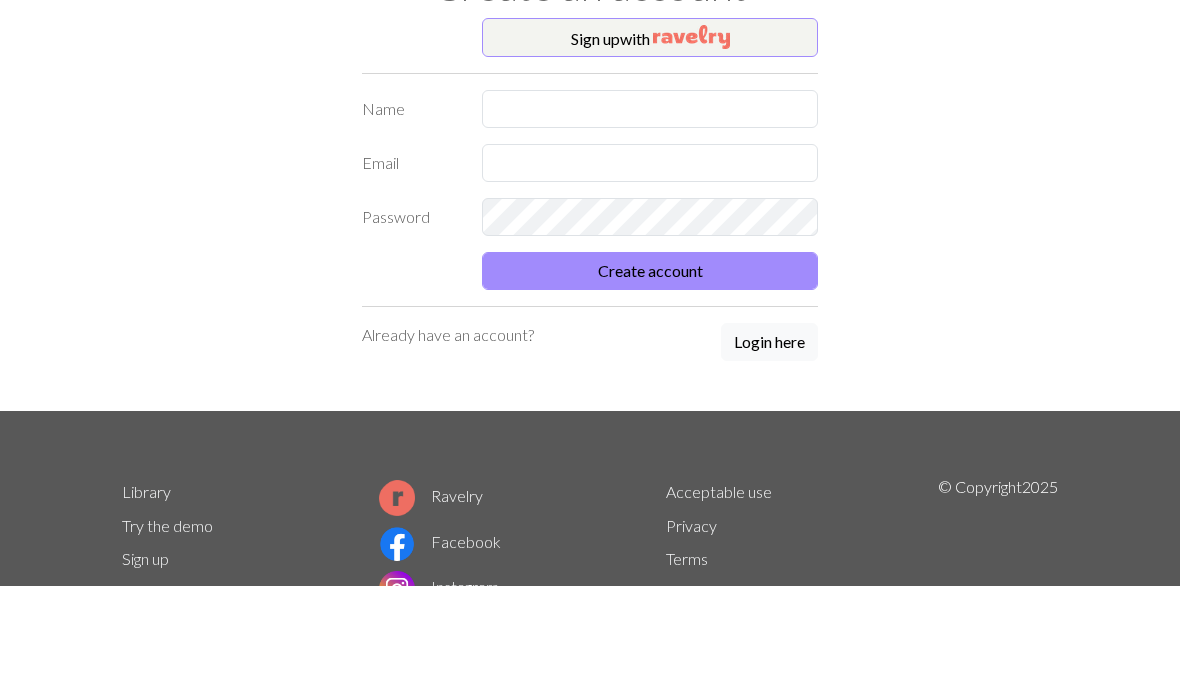 click on "Sign up  with   Name Email Password Create account Already have an account? Login here" at bounding box center (590, 313) 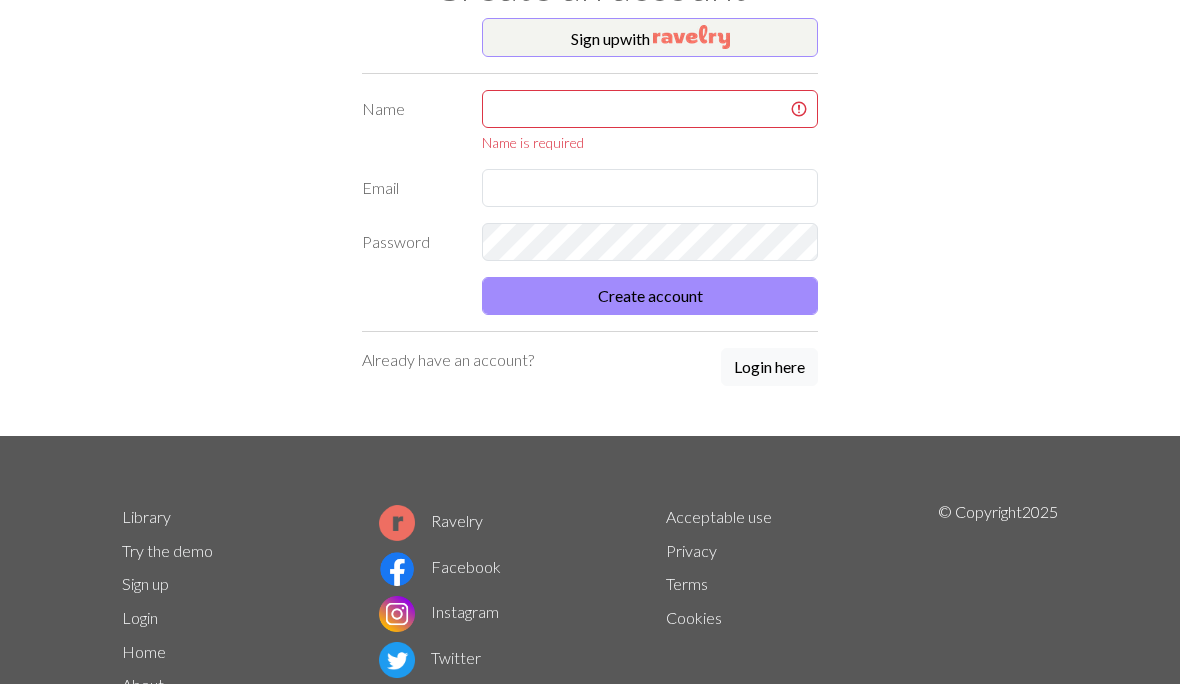 click on "Sign up  with   Name Name is required Email Password Create account Already have an account? Login here" at bounding box center [590, 227] 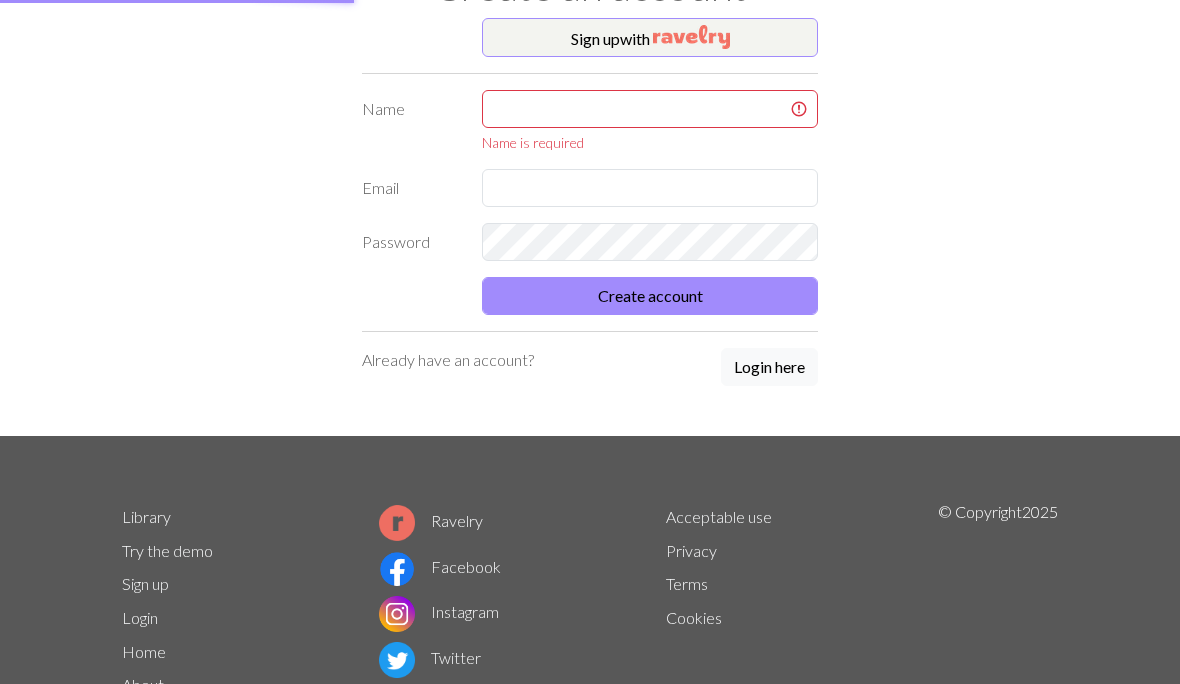 scroll, scrollTop: 0, scrollLeft: 0, axis: both 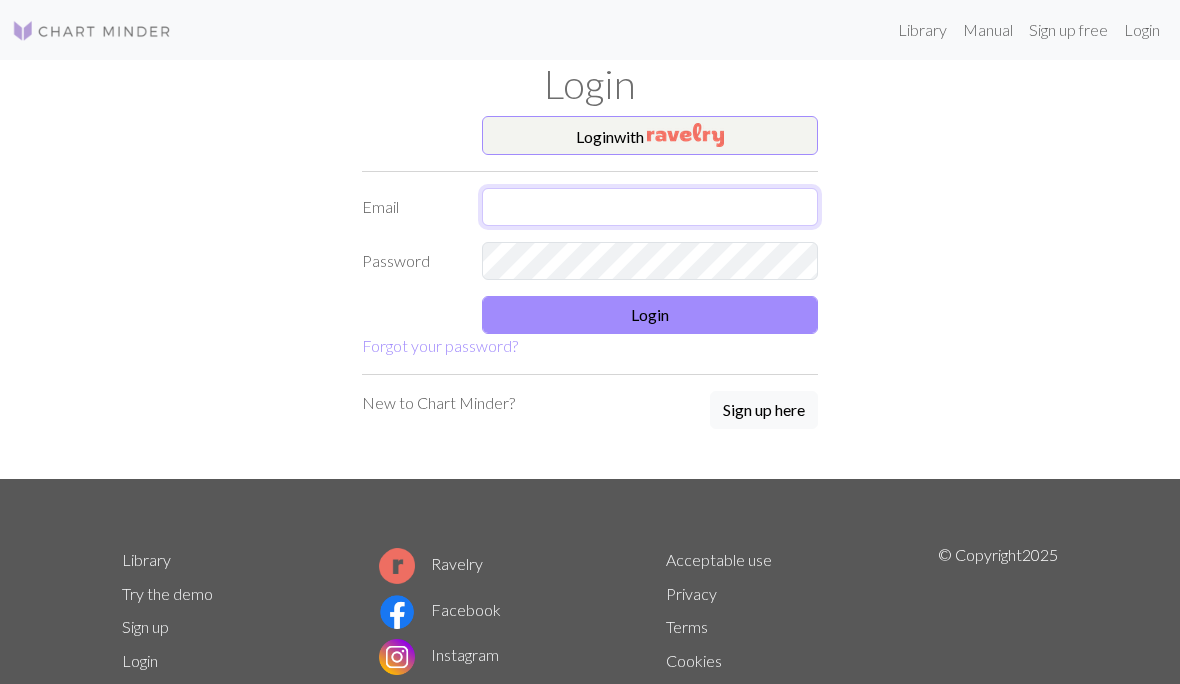click at bounding box center (650, 207) 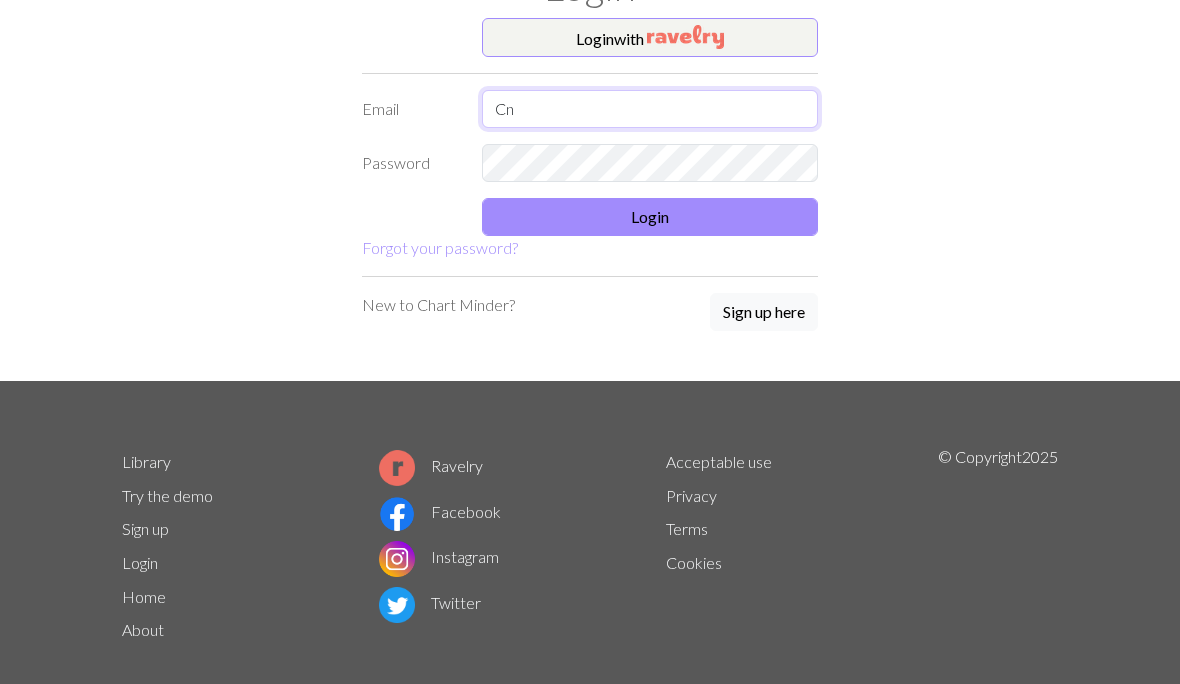 type on "C" 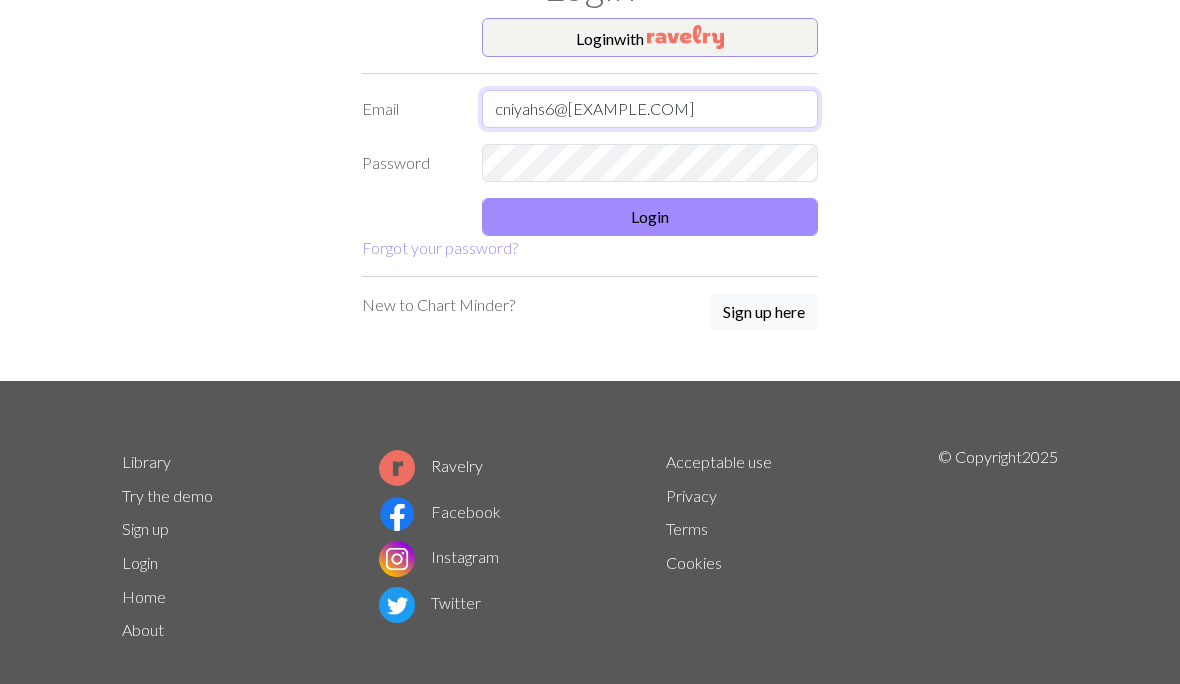 type on "cniyahs6@[EXAMPLE.COM]" 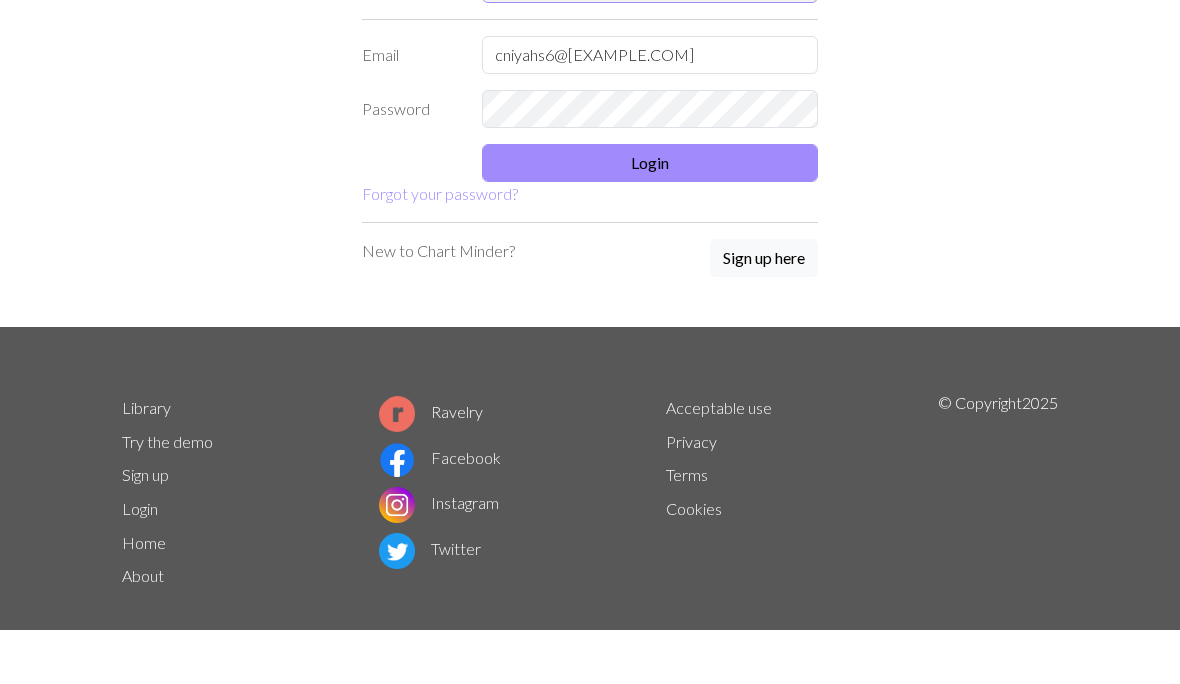 click on "Login" at bounding box center [650, 218] 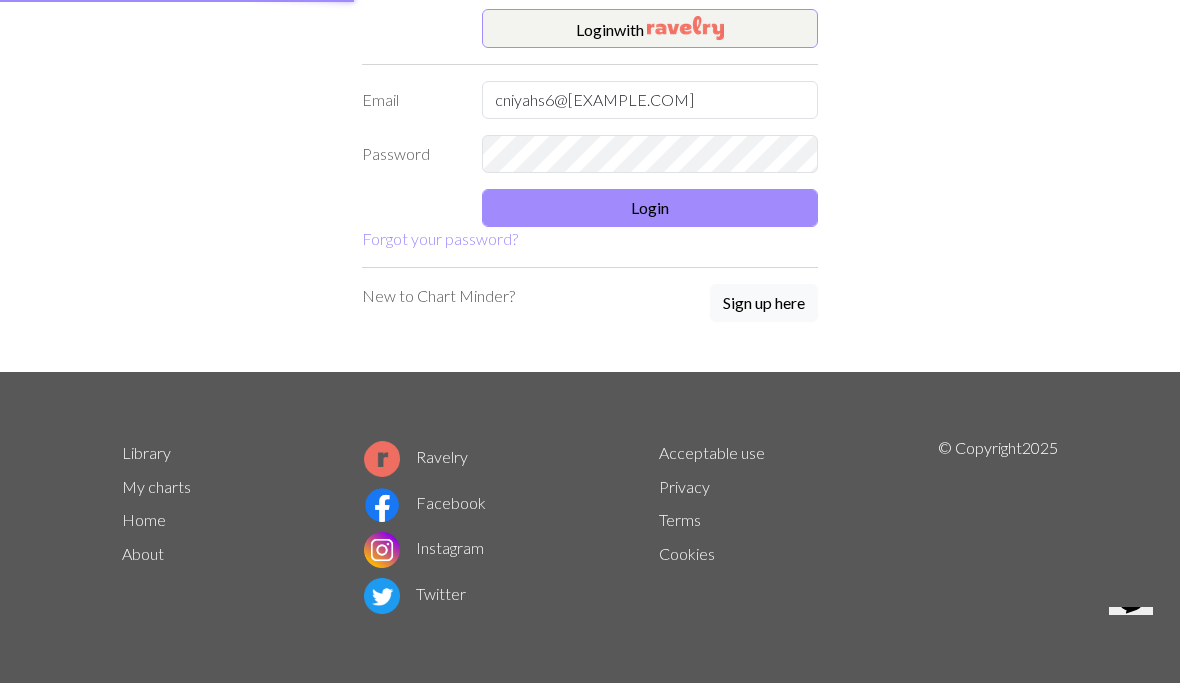scroll, scrollTop: 0, scrollLeft: 0, axis: both 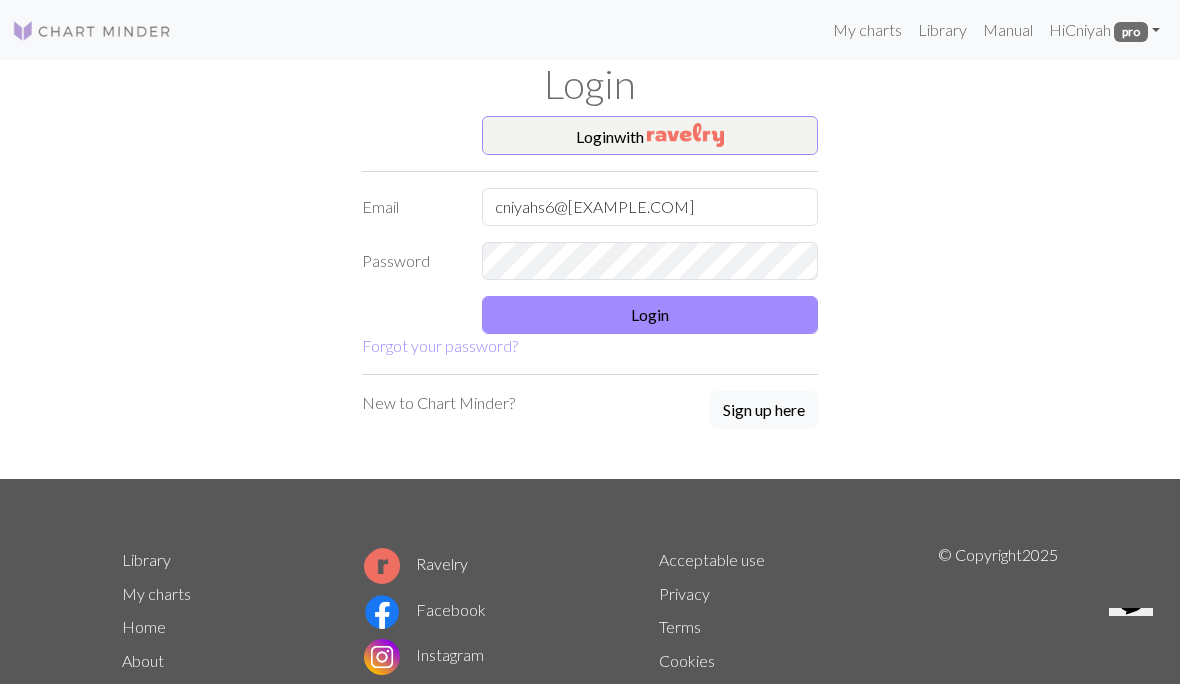 click on "Login" at bounding box center (650, 315) 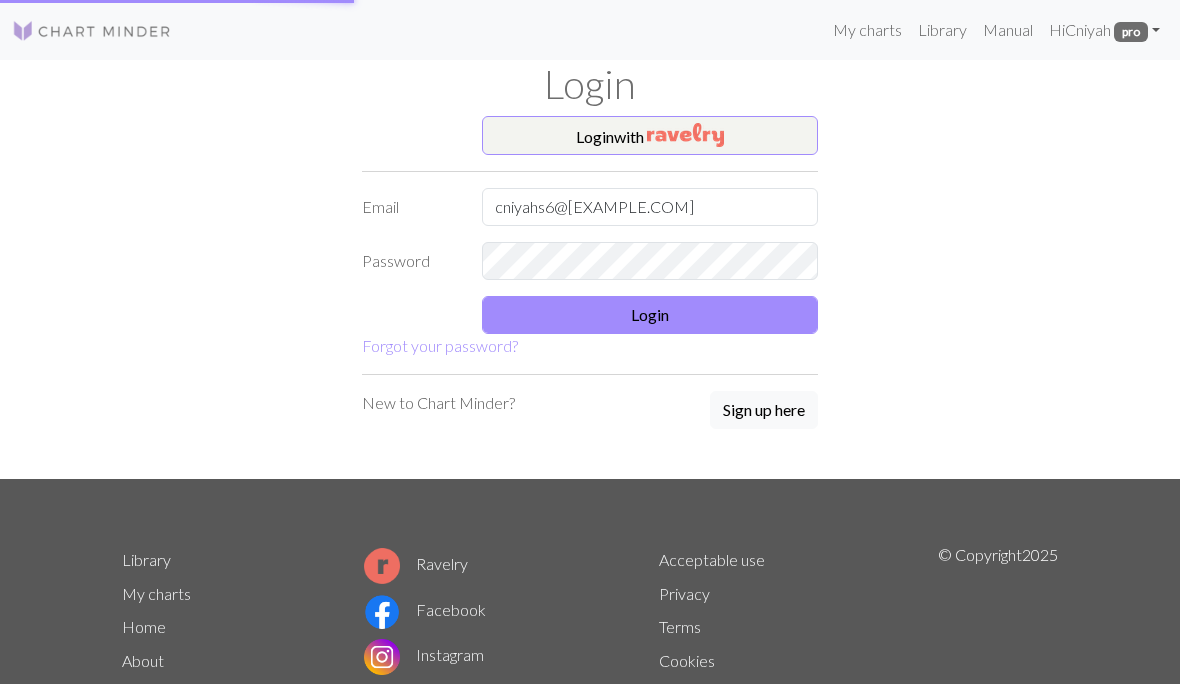 scroll, scrollTop: 1, scrollLeft: 0, axis: vertical 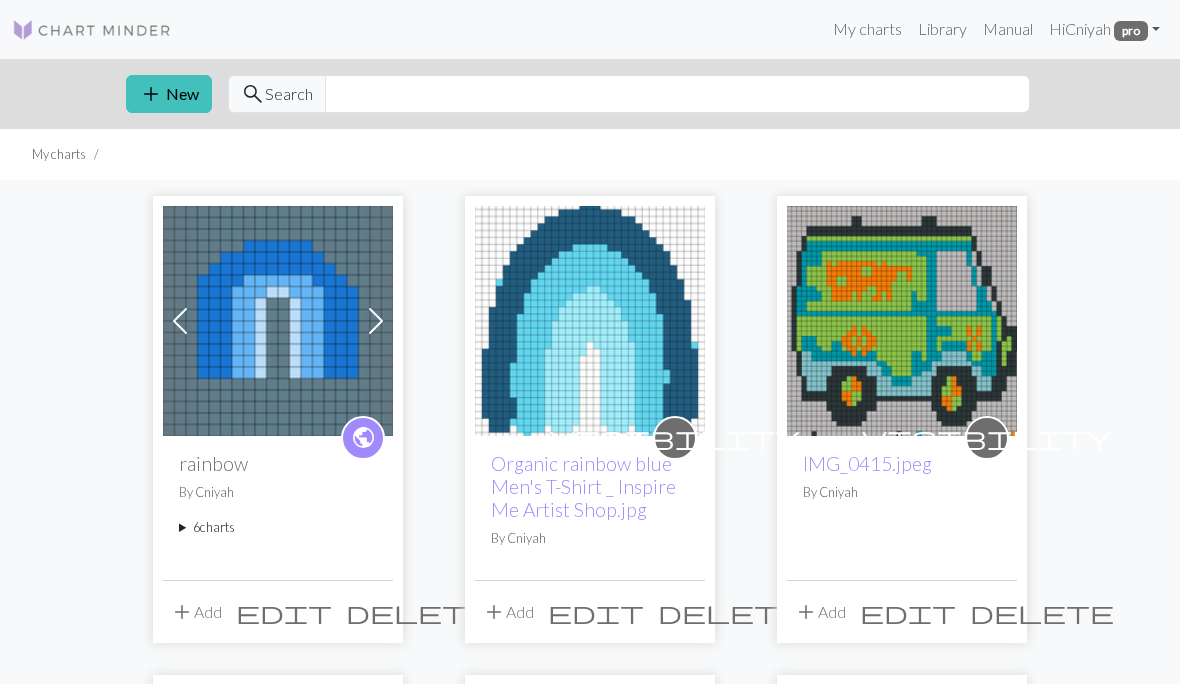click on "6  charts" at bounding box center [278, 527] 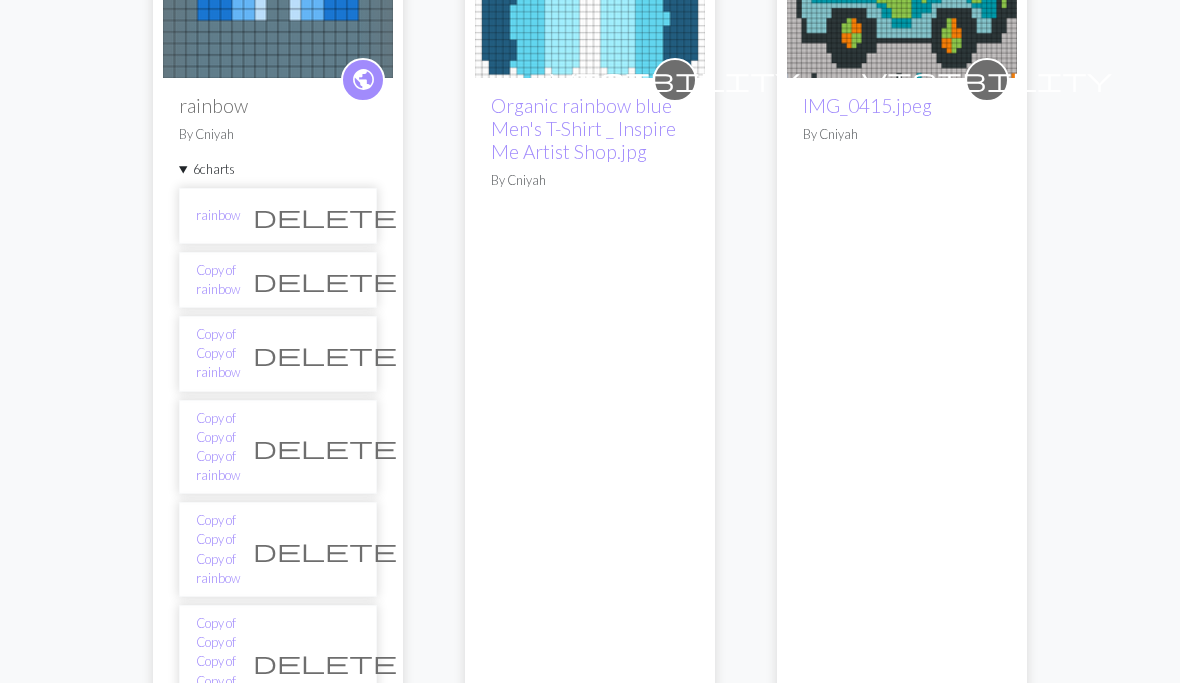 scroll, scrollTop: 359, scrollLeft: 0, axis: vertical 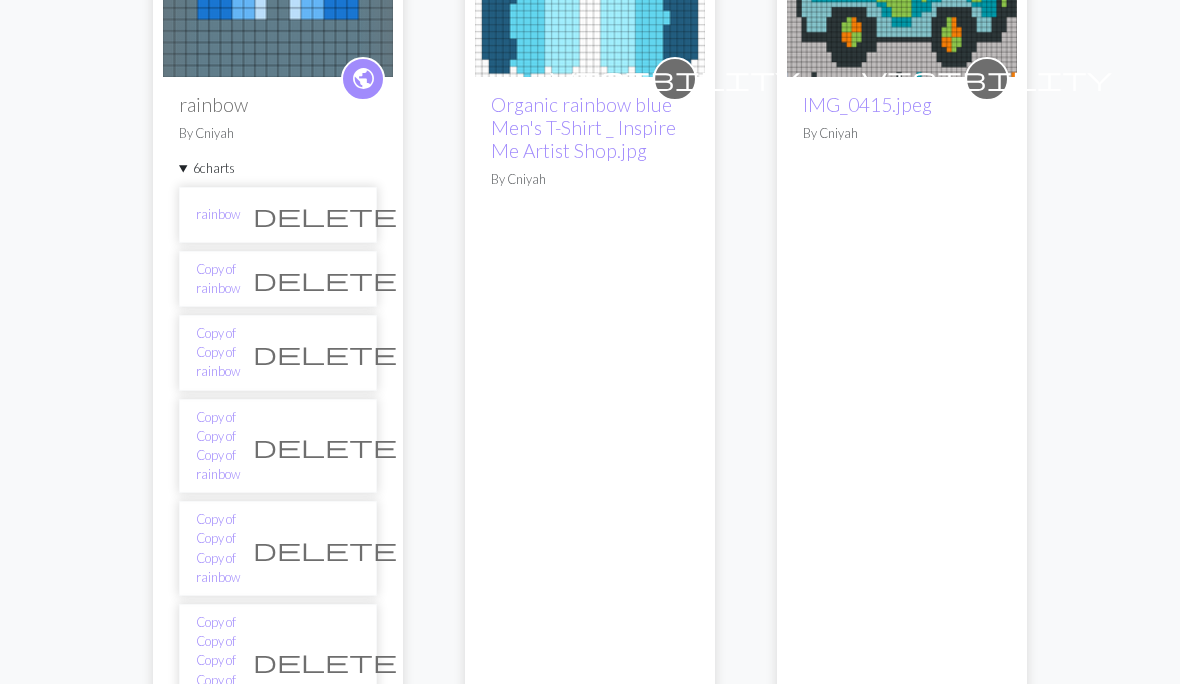click on "rainbow delete" at bounding box center (278, 216) 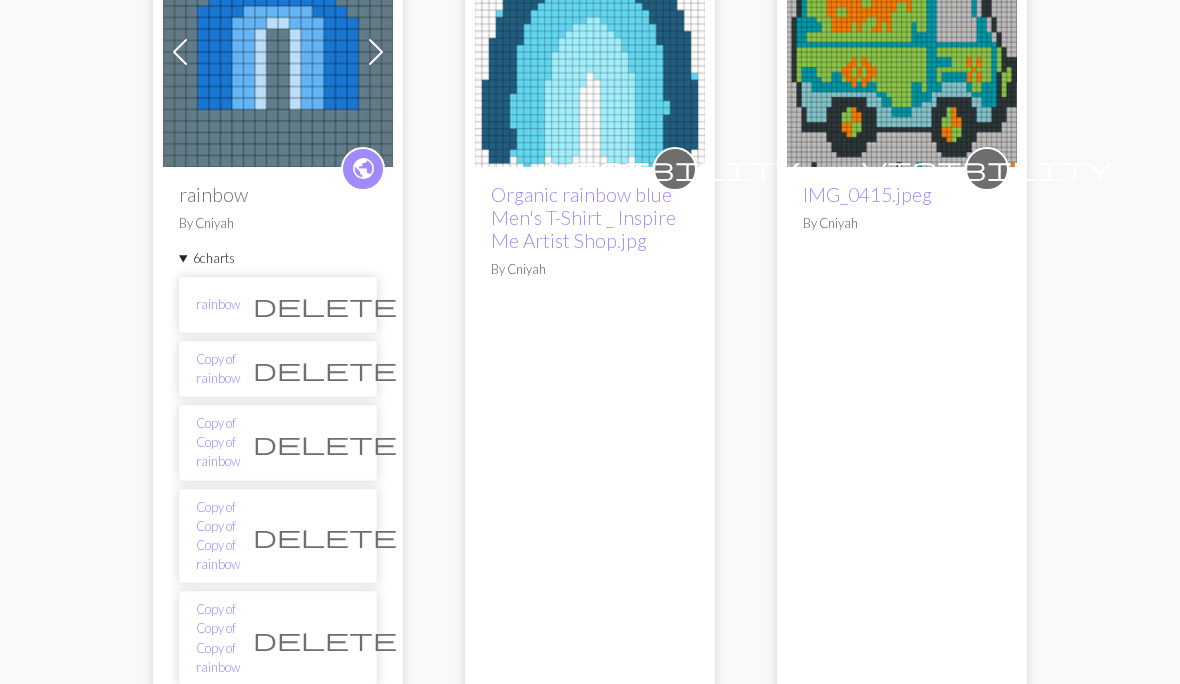 click on "6  charts" at bounding box center [278, 259] 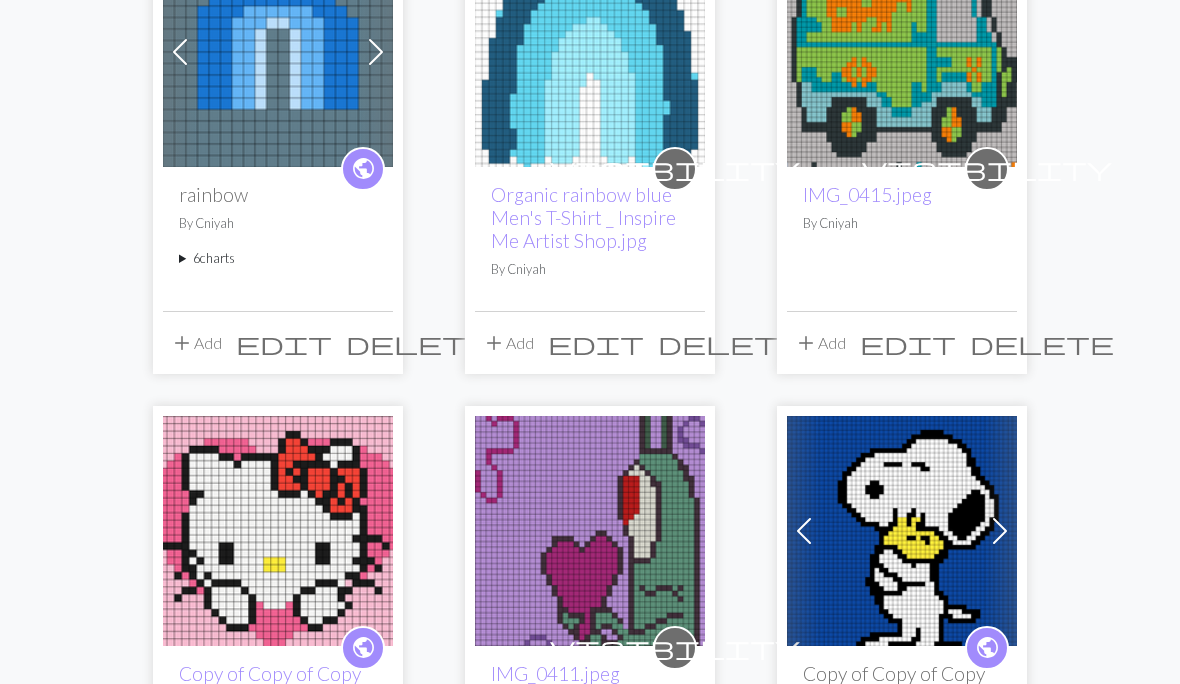 click on "6  charts" at bounding box center [278, 258] 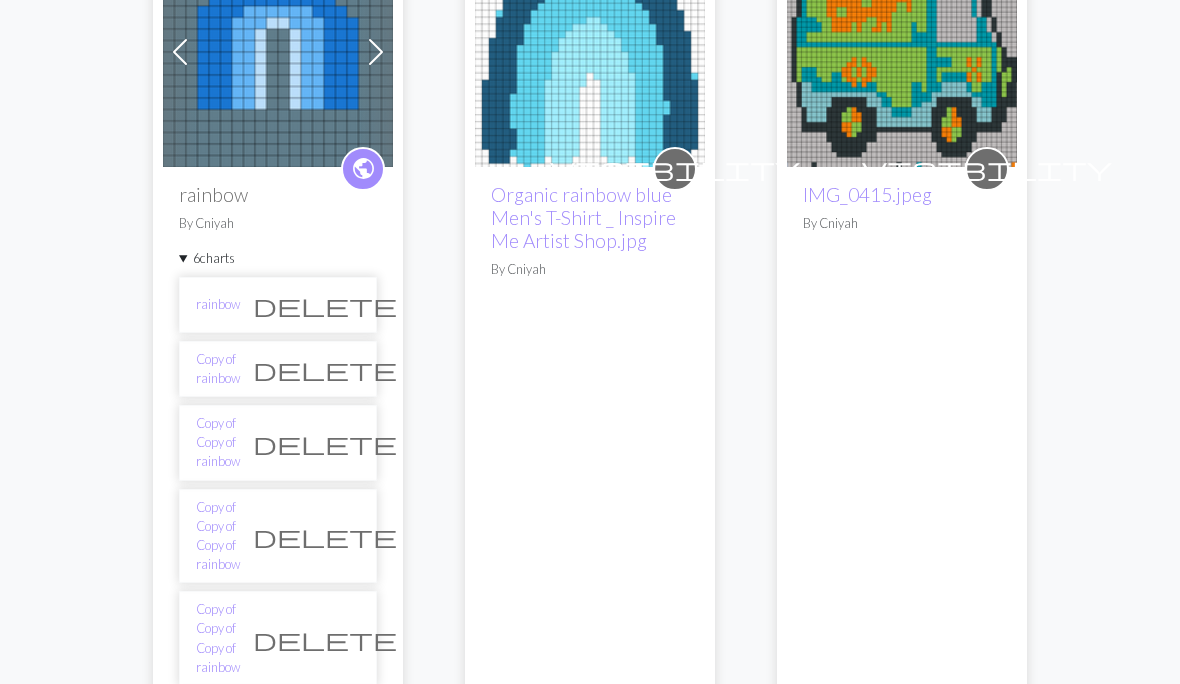 click on "rainbow" at bounding box center (218, 304) 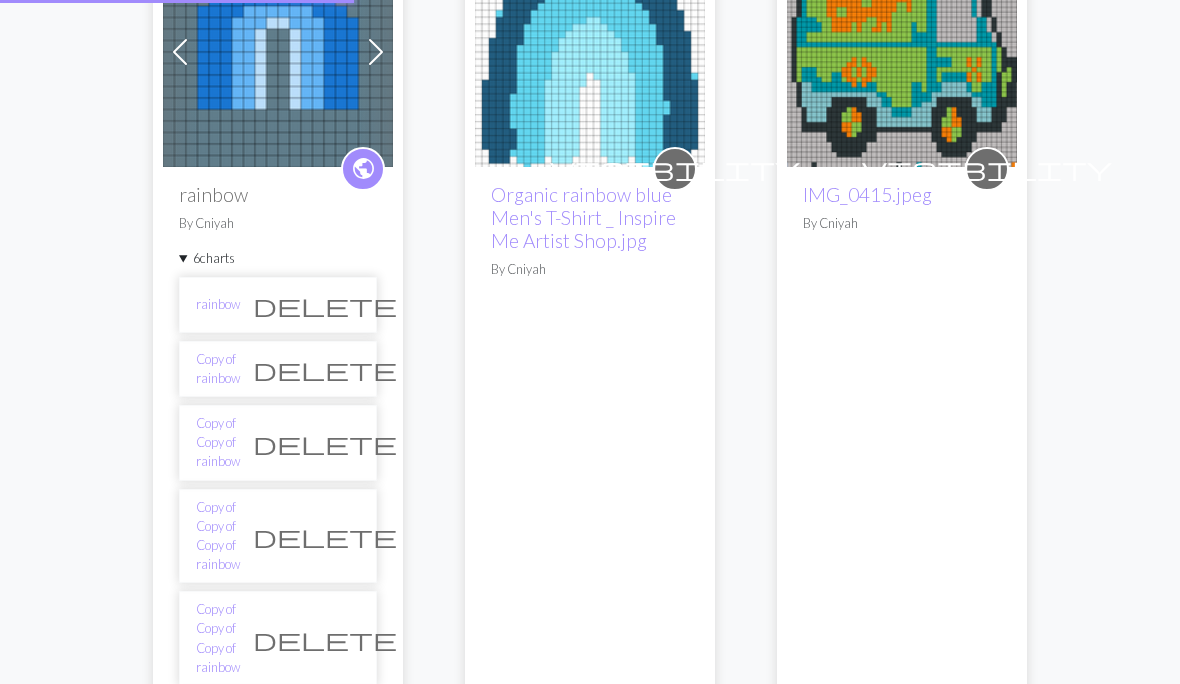 scroll, scrollTop: 0, scrollLeft: 0, axis: both 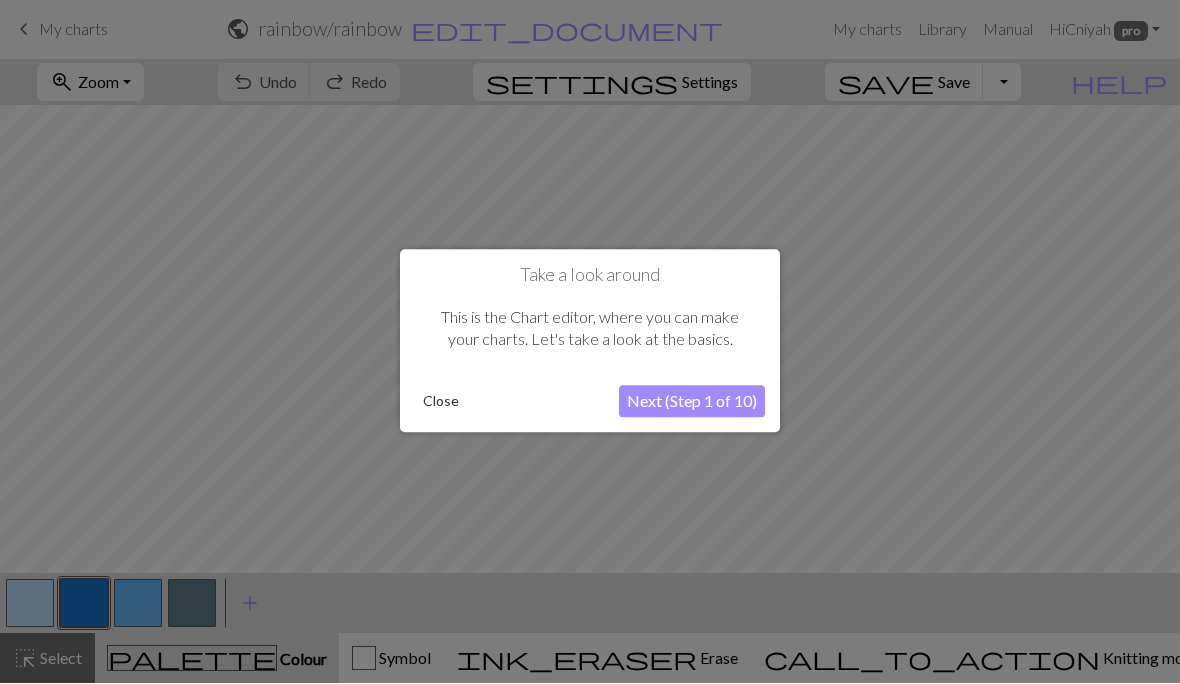 click on "Close" at bounding box center (441, 403) 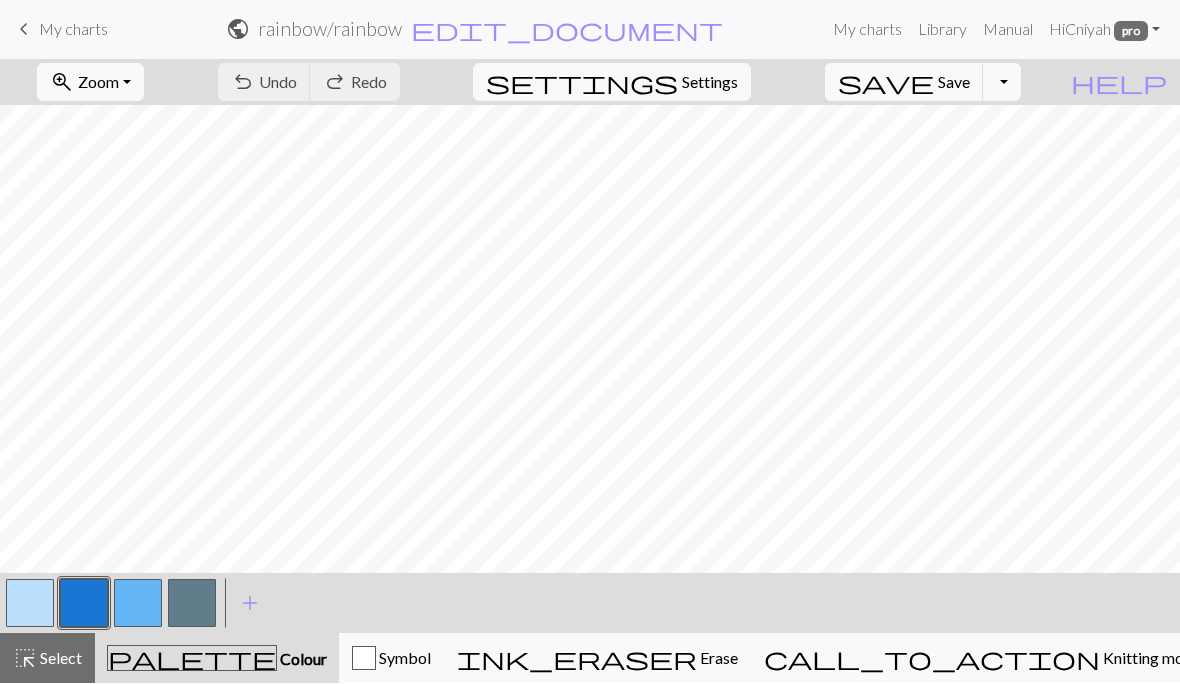 click on "Toggle Dropdown" at bounding box center [1002, 83] 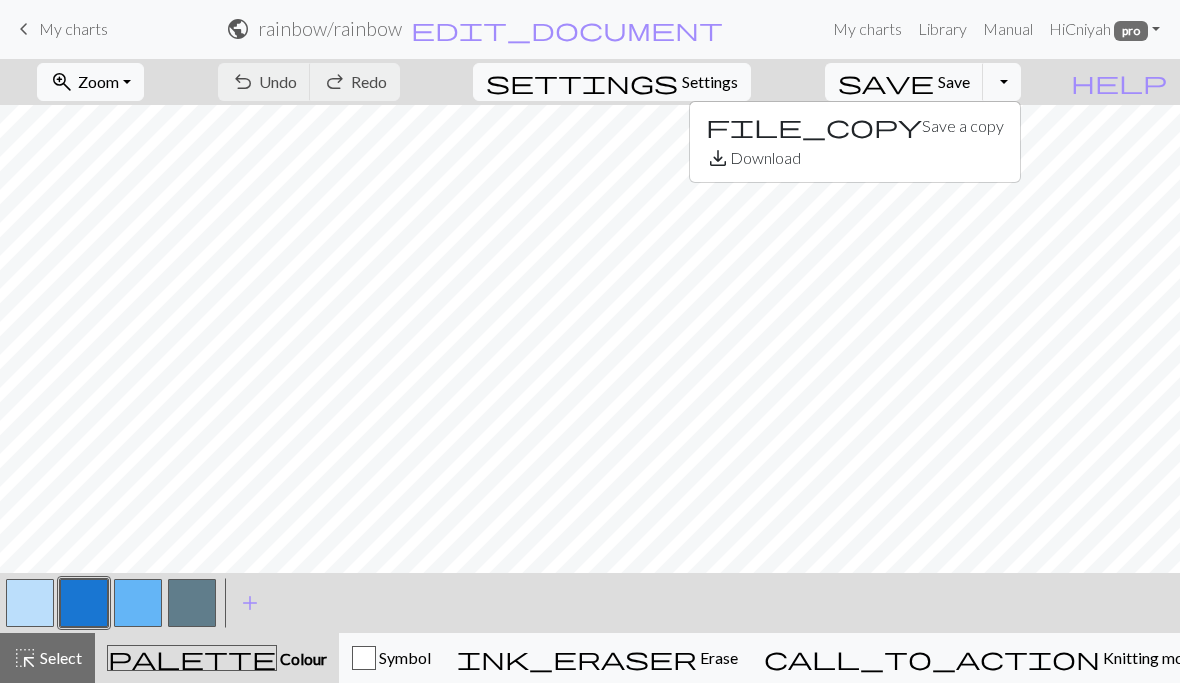 click on "Settings" at bounding box center (710, 83) 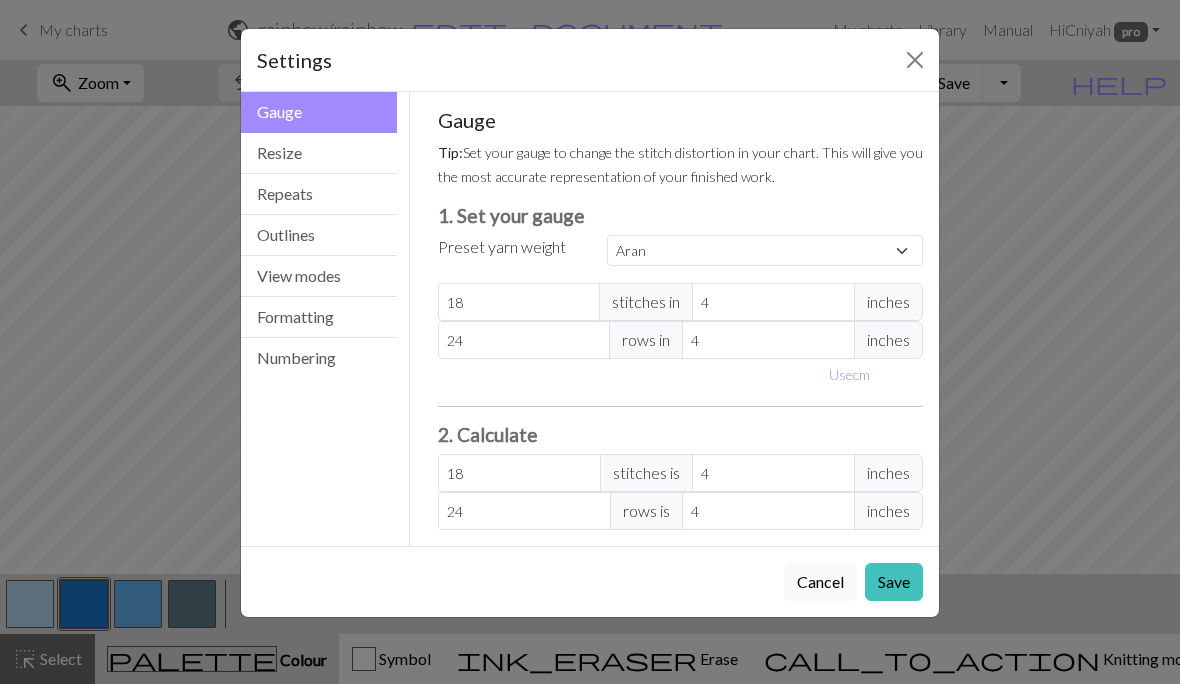 click on "View modes" at bounding box center (319, 276) 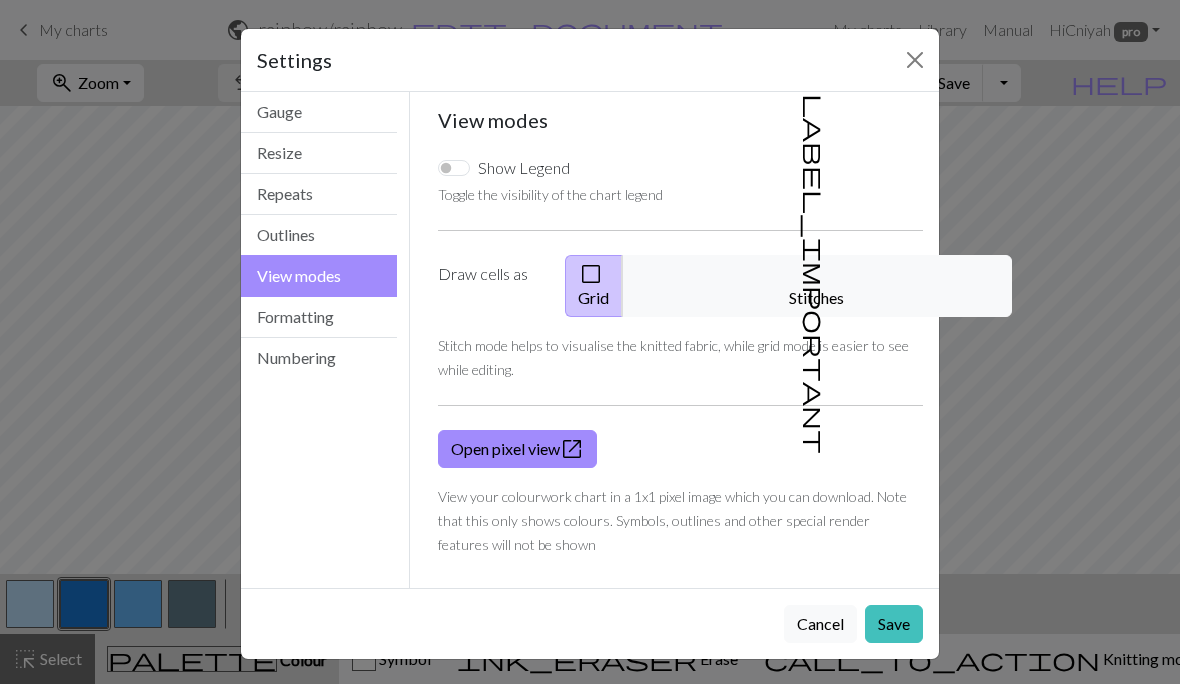 click on "label_important Stitches" at bounding box center [817, 286] 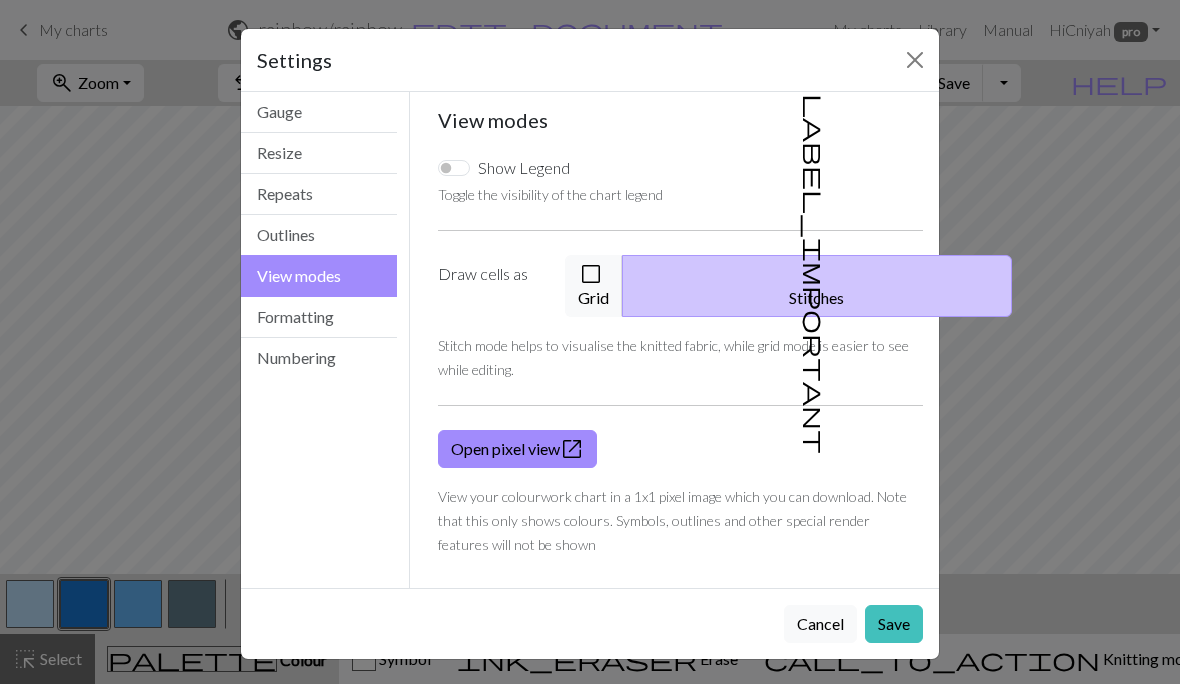 click on "Save" at bounding box center [894, 624] 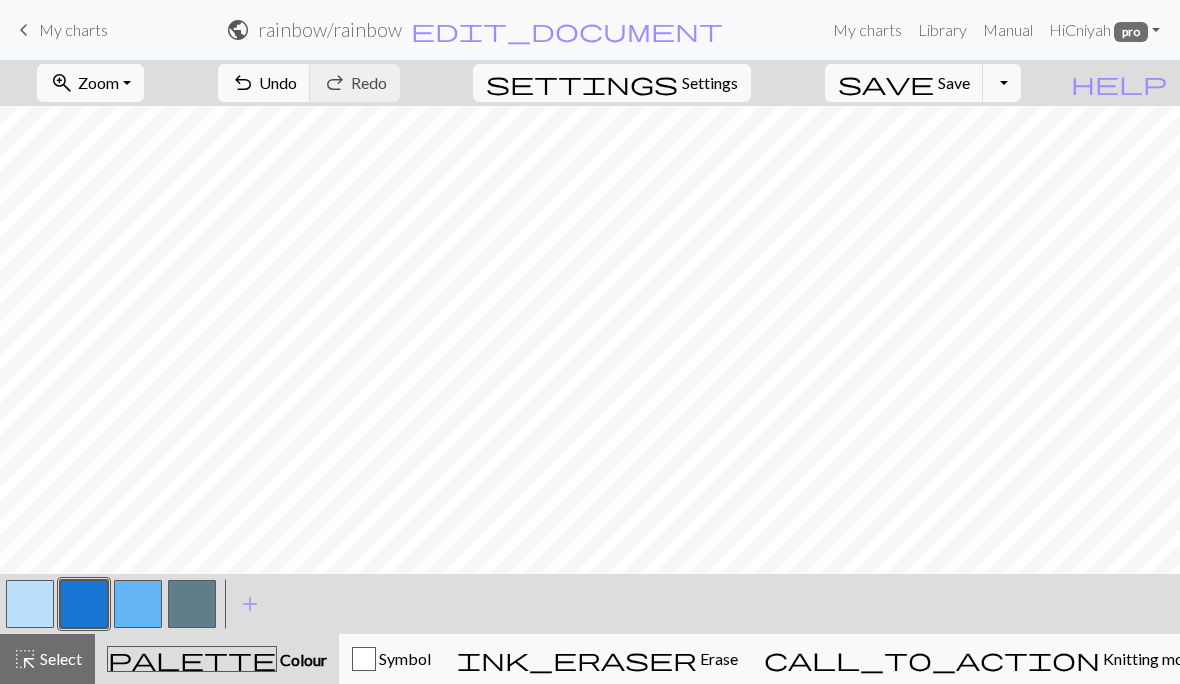 click on "Settings" at bounding box center (710, 83) 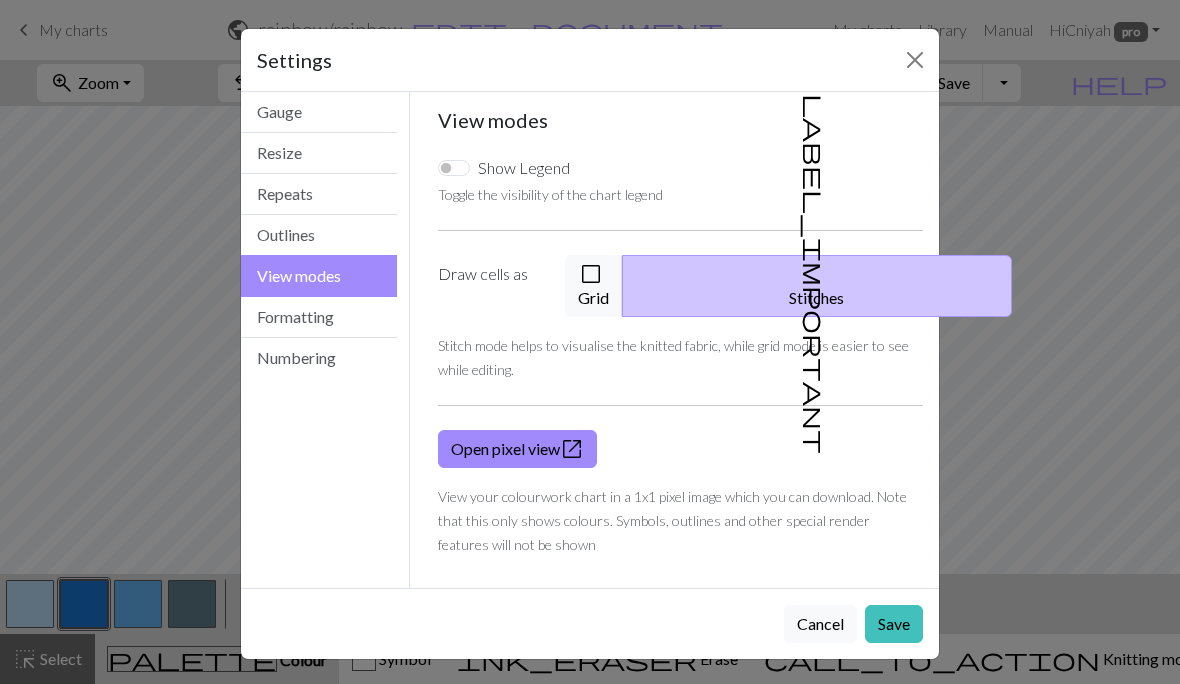 click at bounding box center [915, 60] 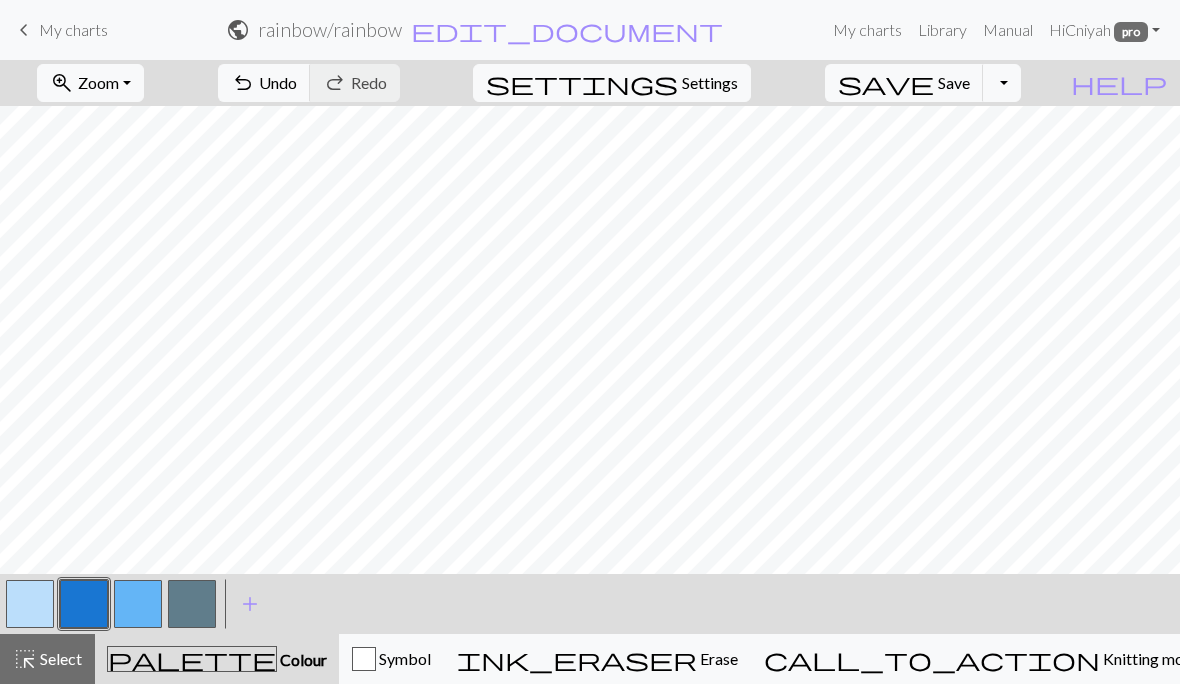 click on "Settings" at bounding box center (710, 83) 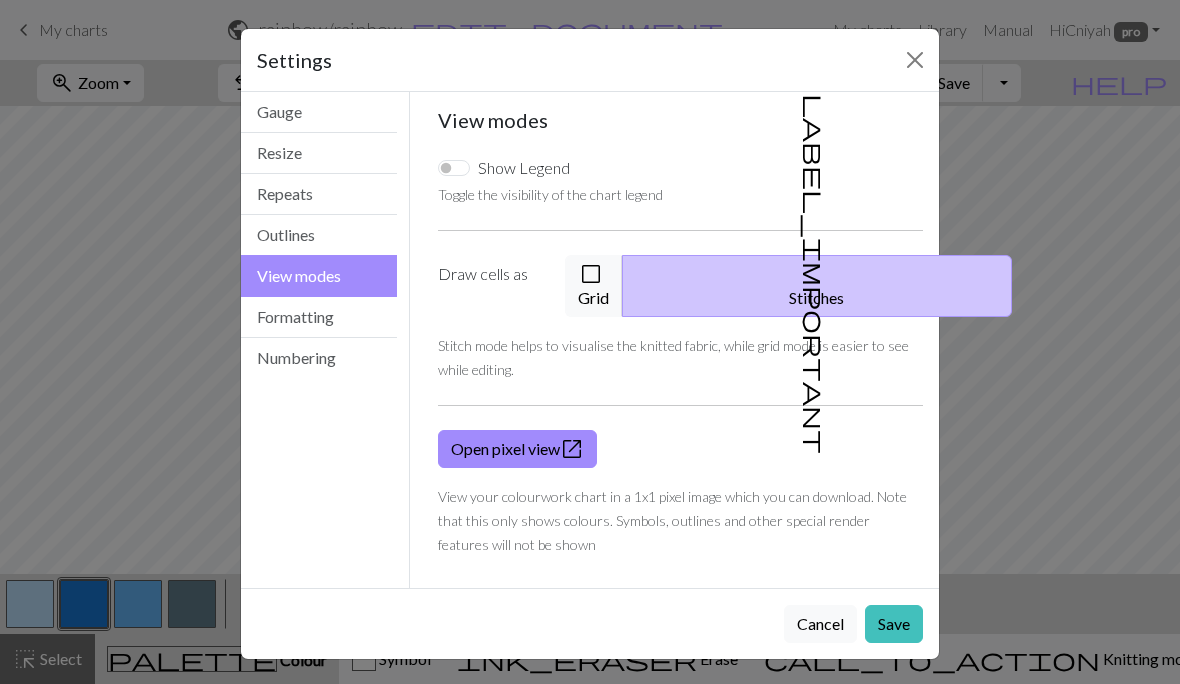 click at bounding box center (915, 60) 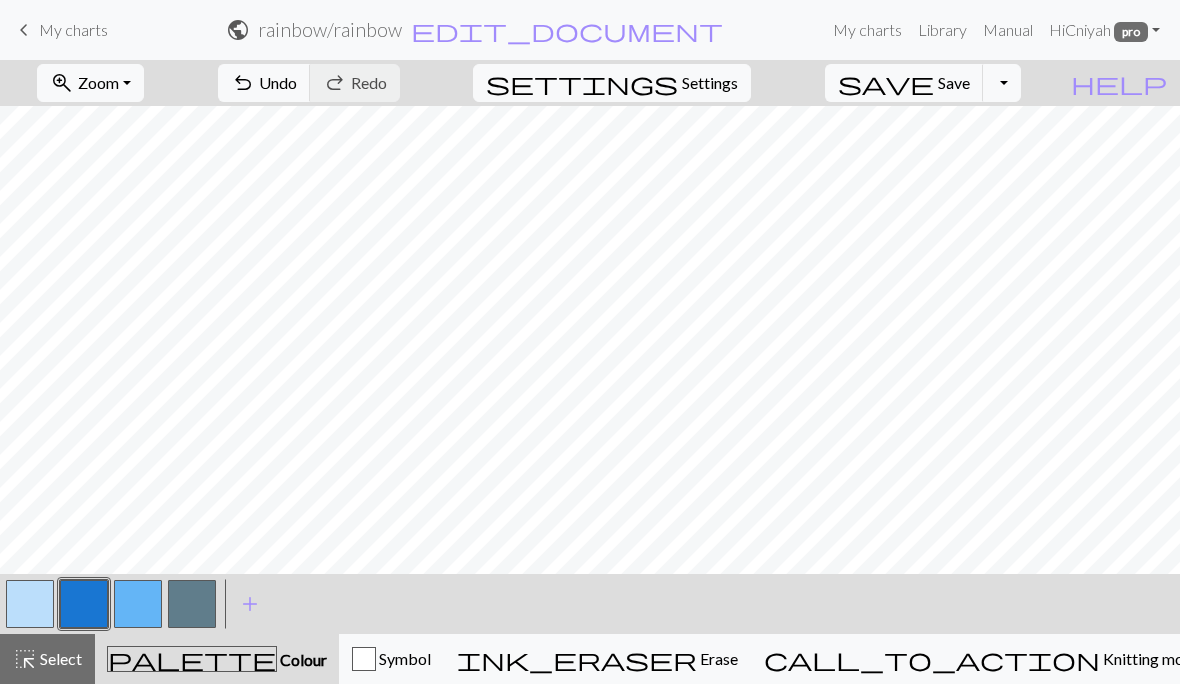 click on "Save" at bounding box center [954, 82] 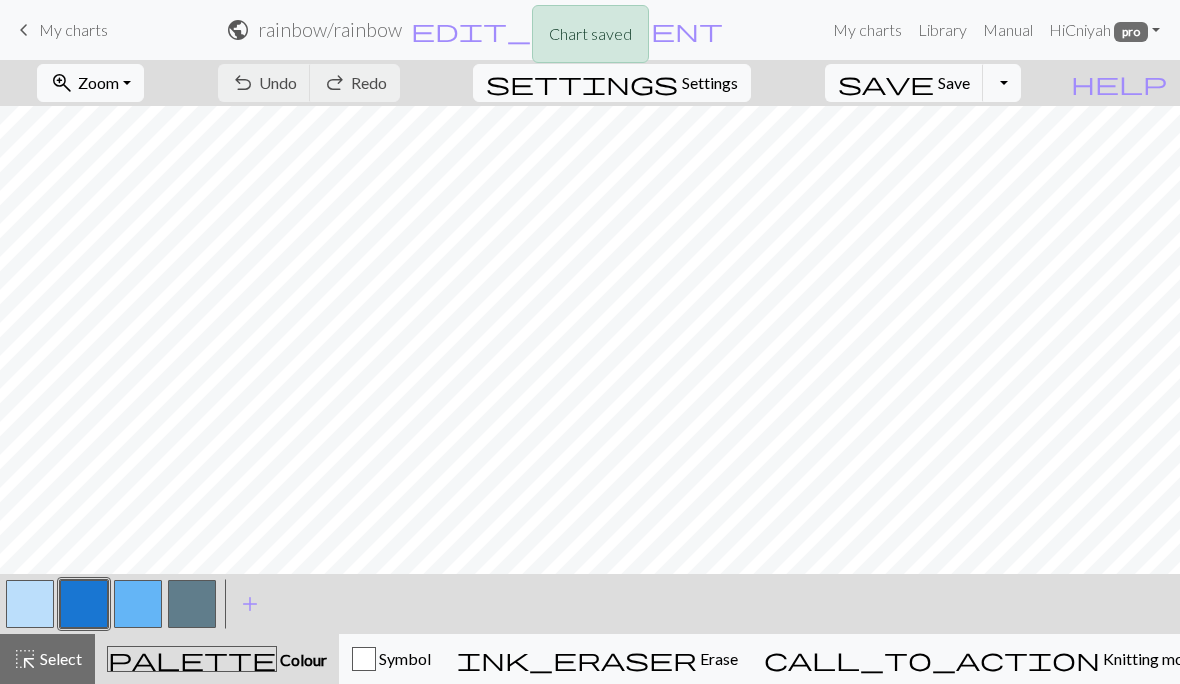 click on "Toggle Dropdown" at bounding box center (1002, 83) 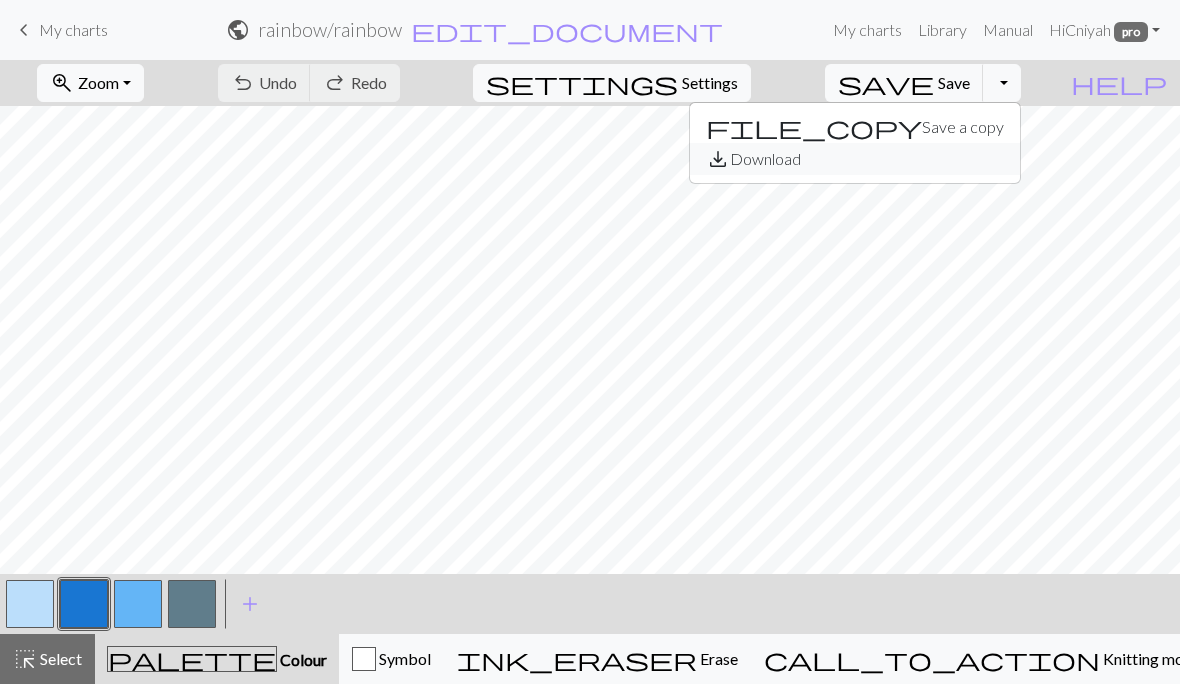 click on "save_alt  Download" at bounding box center (855, 159) 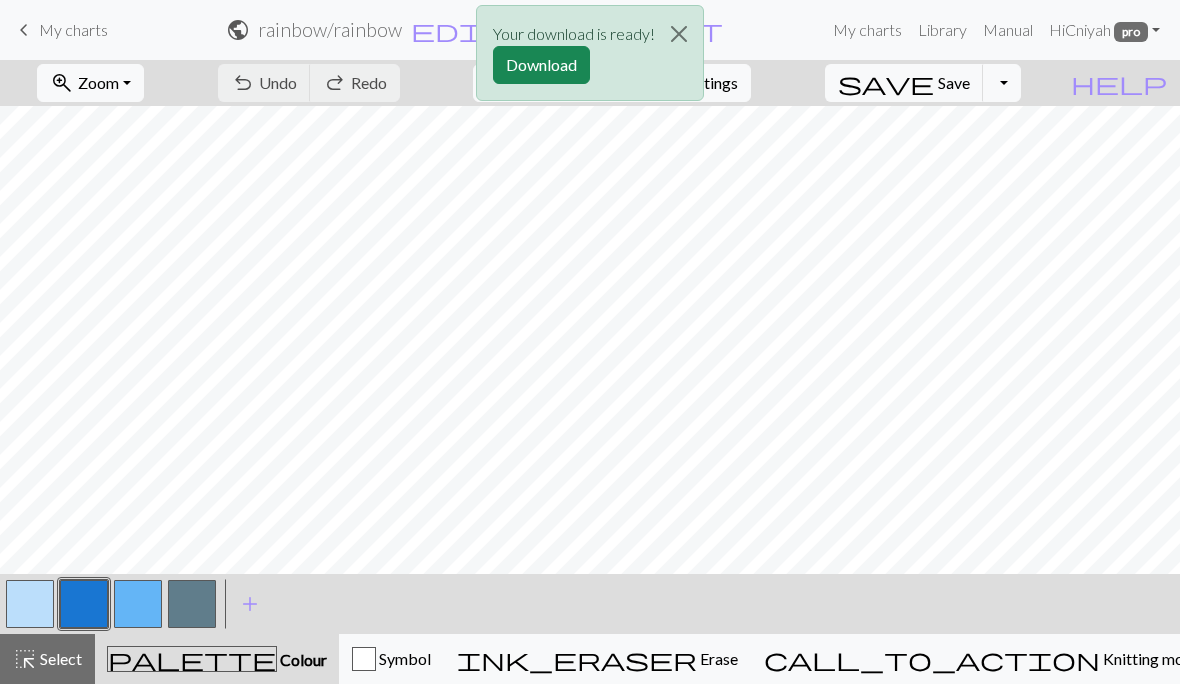 click on "Download" at bounding box center (541, 65) 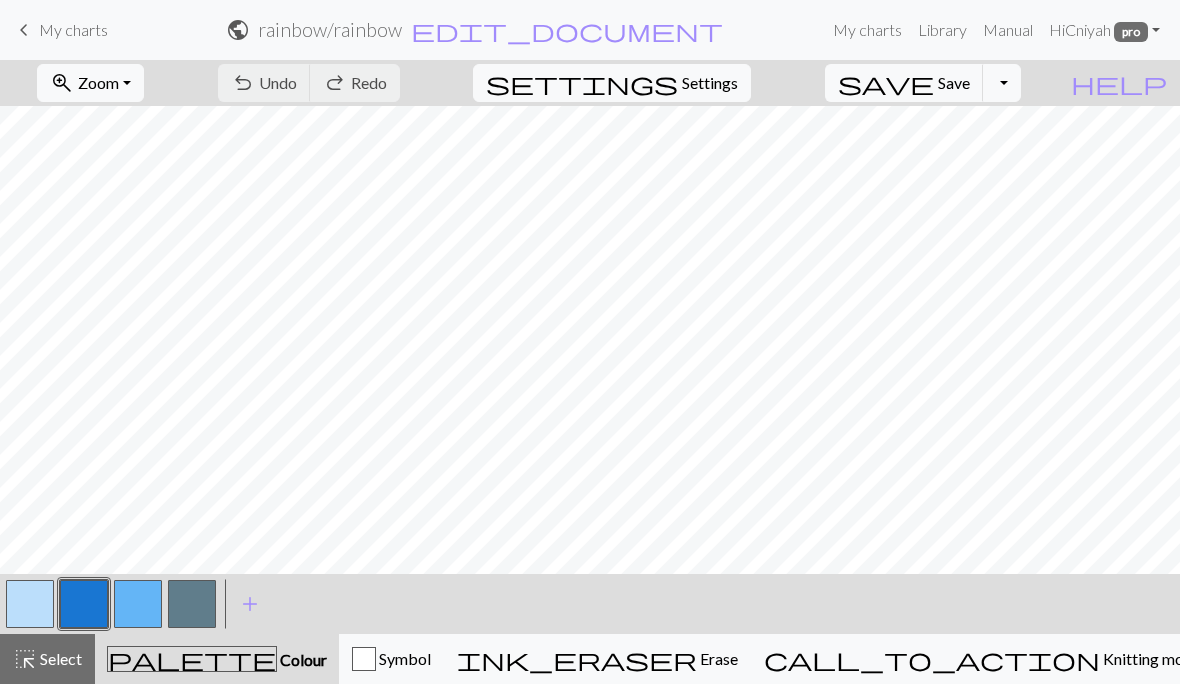 click on "keyboard_arrow_left" at bounding box center (24, 30) 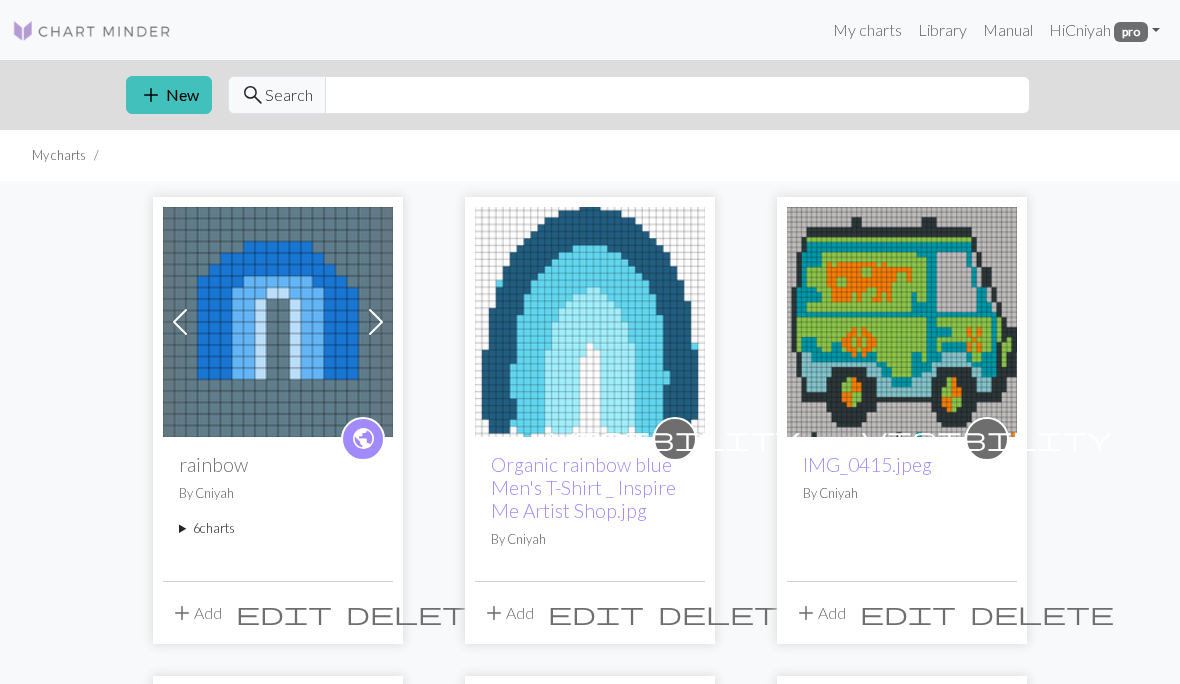 click on "public rainbow By Cniyah 6 charts rainbow delete Copy of rainbow delete Copy of Copy of rainbow delete Copy of Copy of Copy of rainbow delete Copy of Copy of Copy of Copy of rainbow delete" at bounding box center [278, 509] 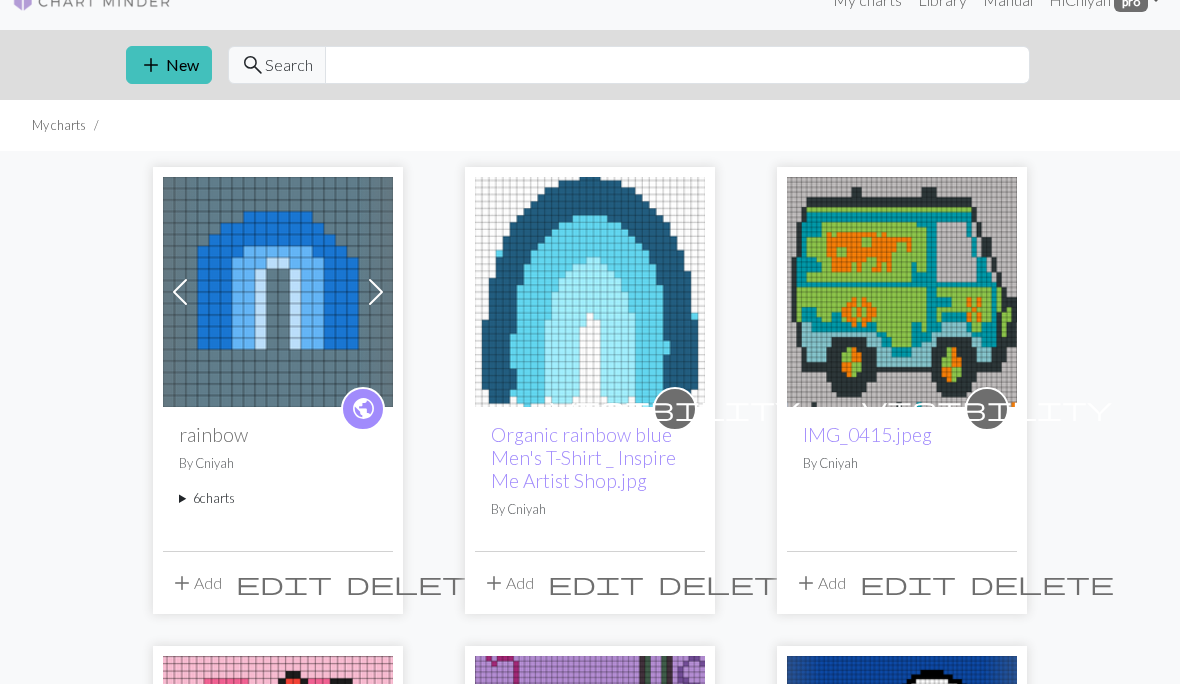 click on "6  charts" at bounding box center (278, 499) 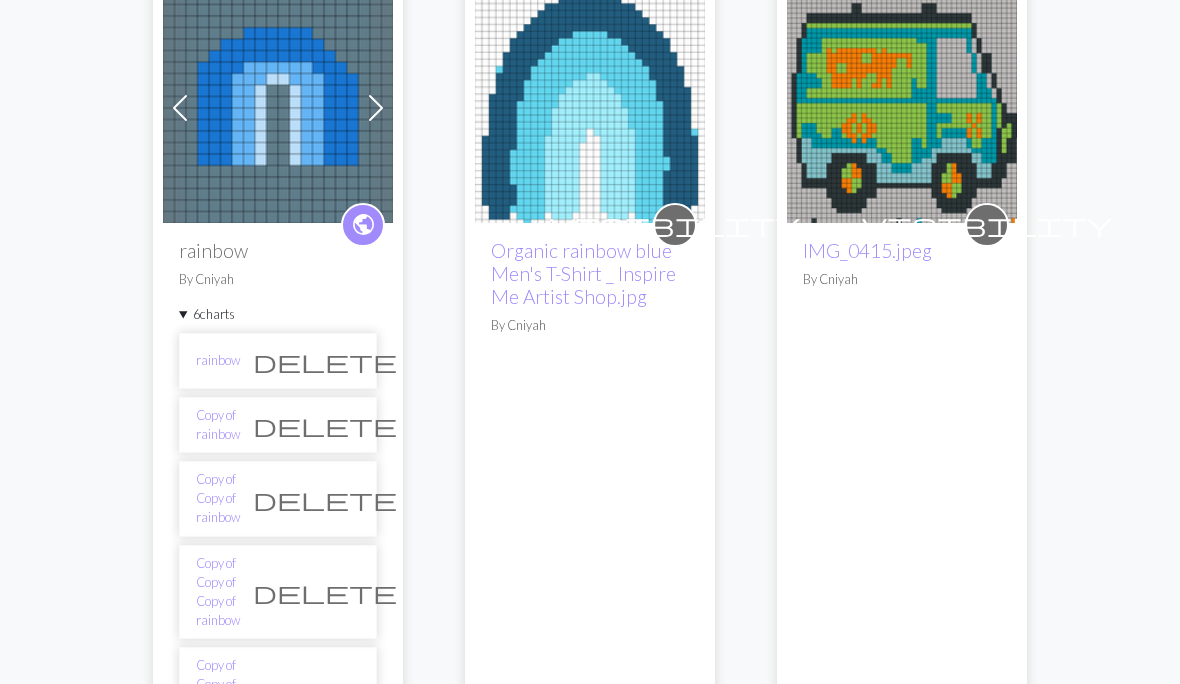 click on "Copy of rainbow" at bounding box center (218, 426) 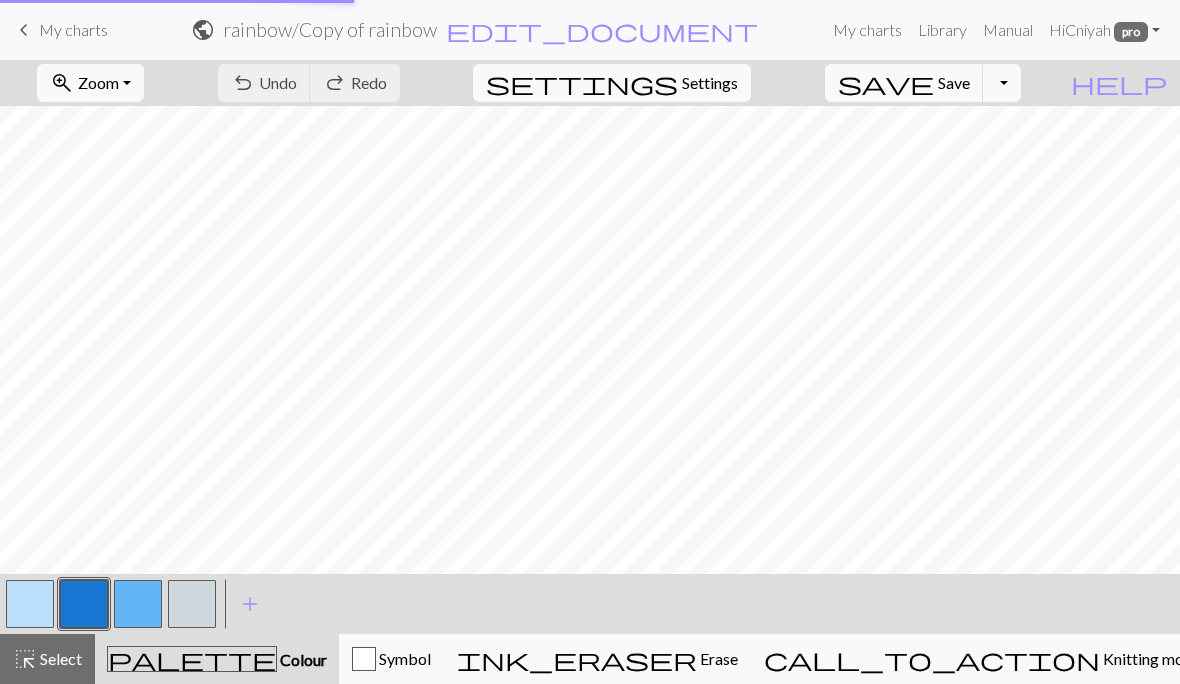 scroll, scrollTop: 0, scrollLeft: 0, axis: both 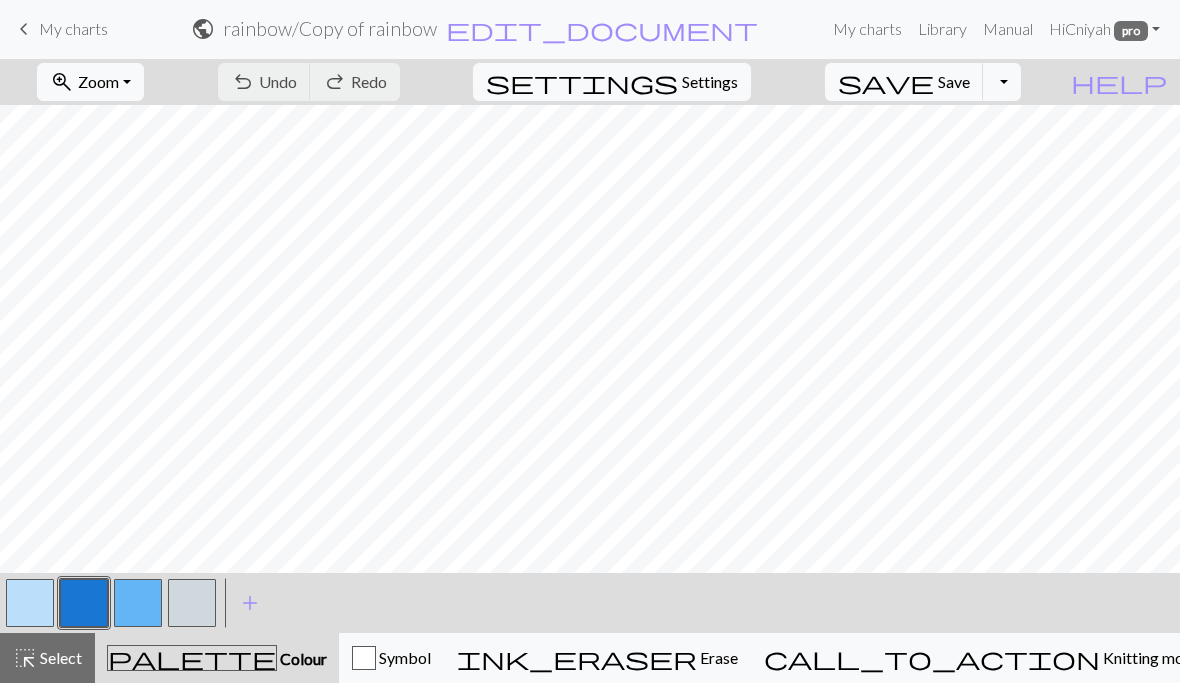 click on "Settings" at bounding box center [710, 83] 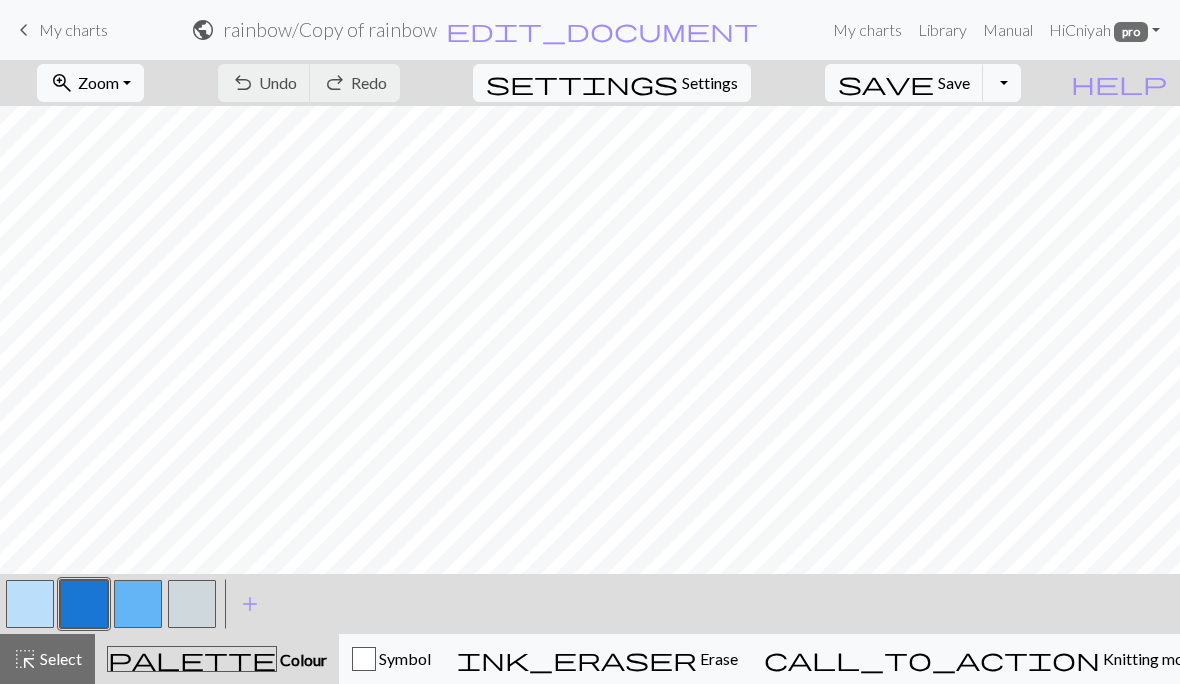 select on "aran" 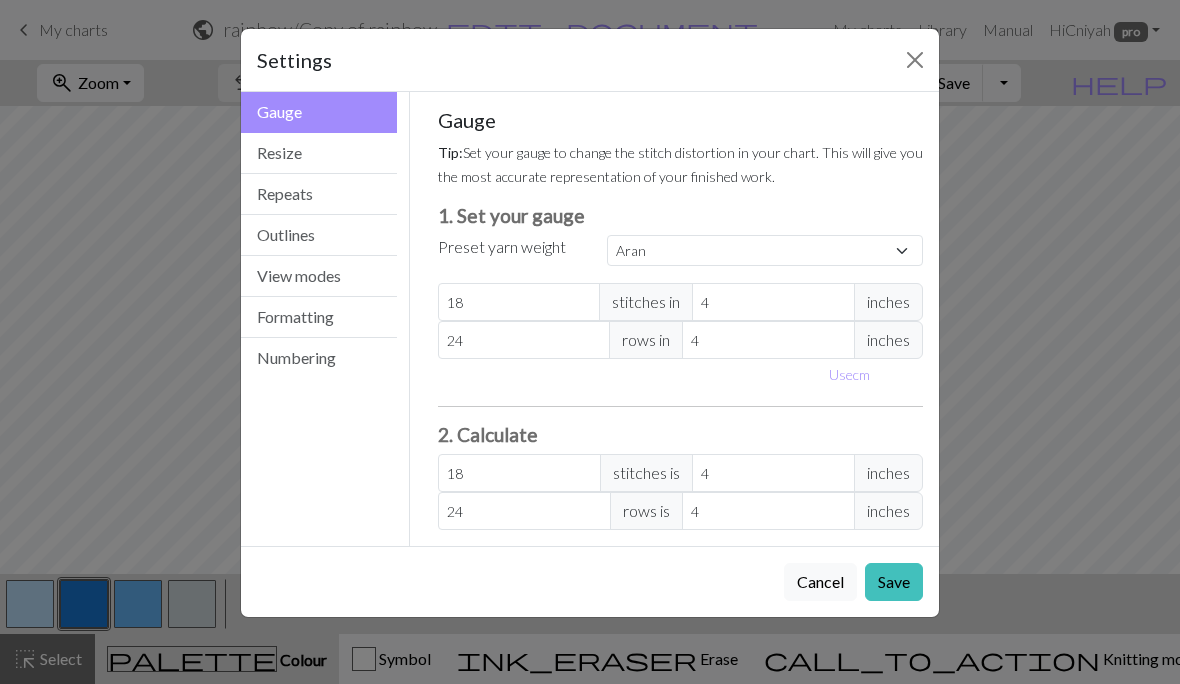 click on "View modes" at bounding box center (319, 276) 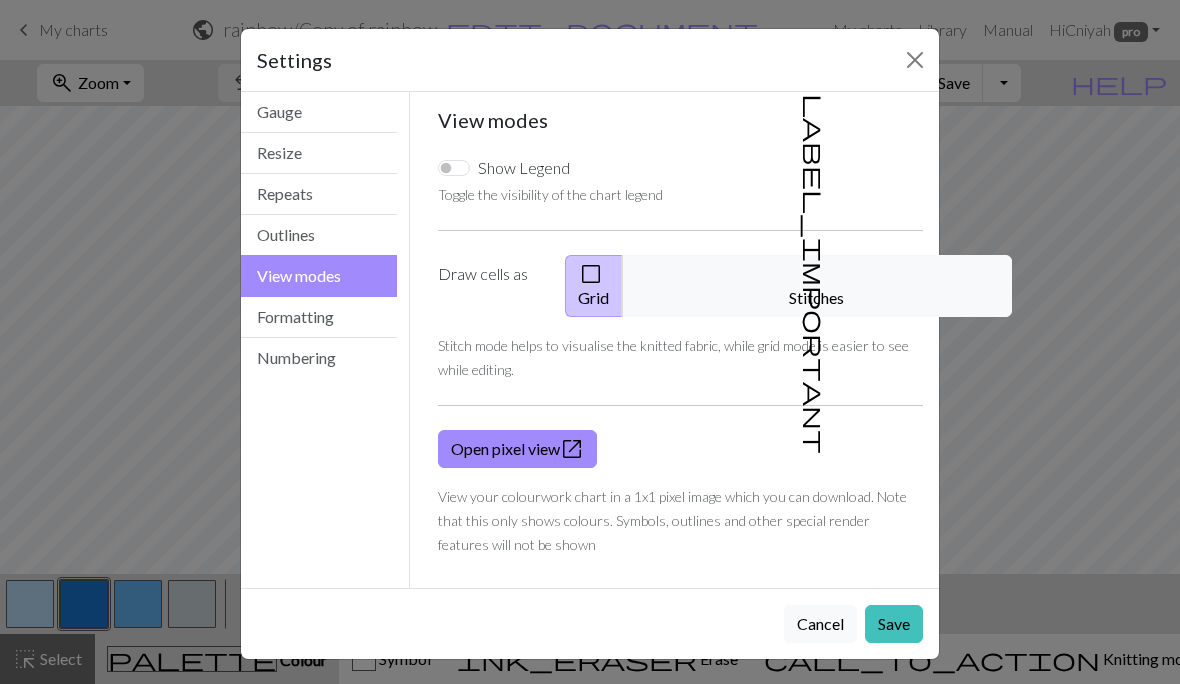 click on "label_important Stitches" at bounding box center (817, 286) 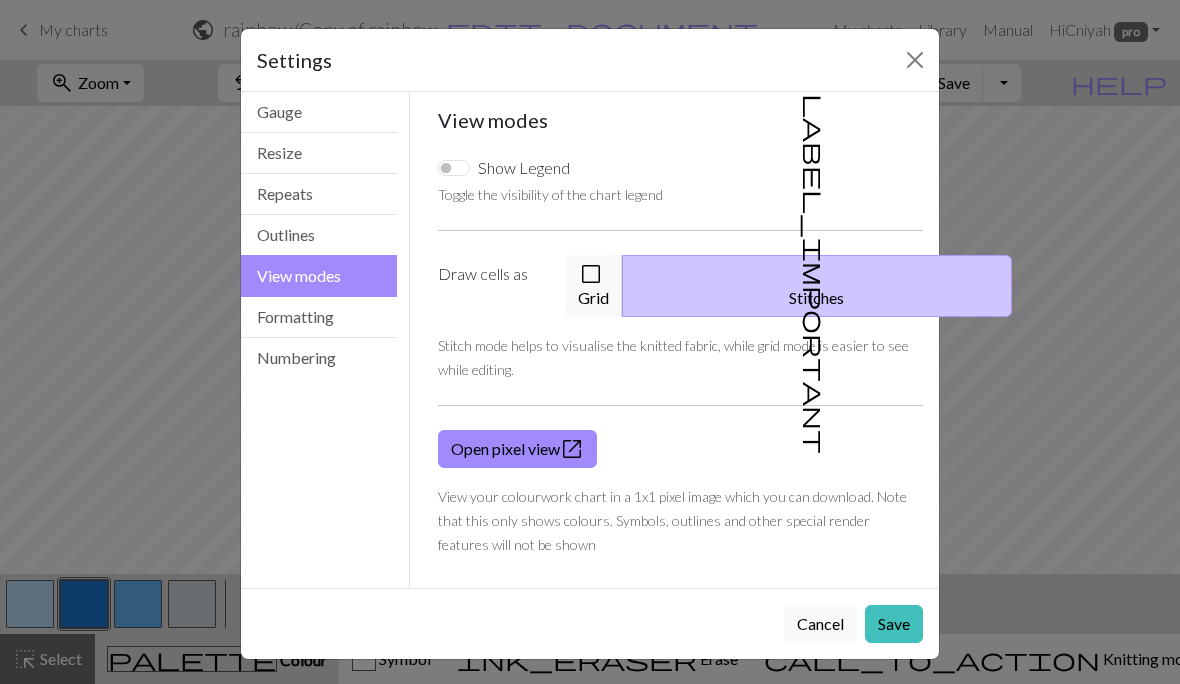 click on "Show Legend" at bounding box center (454, 168) 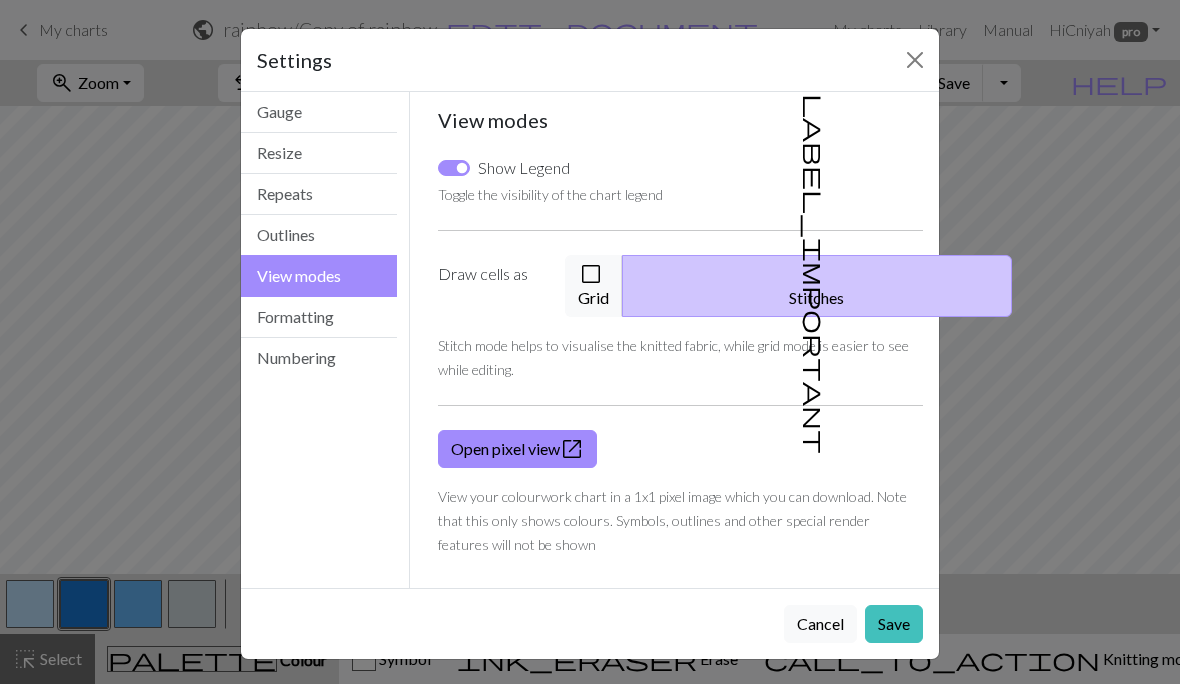 checkbox on "true" 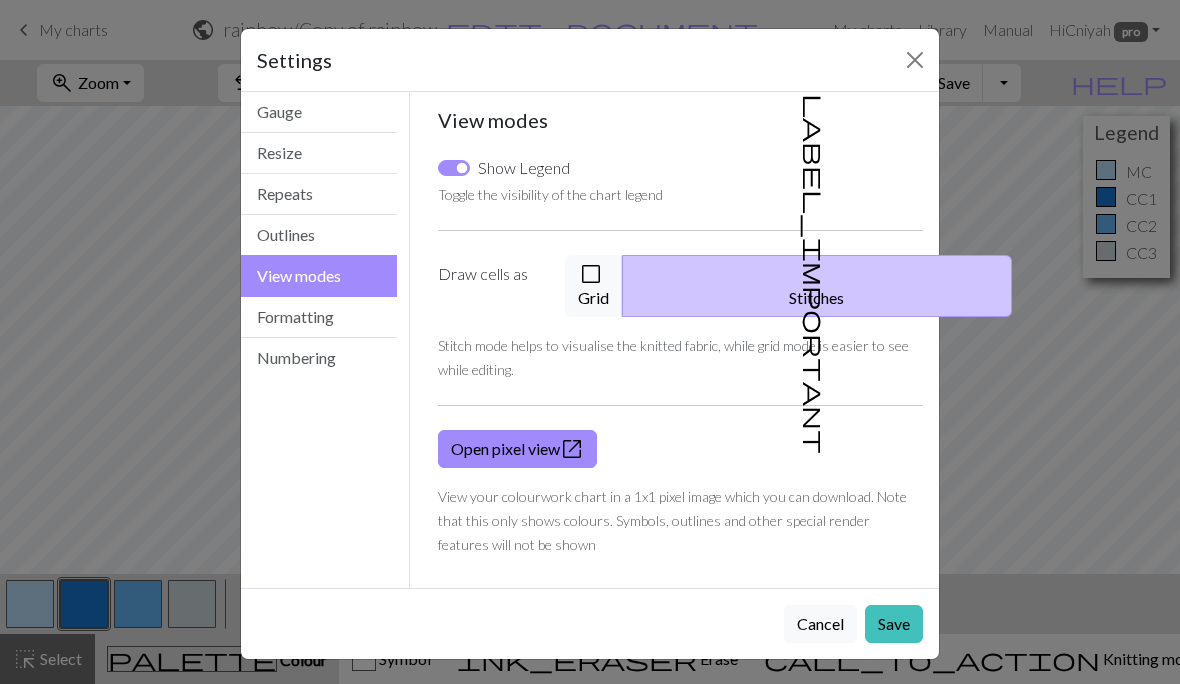 click on "Save" at bounding box center (894, 624) 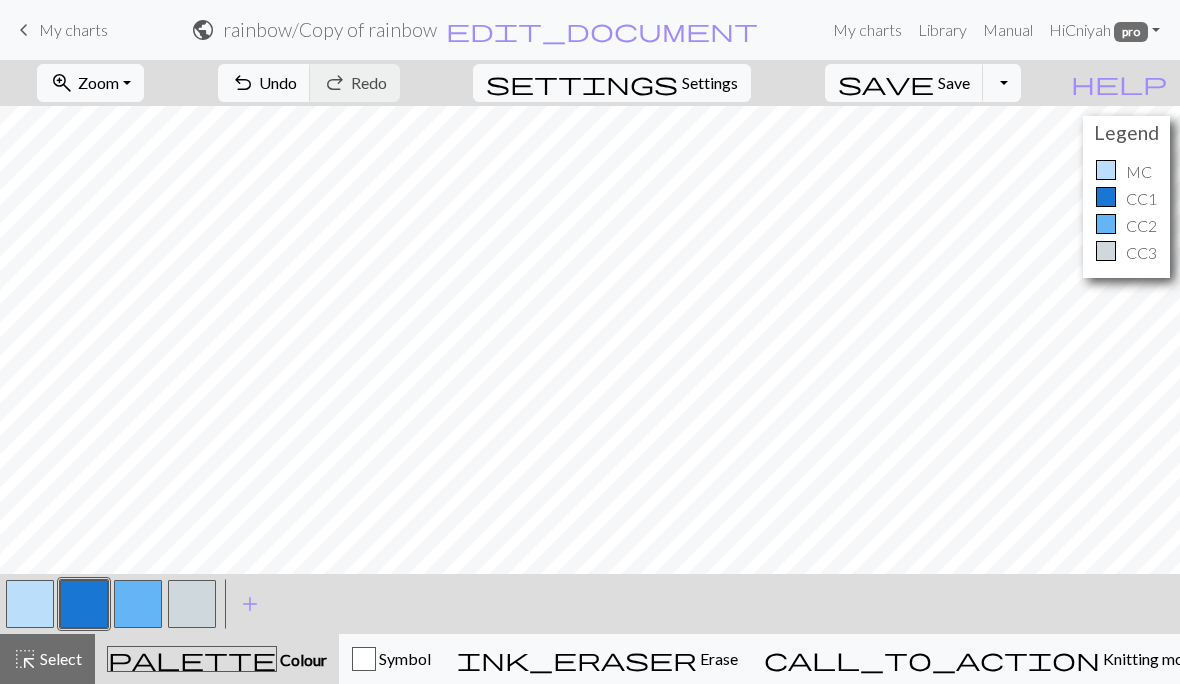 click on "undo Undo Undo" at bounding box center (264, 83) 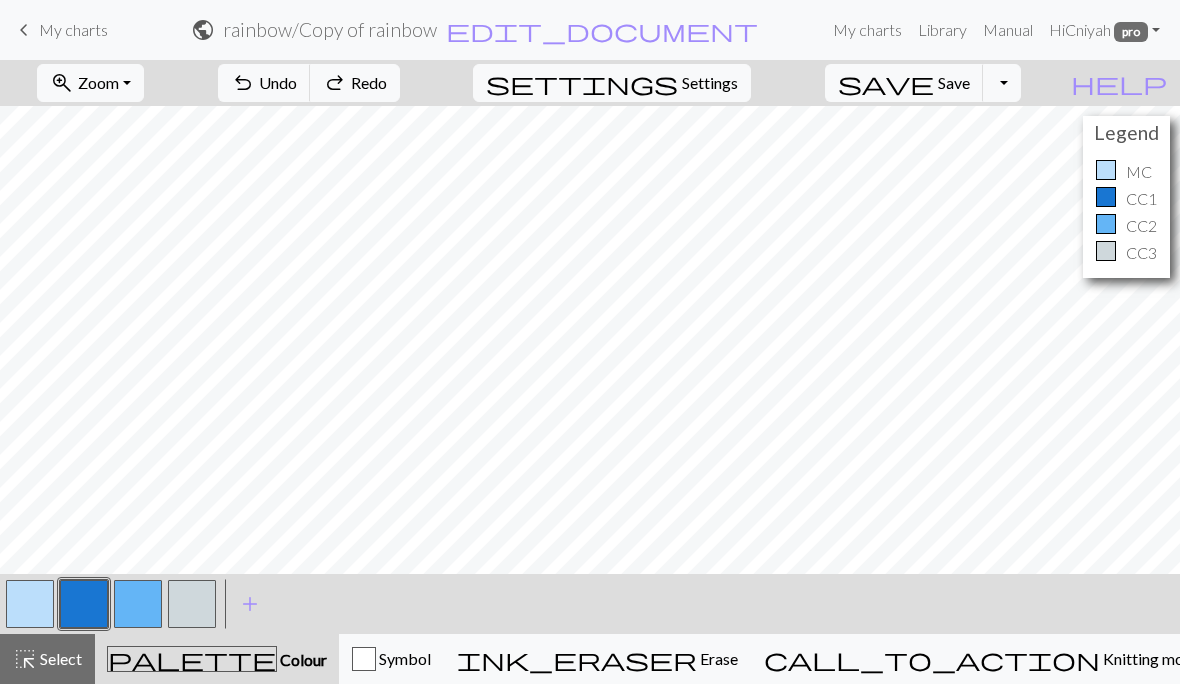 click on "undo Undo Undo" at bounding box center (264, 83) 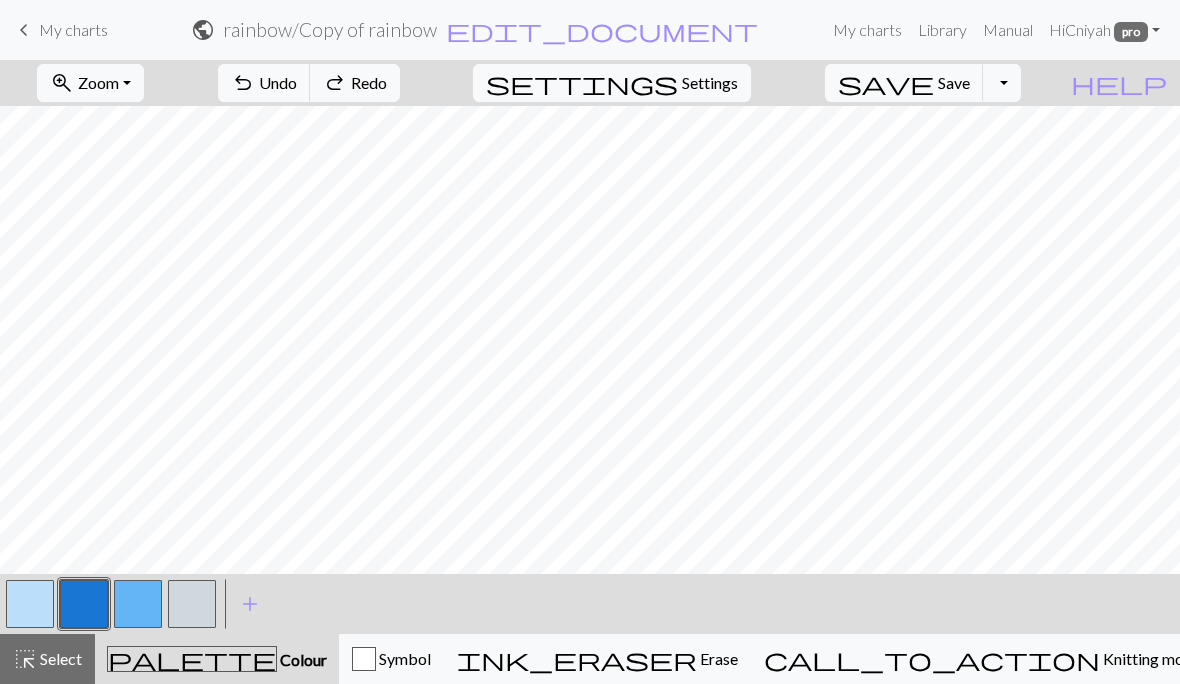 click on "undo Undo Undo" at bounding box center [264, 83] 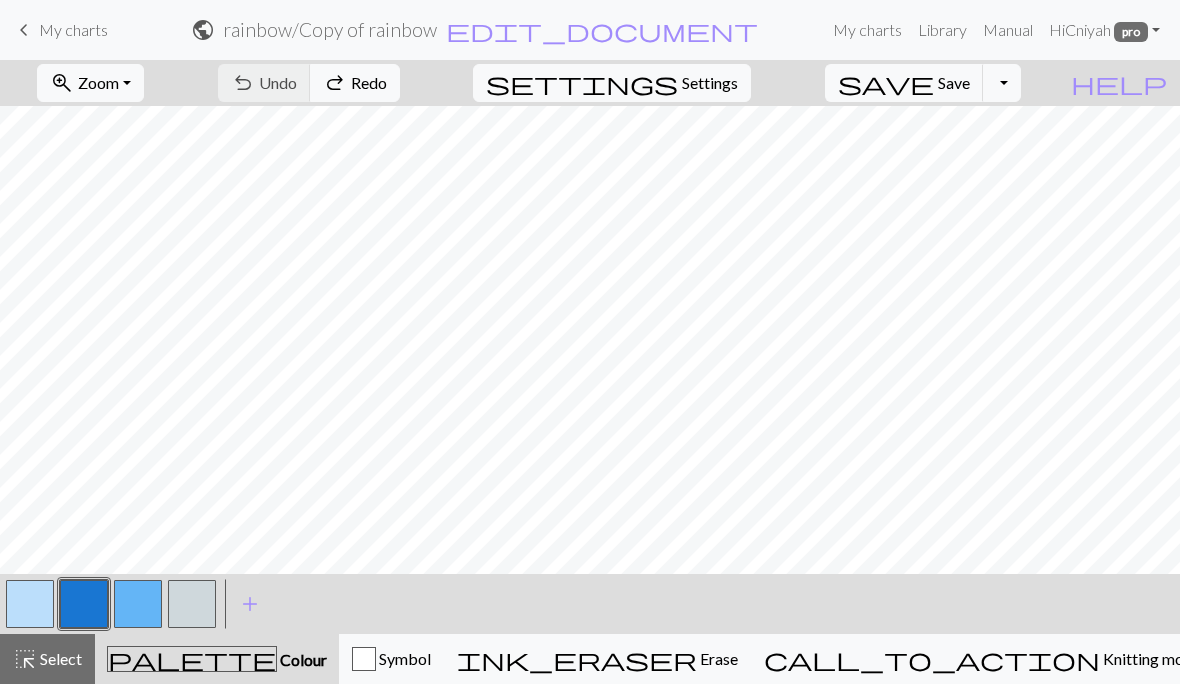 click on "settings  Settings" at bounding box center [612, 83] 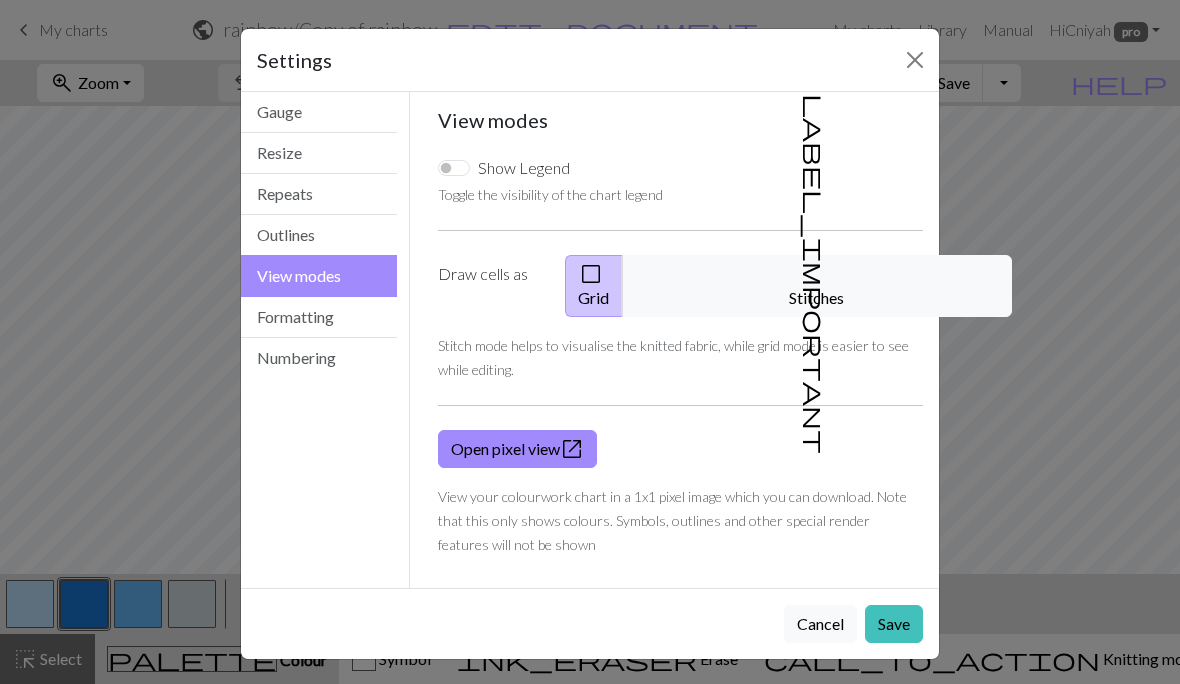 click on "label_important Stitches" at bounding box center [817, 286] 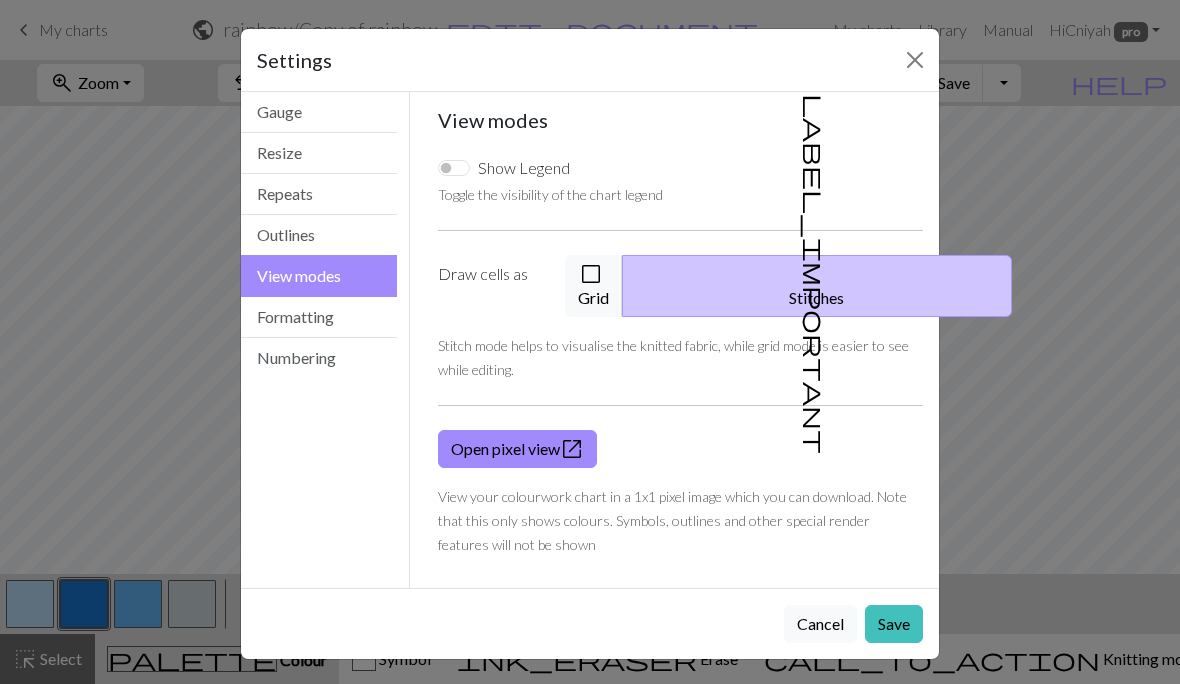 click on "Show Legend" at bounding box center [524, 168] 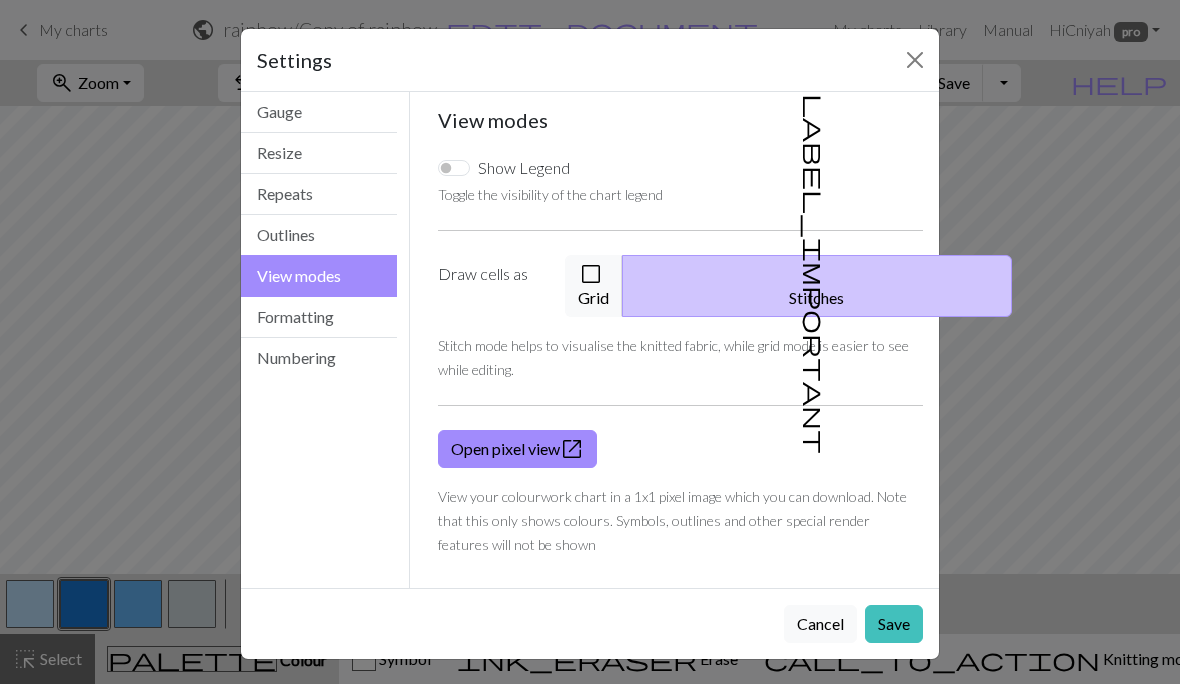 click on "Show Legend" at bounding box center [454, 168] 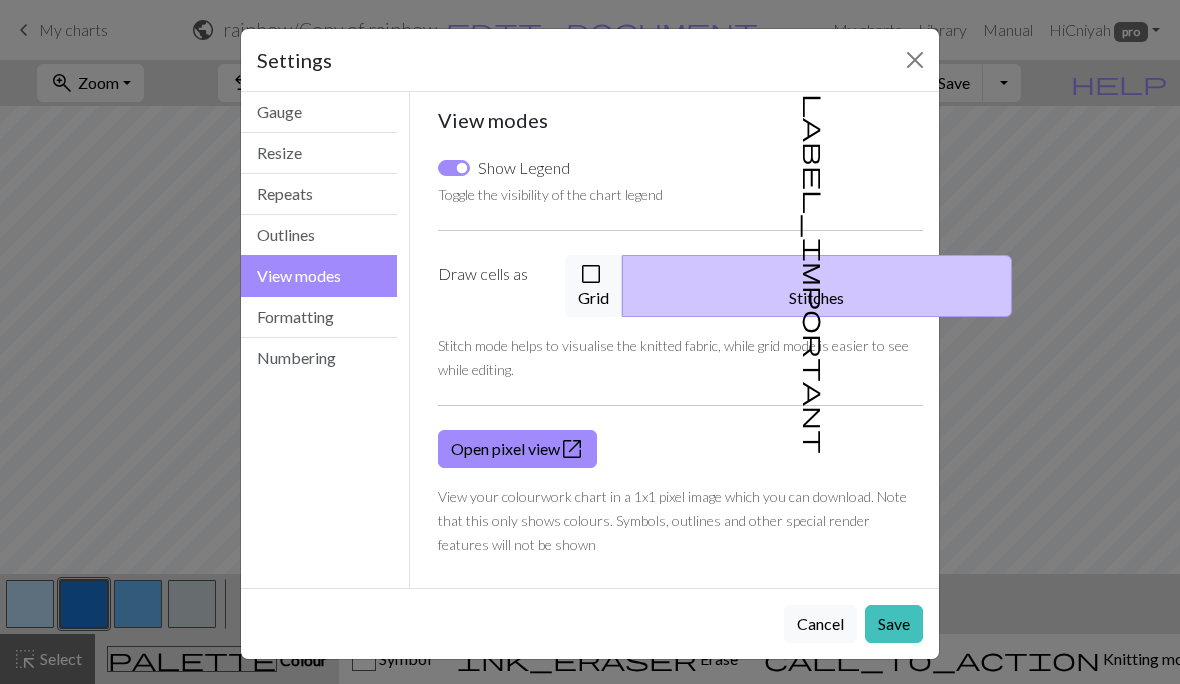 checkbox on "true" 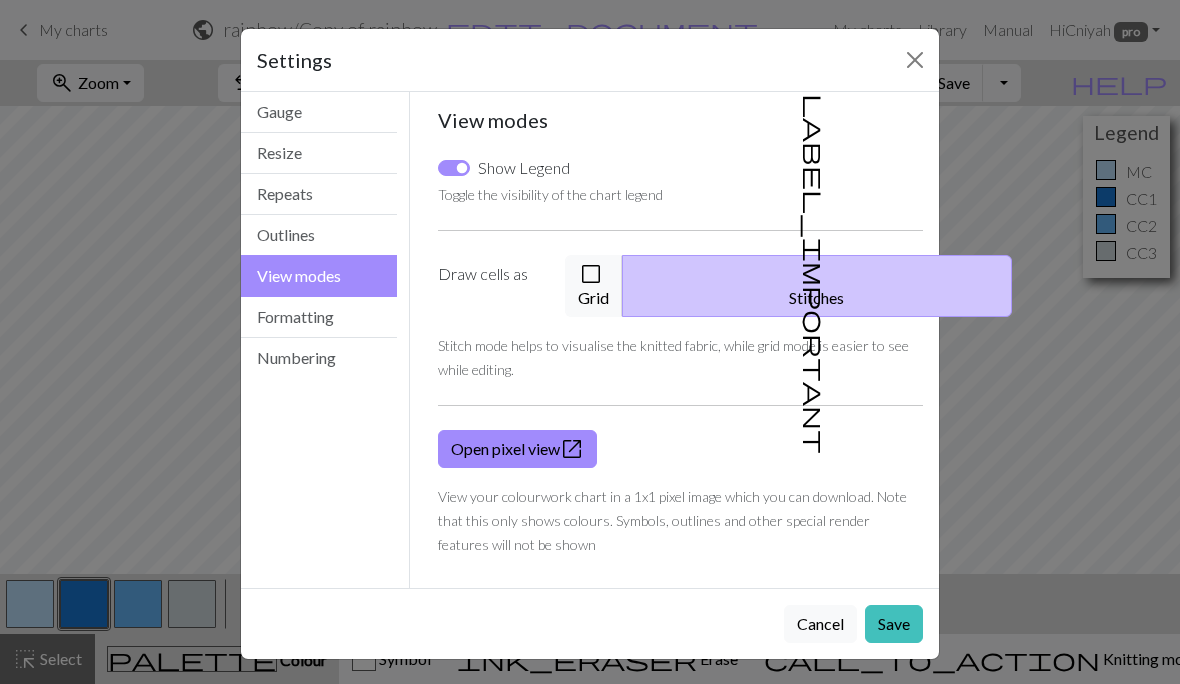 click on "Save" at bounding box center (894, 624) 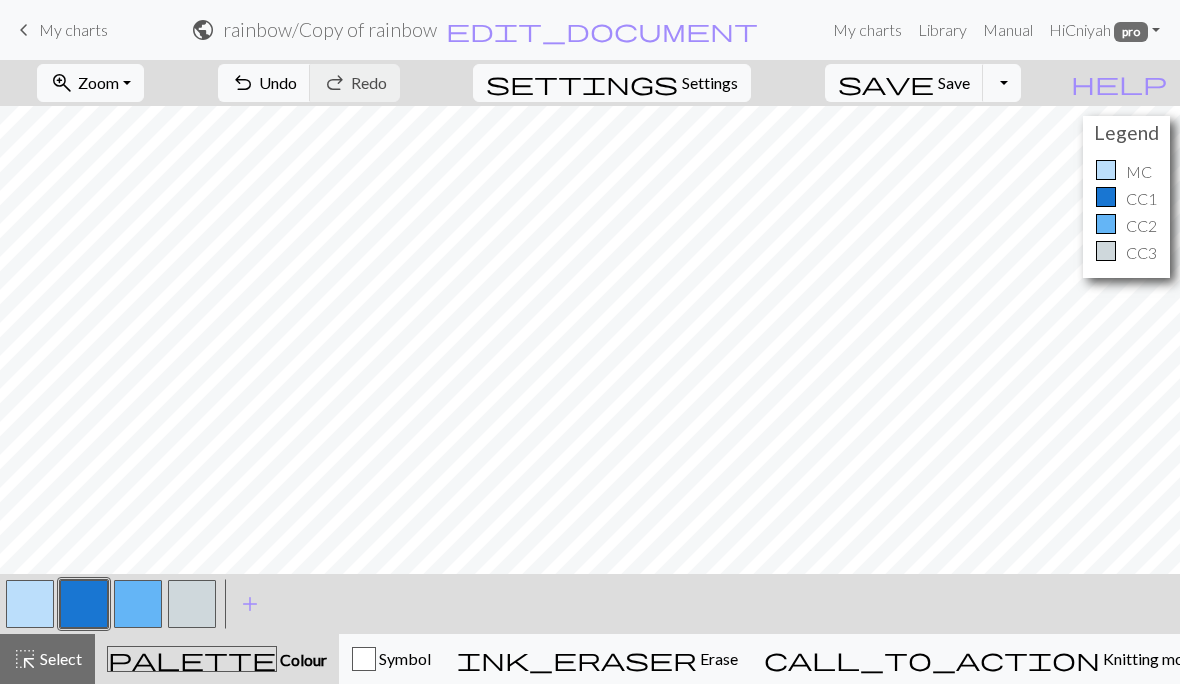 click on "Toggle Dropdown" at bounding box center [1002, 83] 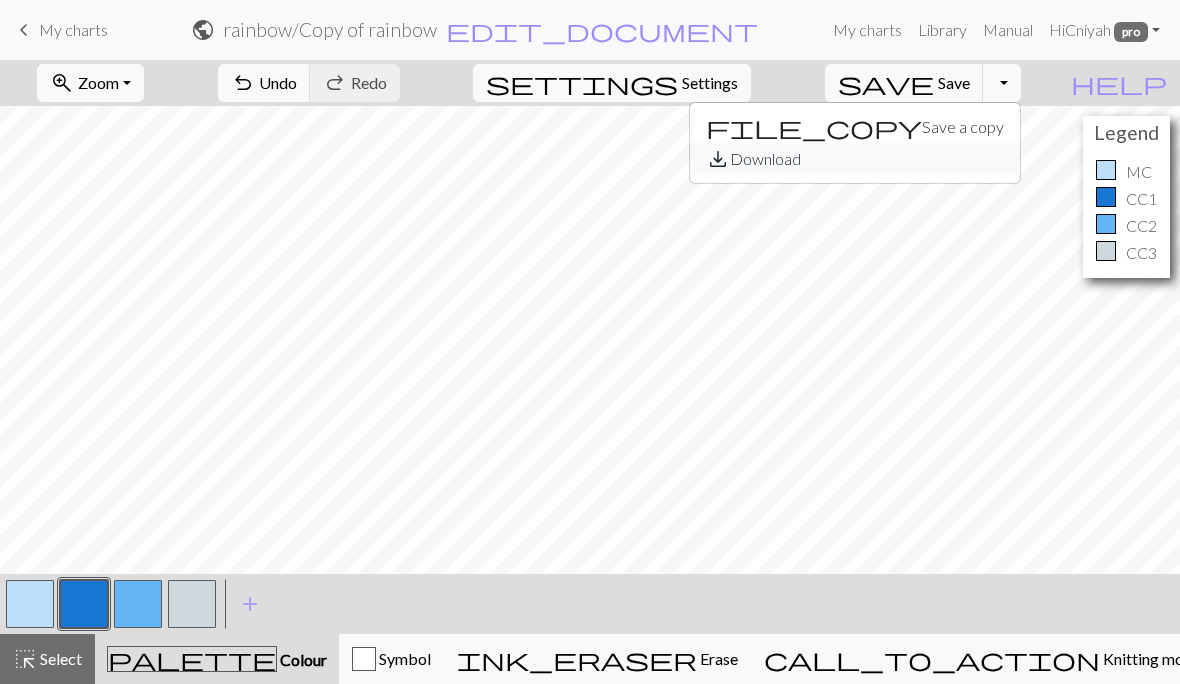 click on "save_alt  Download" at bounding box center [855, 159] 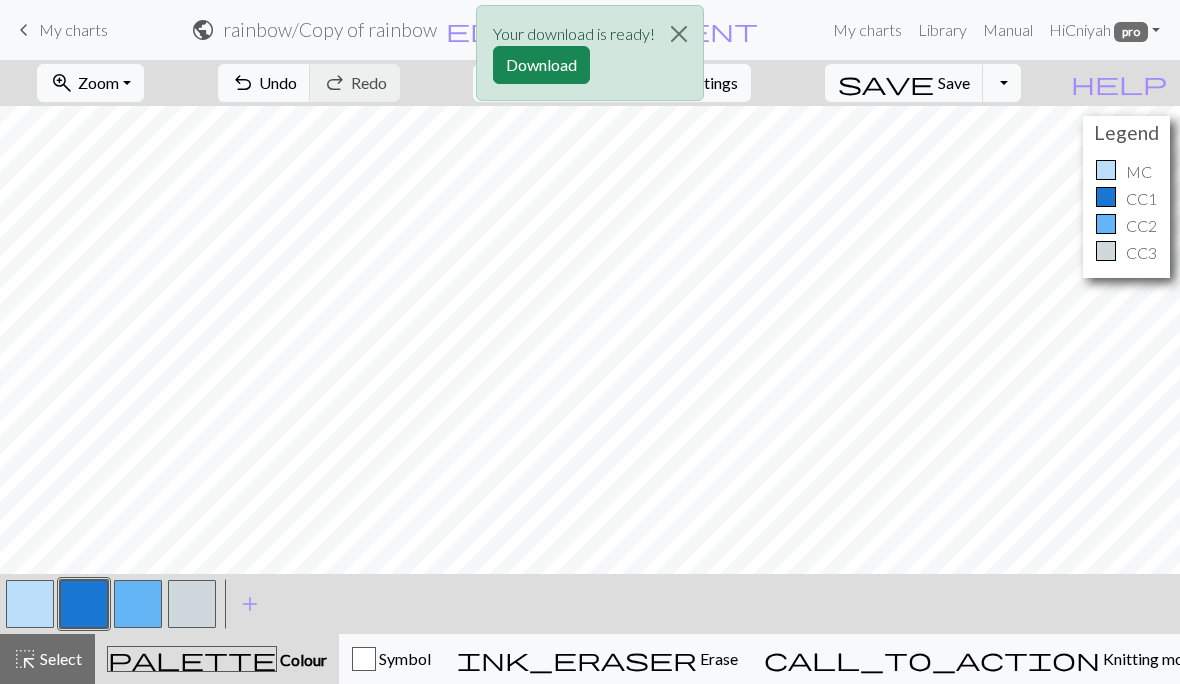 click on "Download" at bounding box center [541, 65] 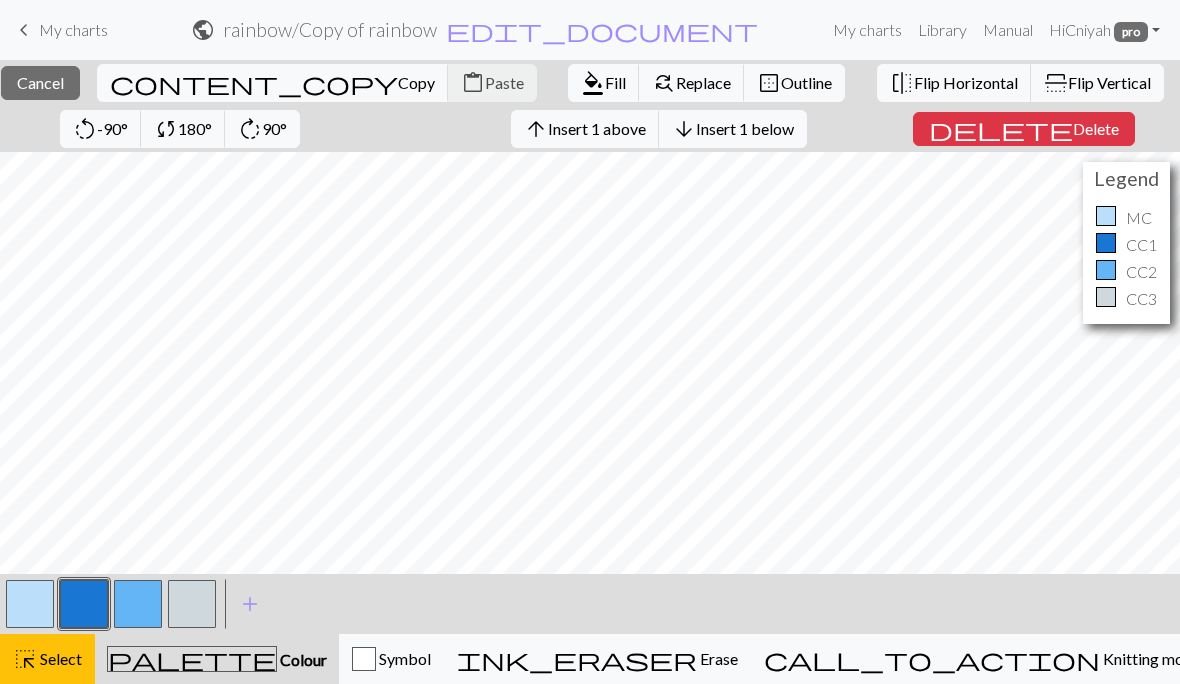 click on "Select" at bounding box center (59, 658) 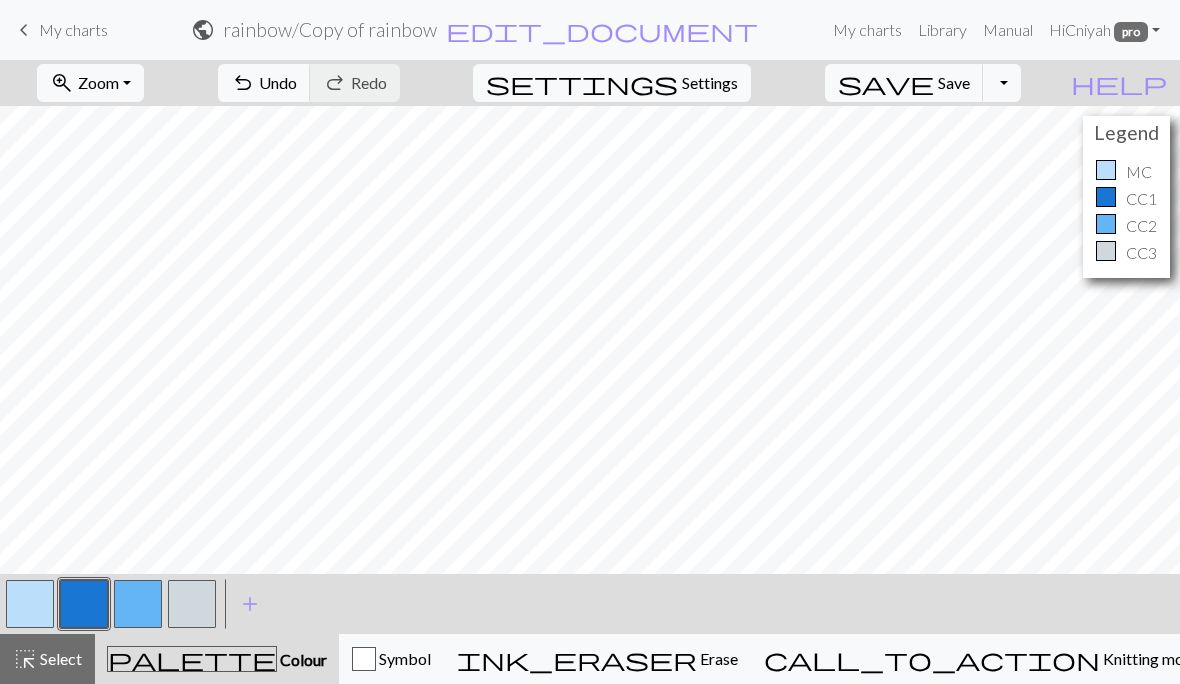 click on "Settings" at bounding box center (710, 83) 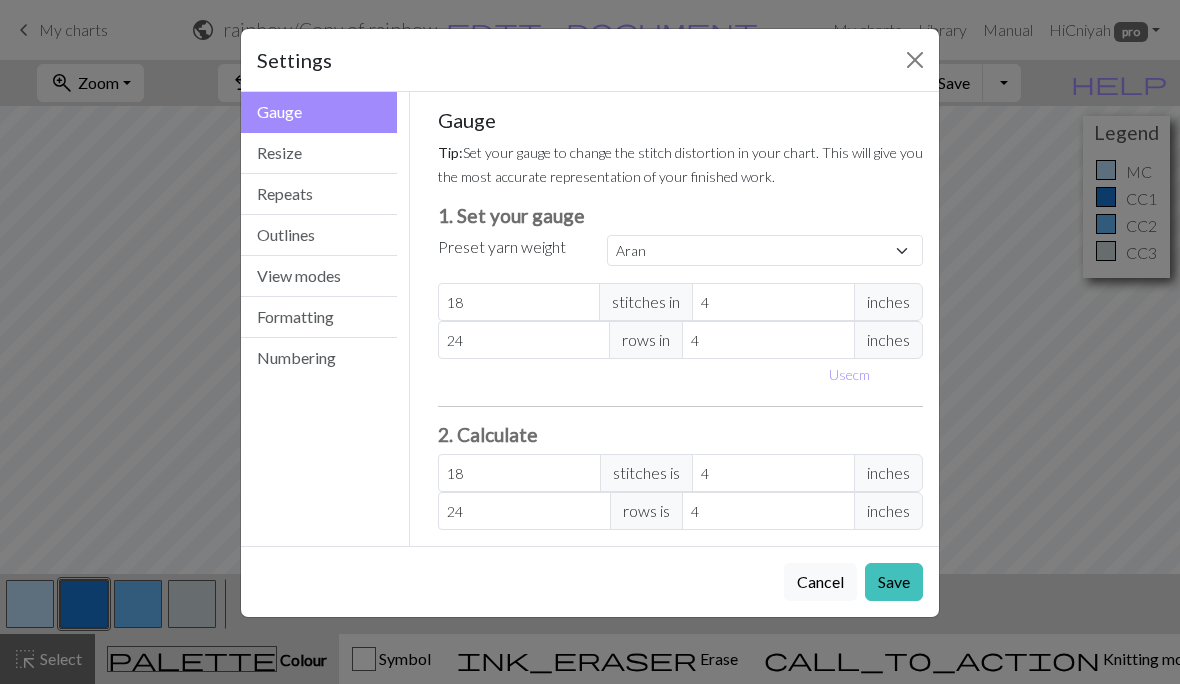 click on "Settings Gauge Gauge Resize Repeats Outlines View modes Formatting Numbering Gauge Resize Repeats Outlines View modes Formatting Numbering Gauge Tip:  Set your gauge to change the stitch distortion in your chart. This will give you the most accurate representation of your finished work. 1. Set your gauge Preset yarn weight Custom Square Lace Light Fingering Fingering Sport Double knit Worsted Aran Bulky Super Bulky 18 stitches in  4 inches 24 rows in  4 inches Use  cm 2. Calculate 18 stitches is 4 inches 24 rows is 4 inches Resize your chart Tip:  Changes will be applied from the bottom right. To change rows and columns in other areas (e.g. within the chart or at the top), use the select tool or click the grid numbers to select then insert or remove from the top toolbar. Width 20 Height 20 Repeats Tip:   This will show your entire chart repeated, so you can preview what joining panels look like together. arrow_forward  Horizontal 1 arrow_downward  Vertical 1 Outlines Tip: Add an outline View modes Show Legend" at bounding box center [590, 342] 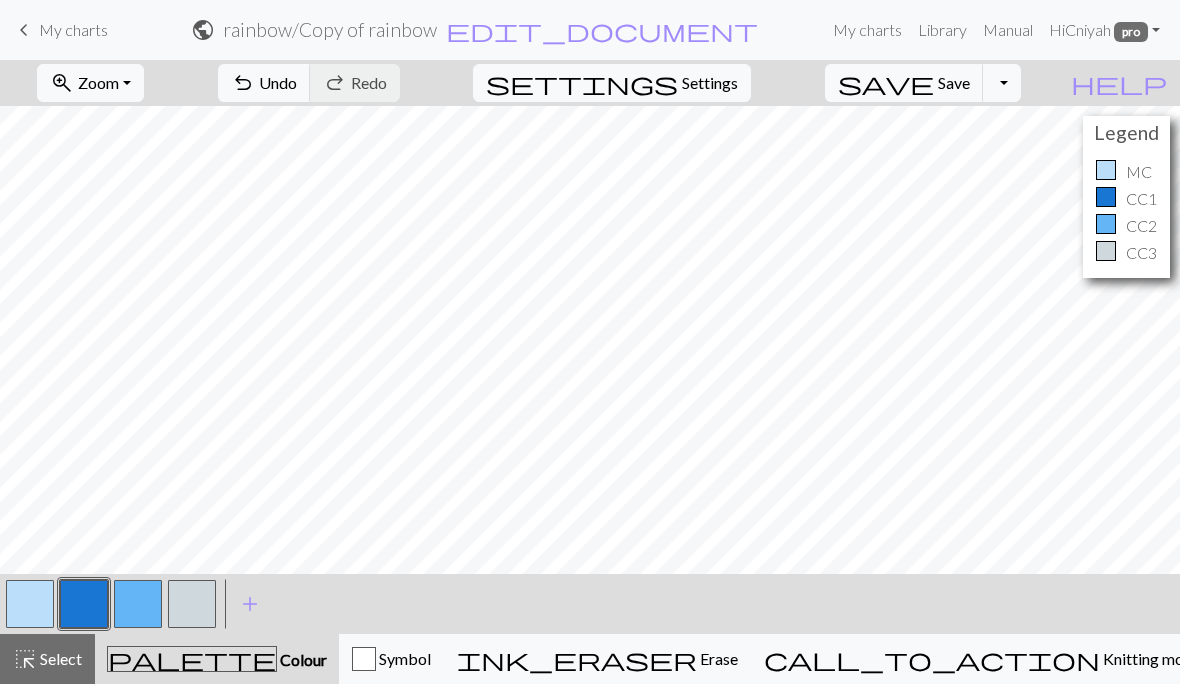 click on "Settings" at bounding box center (710, 83) 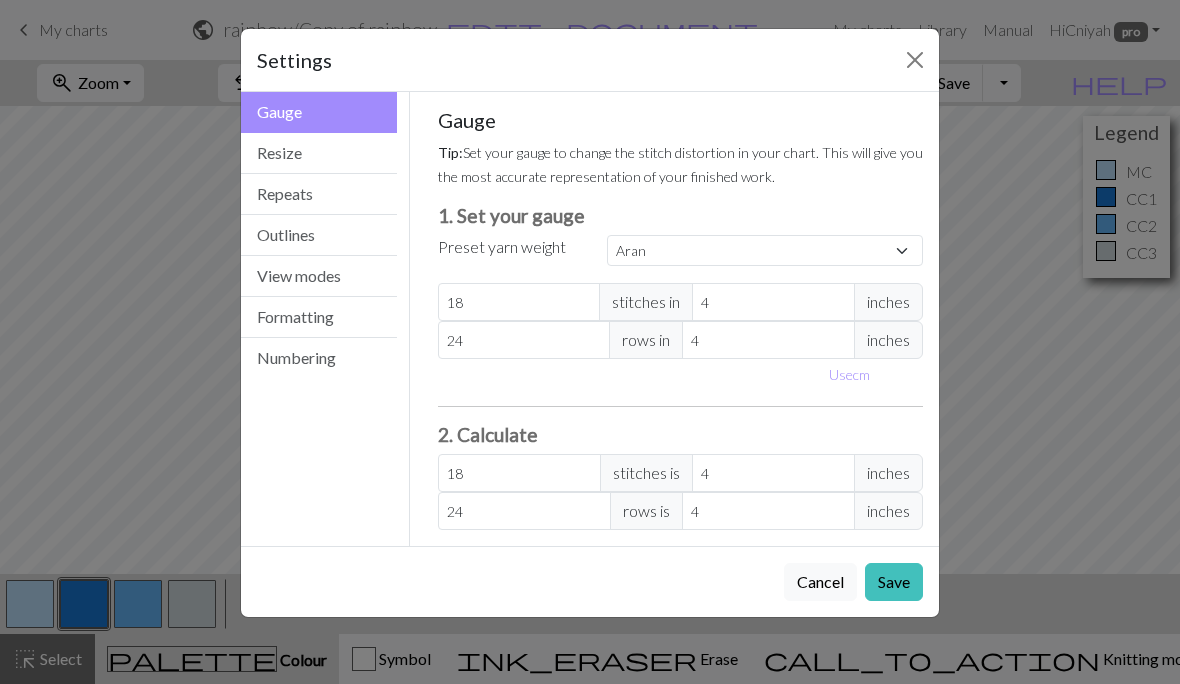 click on "Resize" at bounding box center [319, 153] 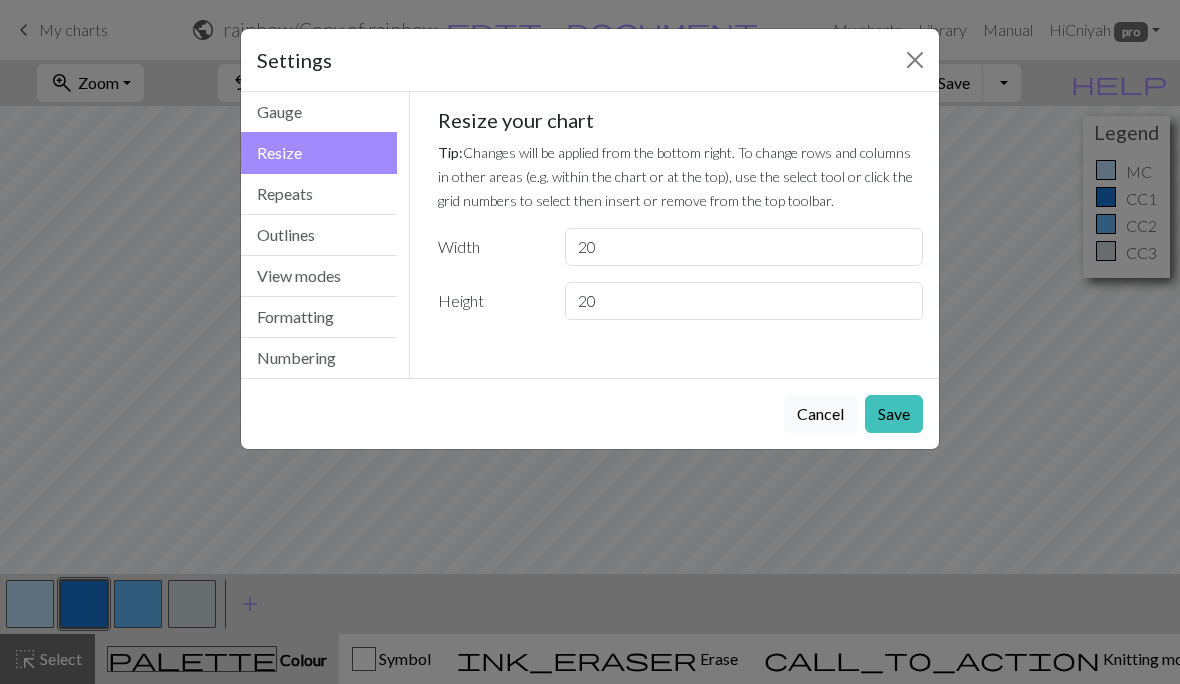 click on "Gauge" at bounding box center (319, 112) 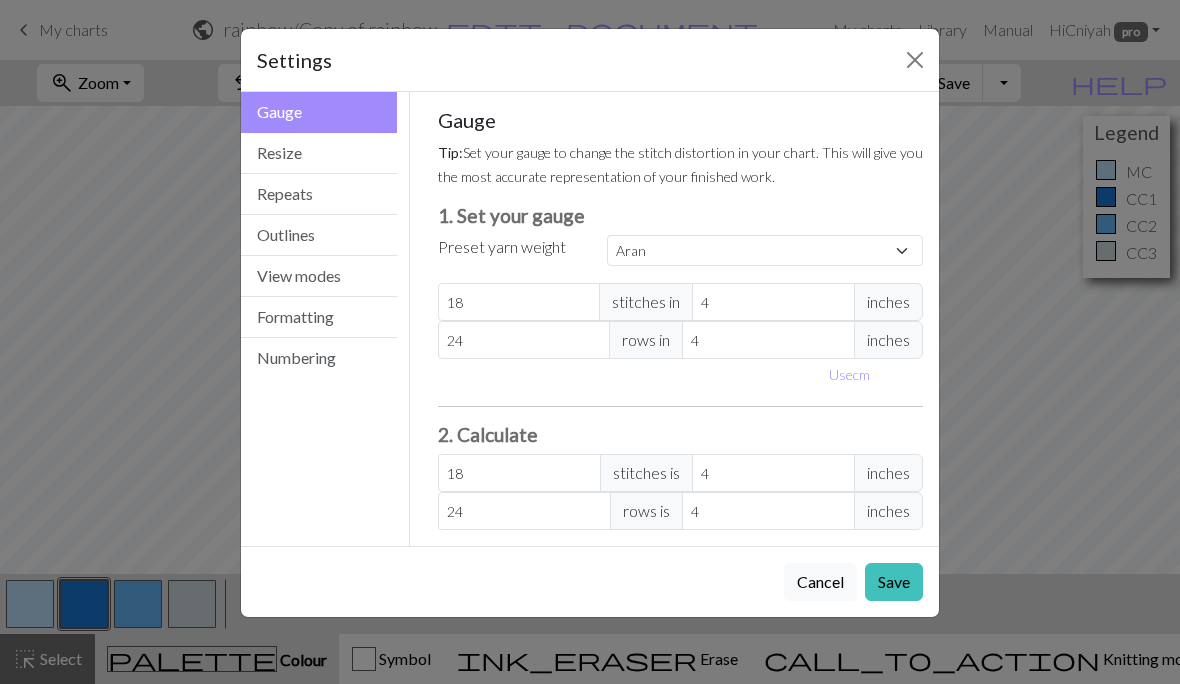 click on "Resize" at bounding box center (319, 153) 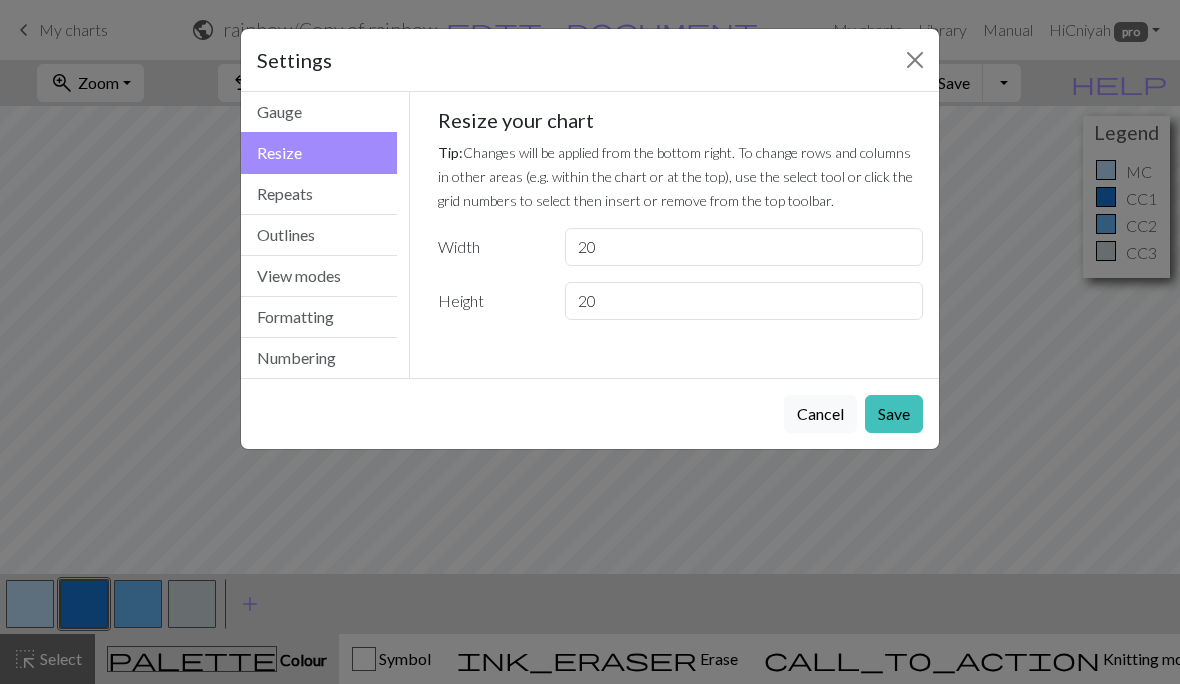 click on "Gauge" at bounding box center [319, 112] 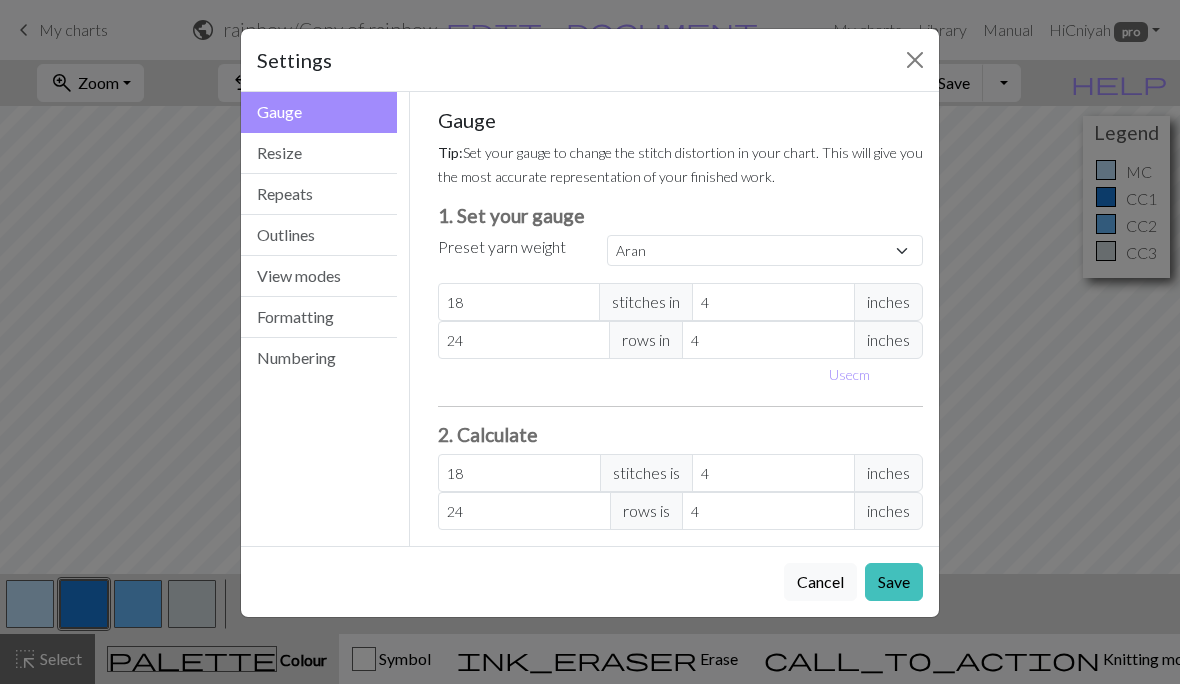 click on "Resize" at bounding box center (319, 153) 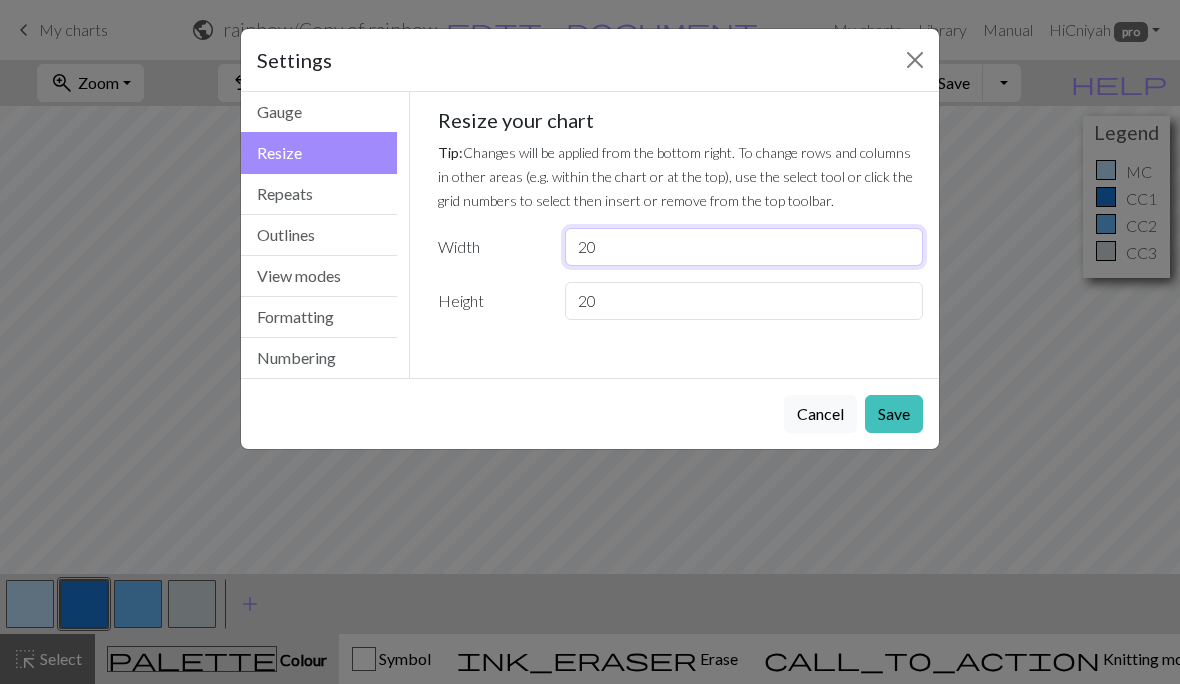 click on "20" at bounding box center (744, 247) 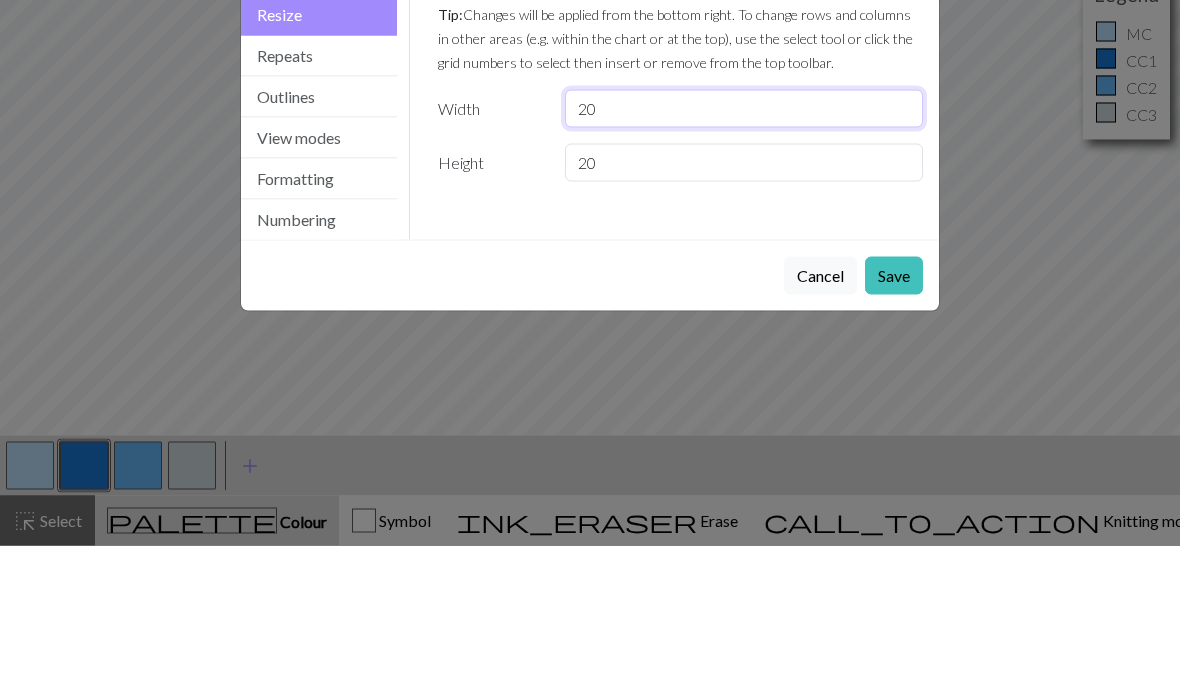 type on "2" 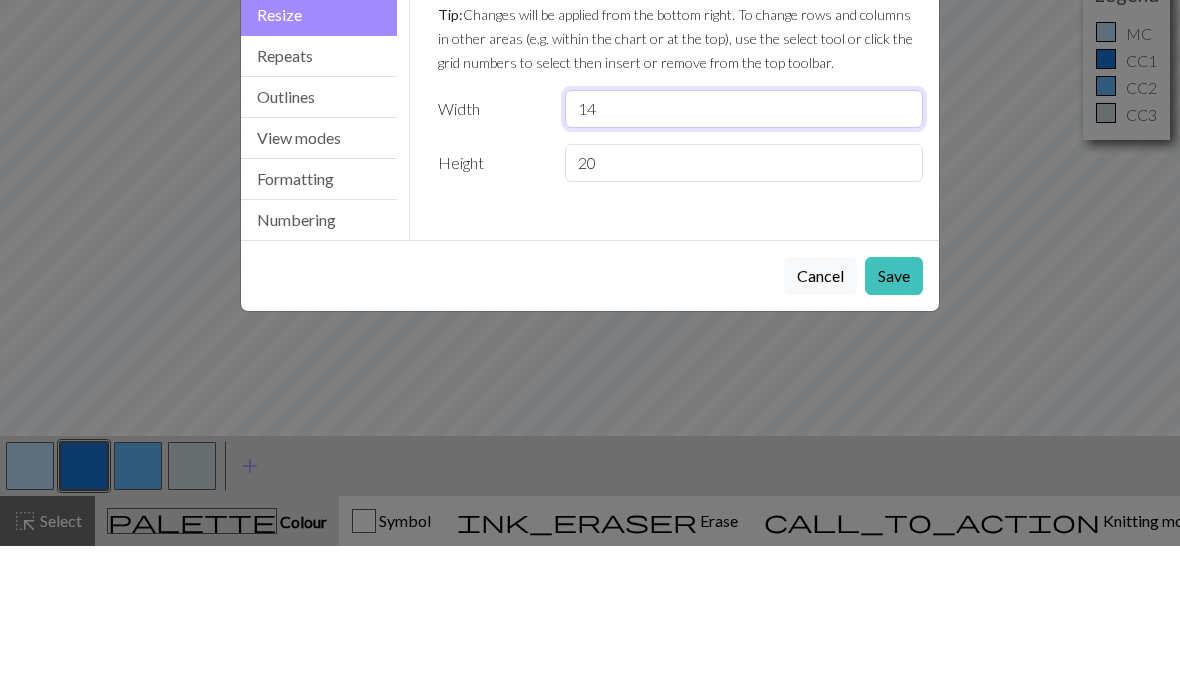 type on "14" 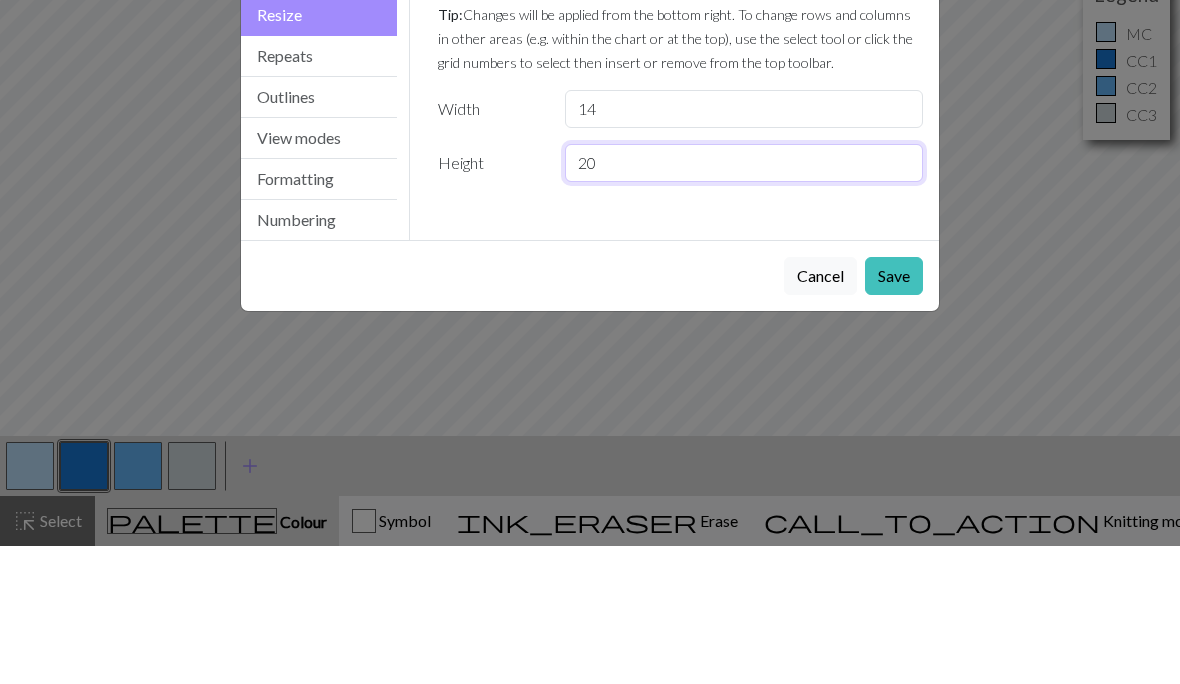 click on "20" at bounding box center [744, 301] 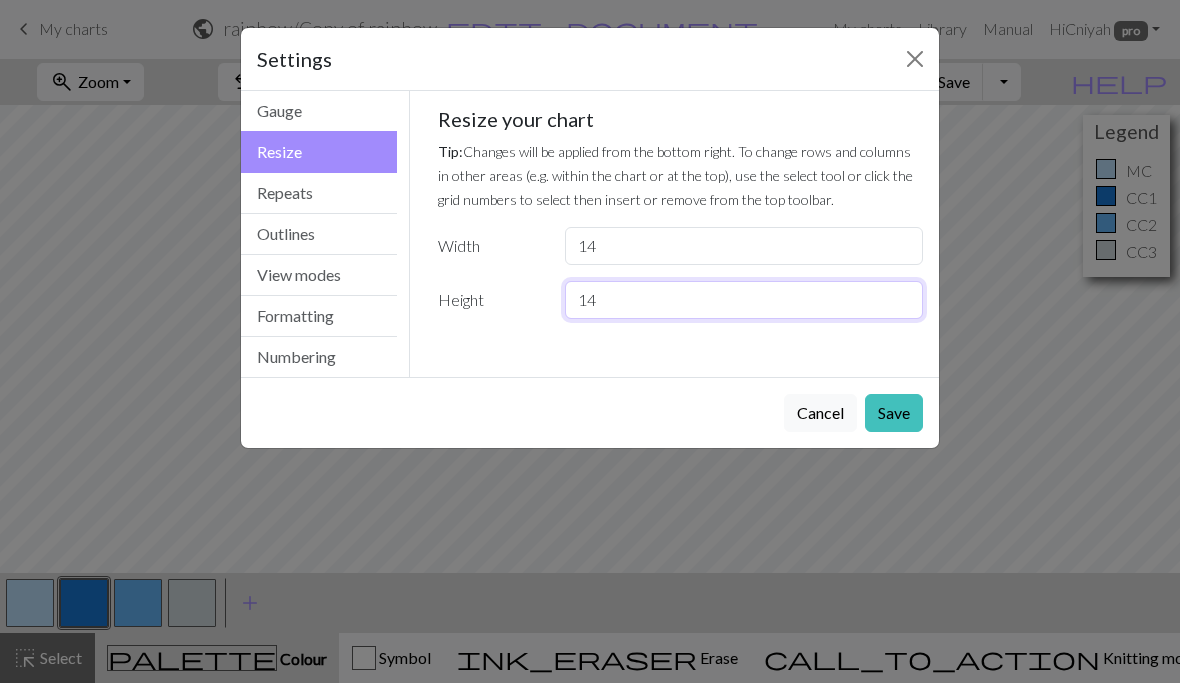 type on "14" 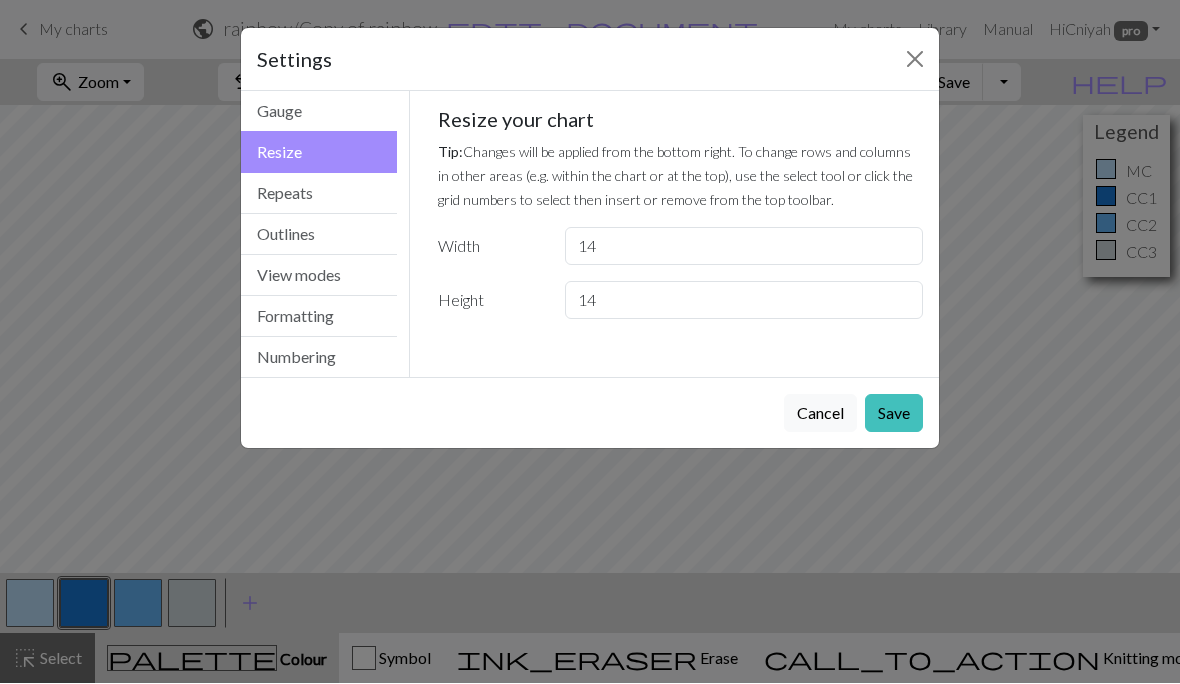 click on "Save" at bounding box center [894, 414] 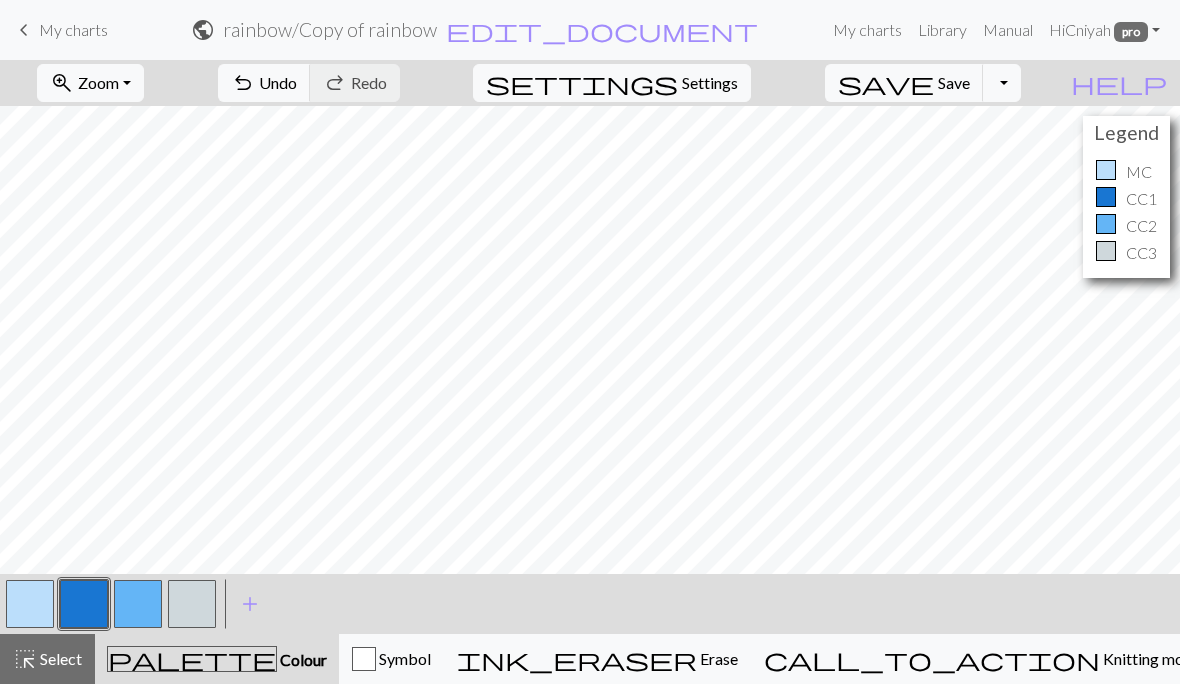 click at bounding box center [192, 604] 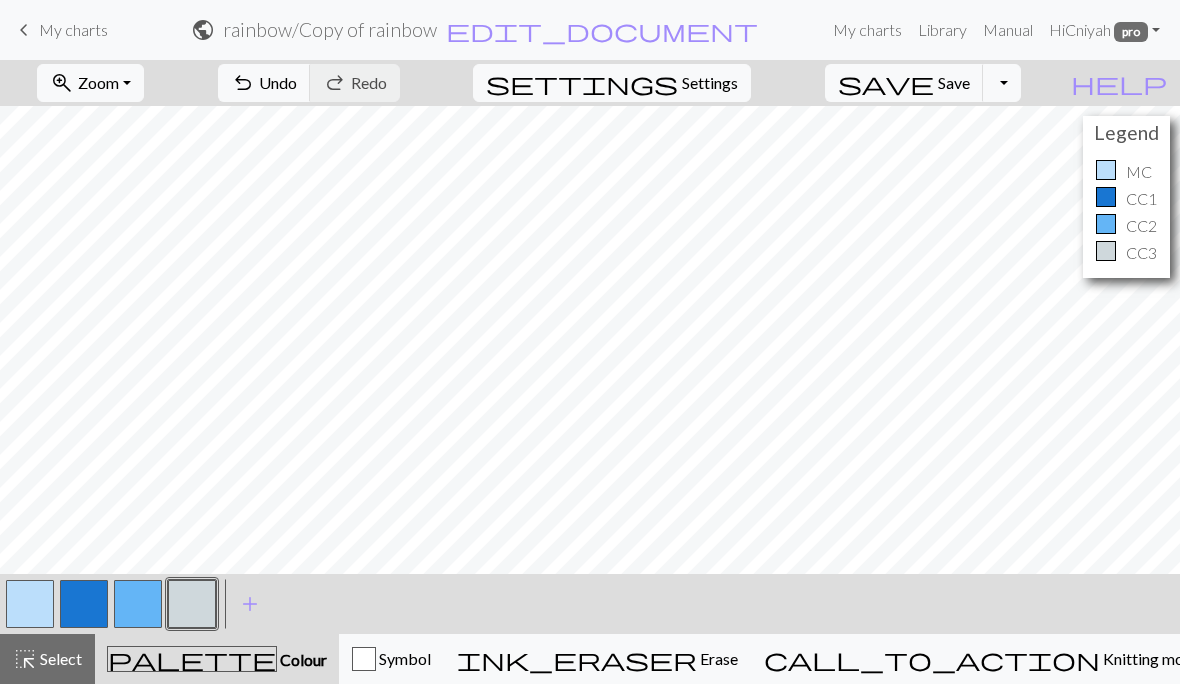click on "highlight_alt   Select   Select" at bounding box center [47, 659] 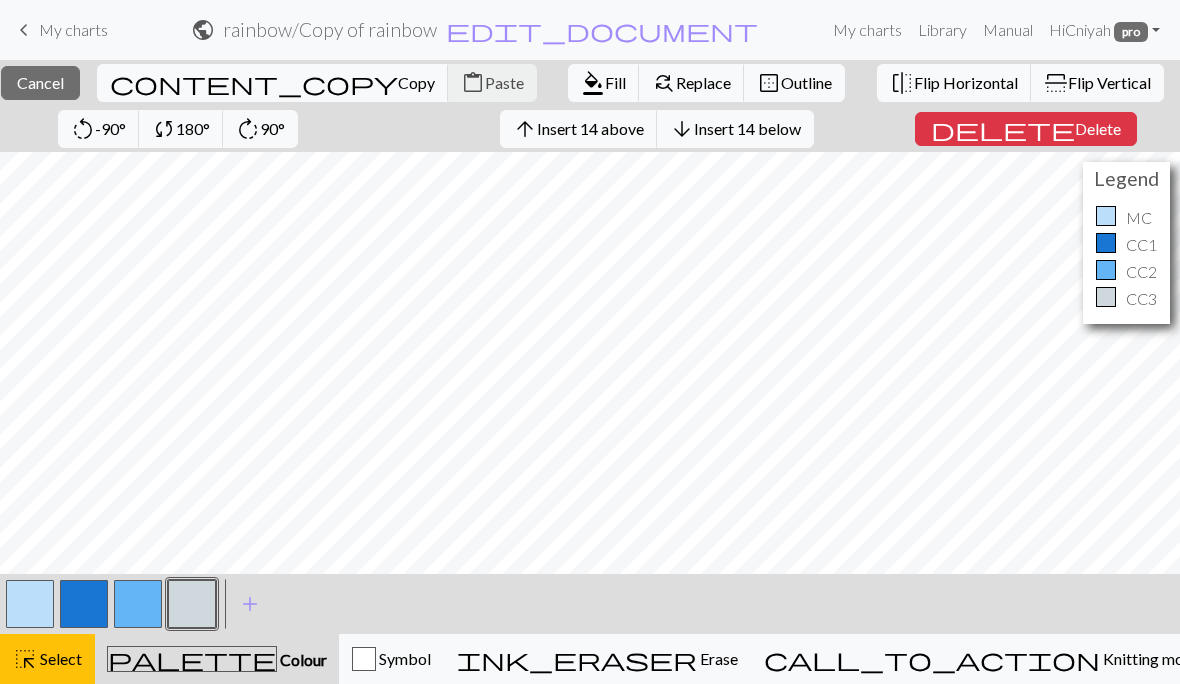 click on "format_color_fill" at bounding box center [593, 83] 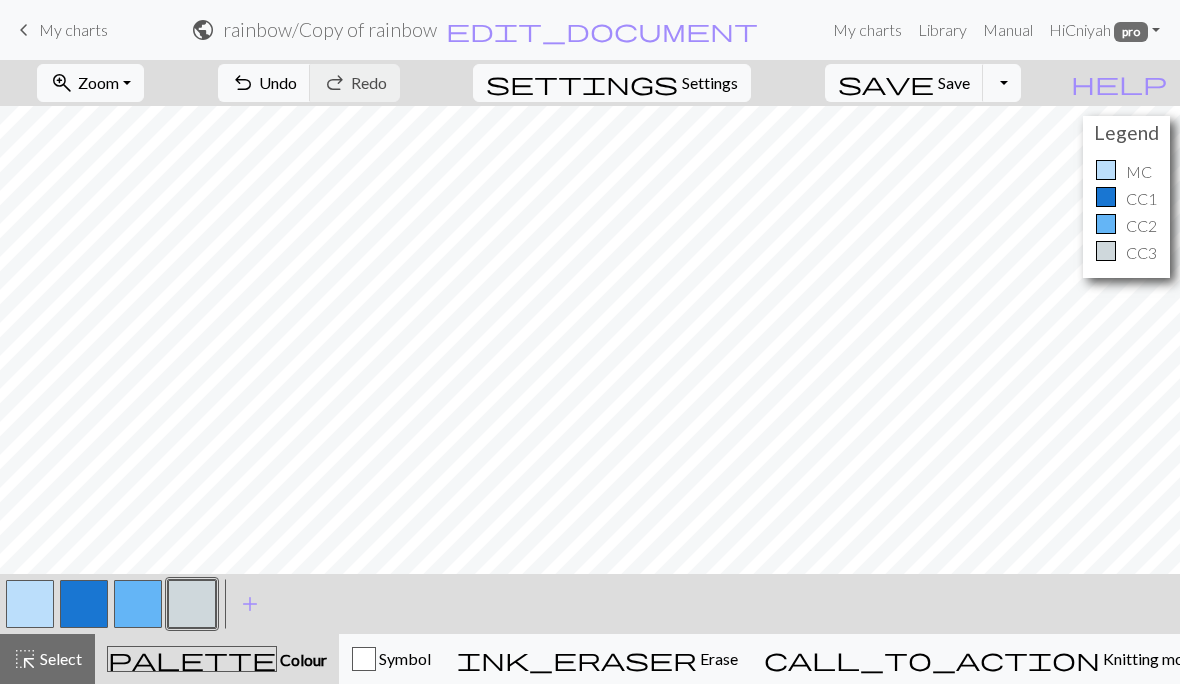 click at bounding box center [30, 604] 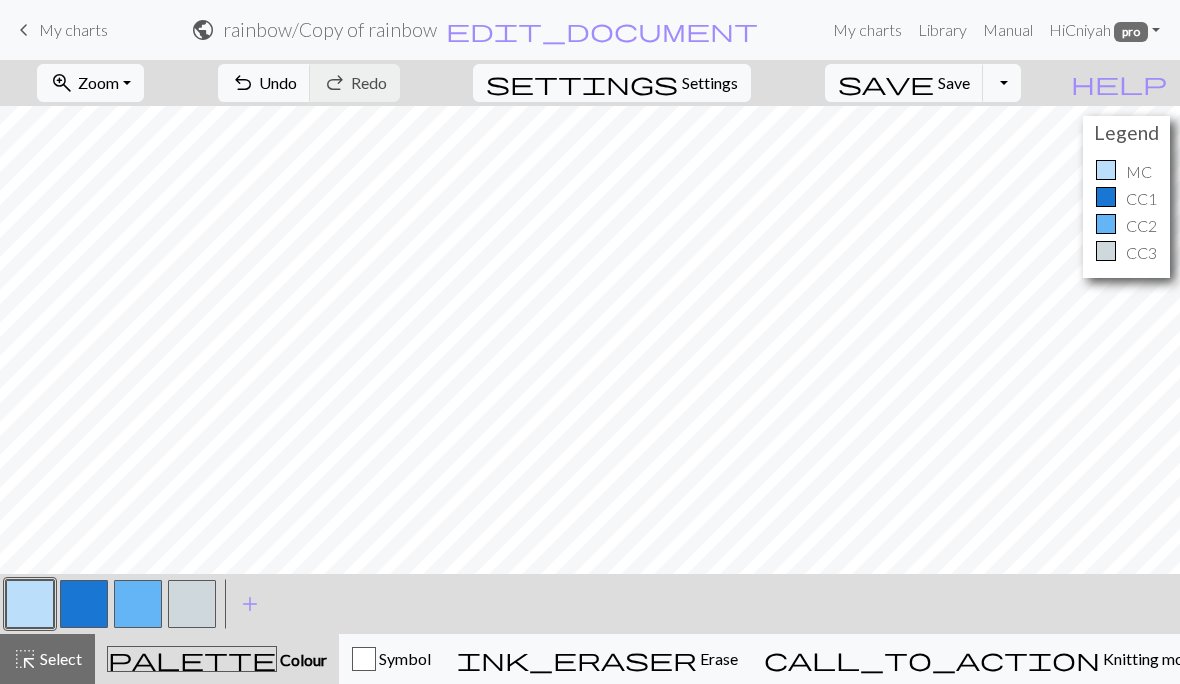 click at bounding box center (84, 604) 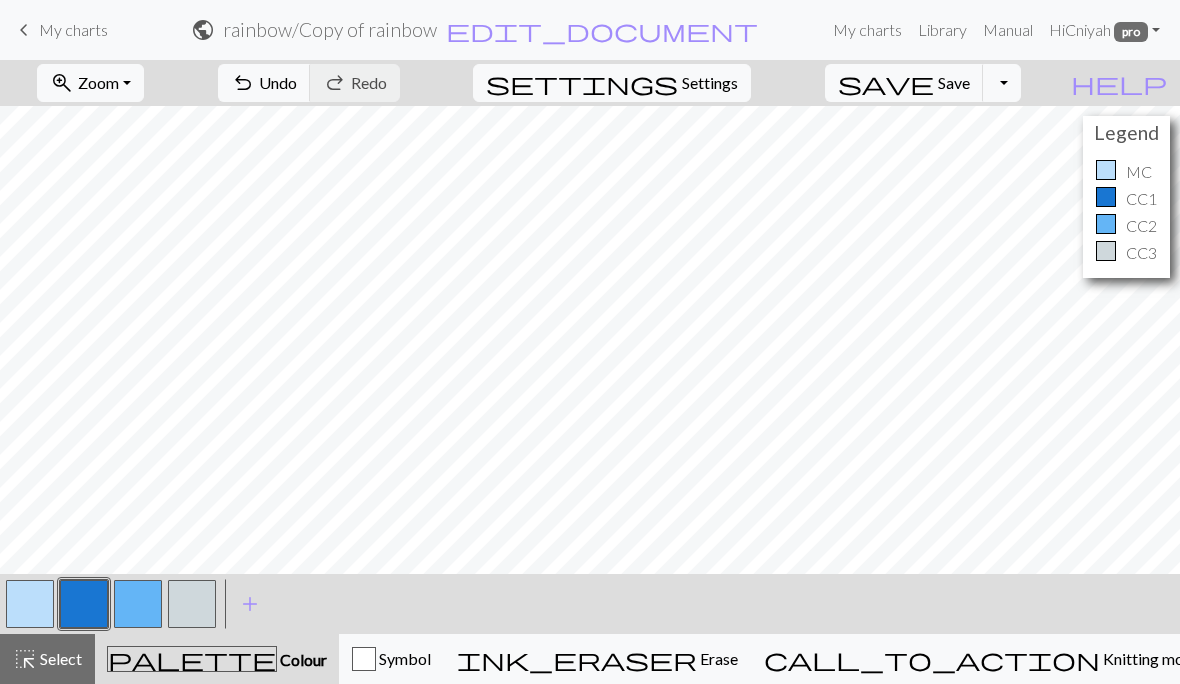 click on "Settings" at bounding box center [710, 83] 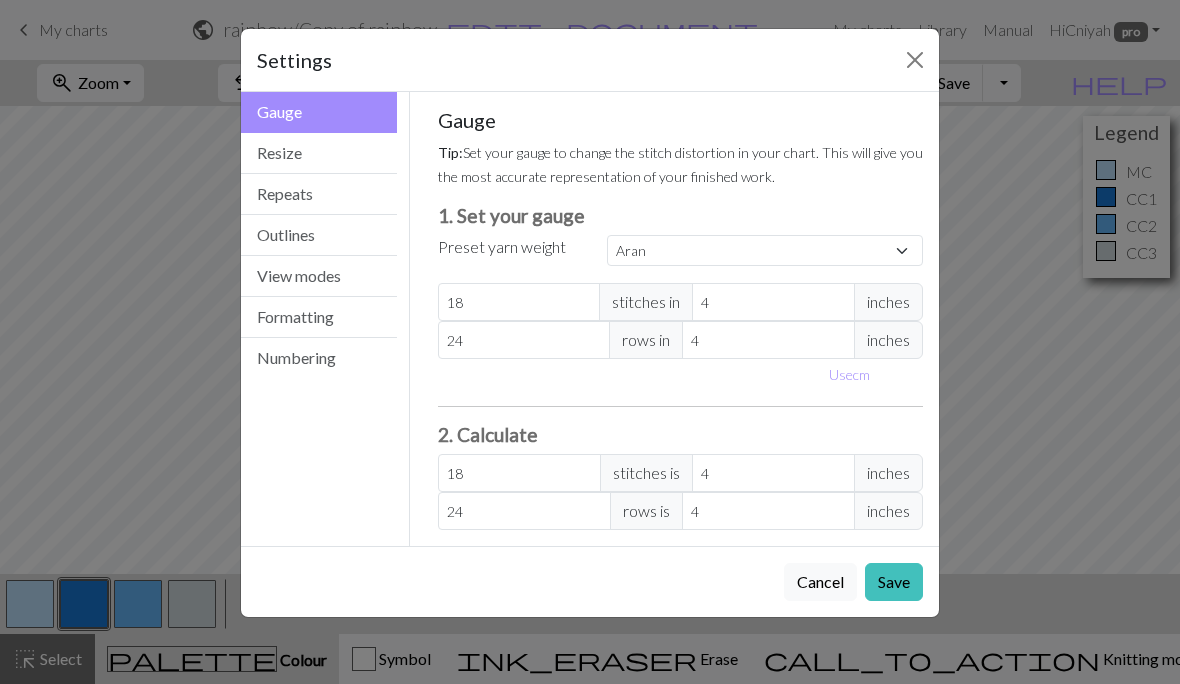 click at bounding box center [915, 60] 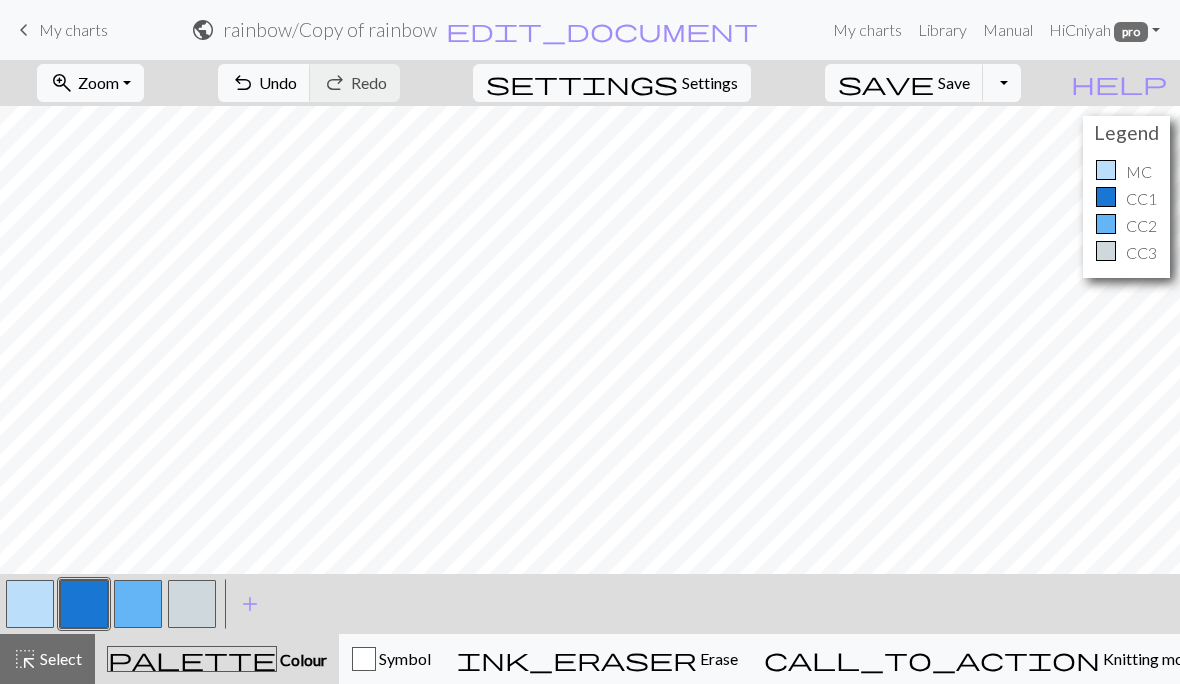 click at bounding box center (138, 604) 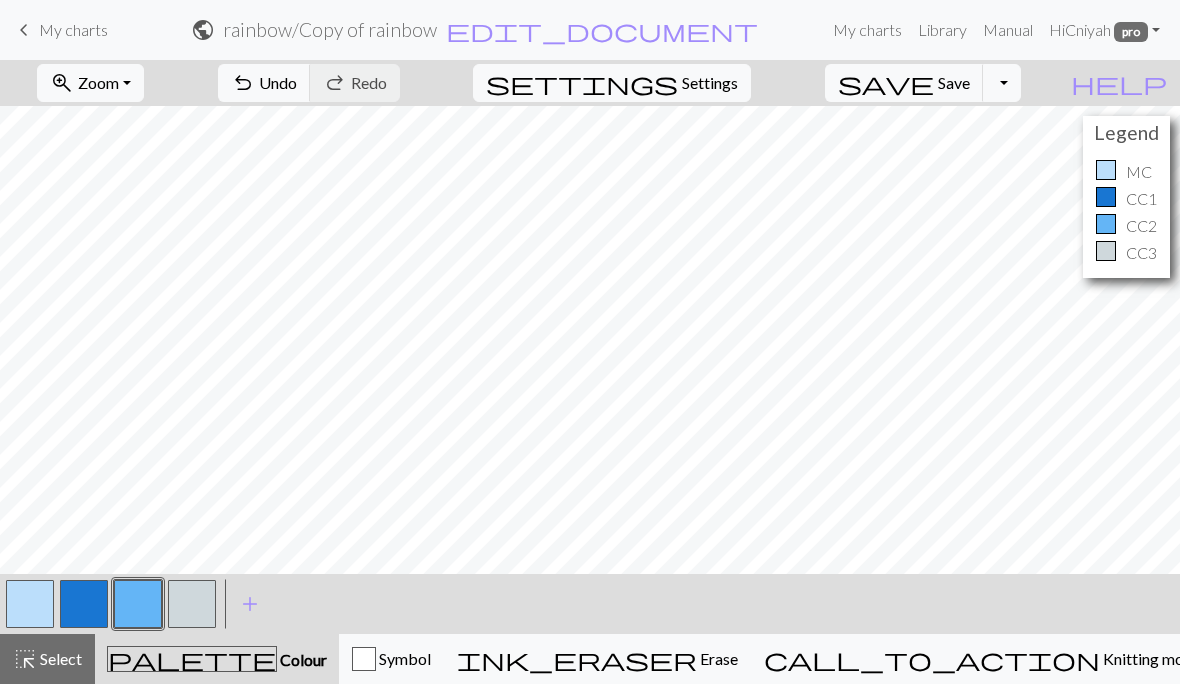 click at bounding box center [30, 604] 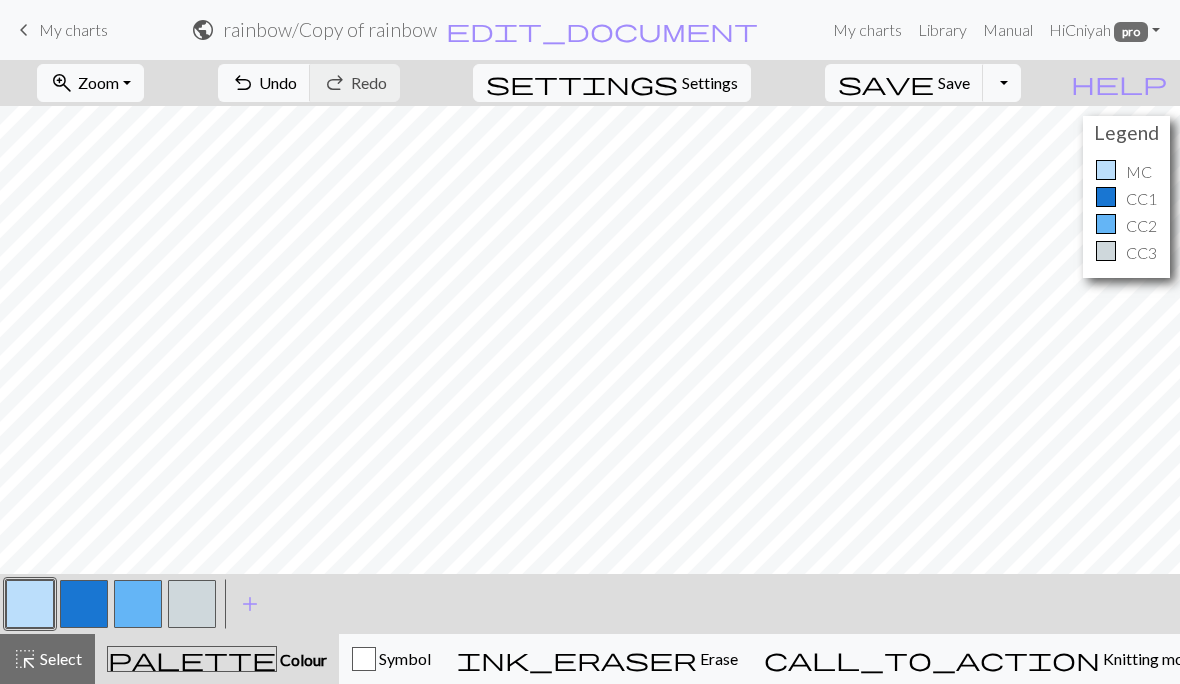 click at bounding box center [84, 604] 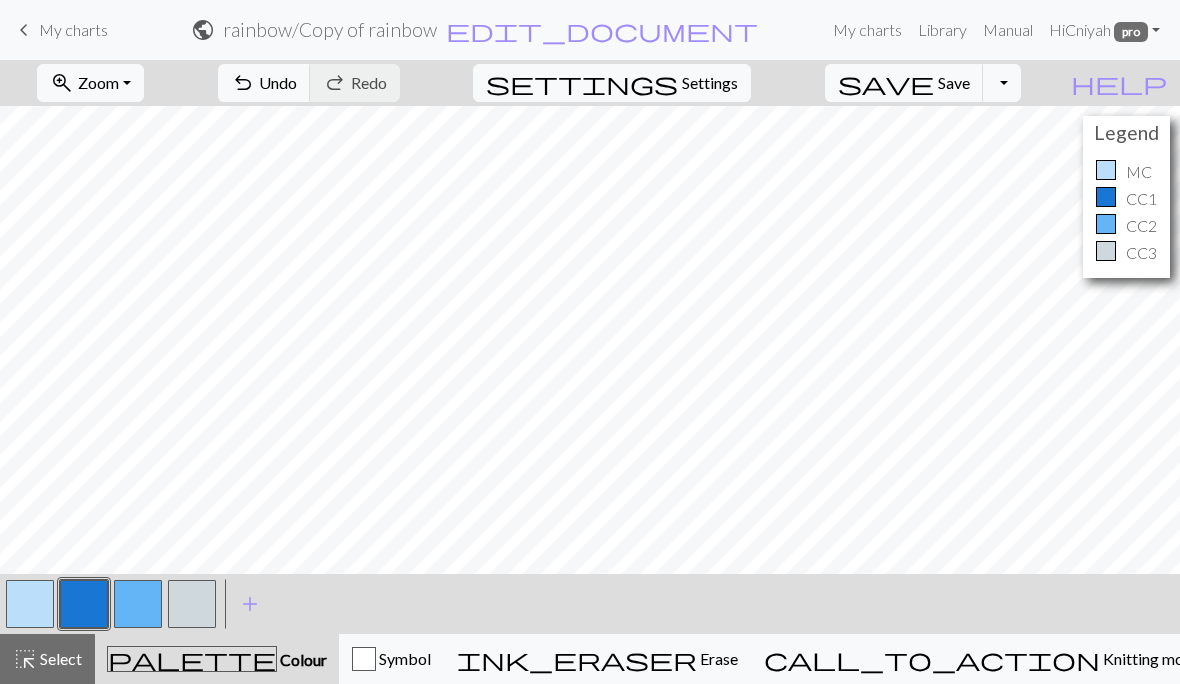 click at bounding box center [192, 604] 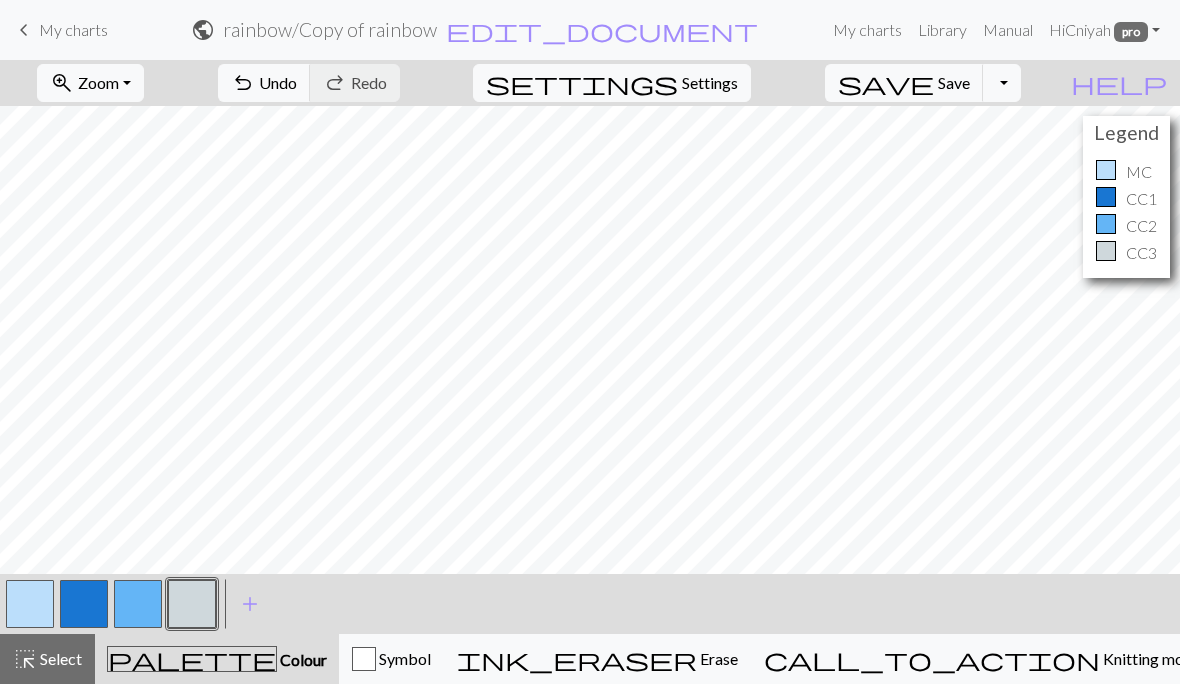 click at bounding box center (84, 604) 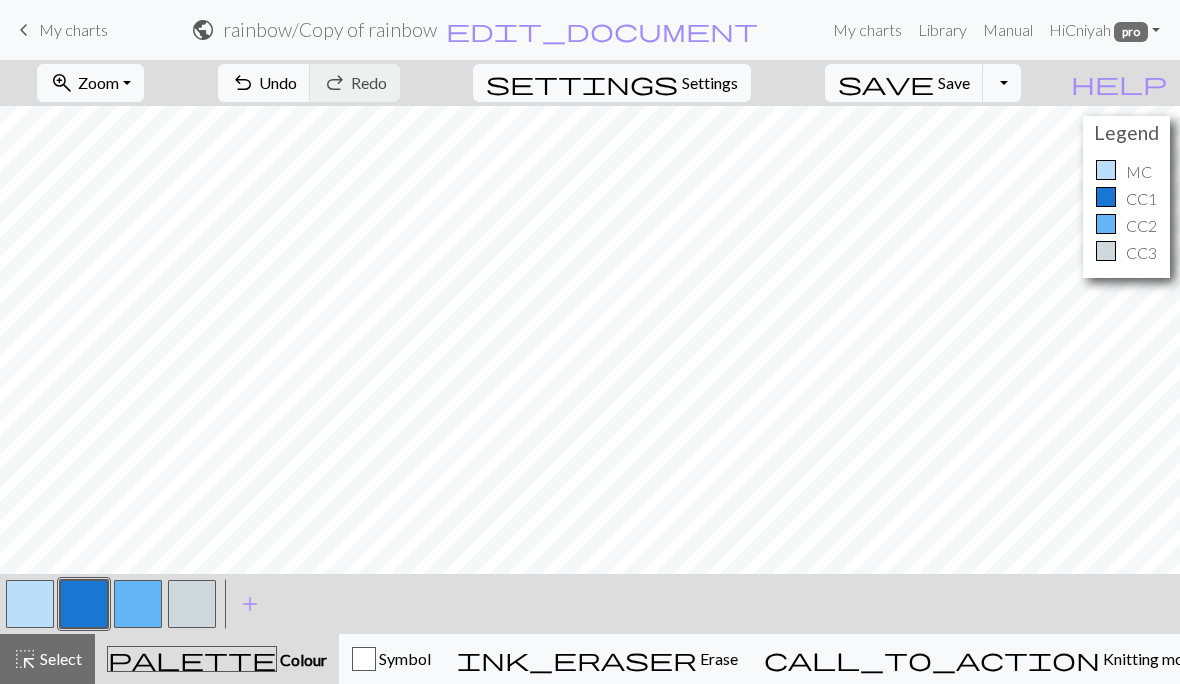 click at bounding box center [138, 604] 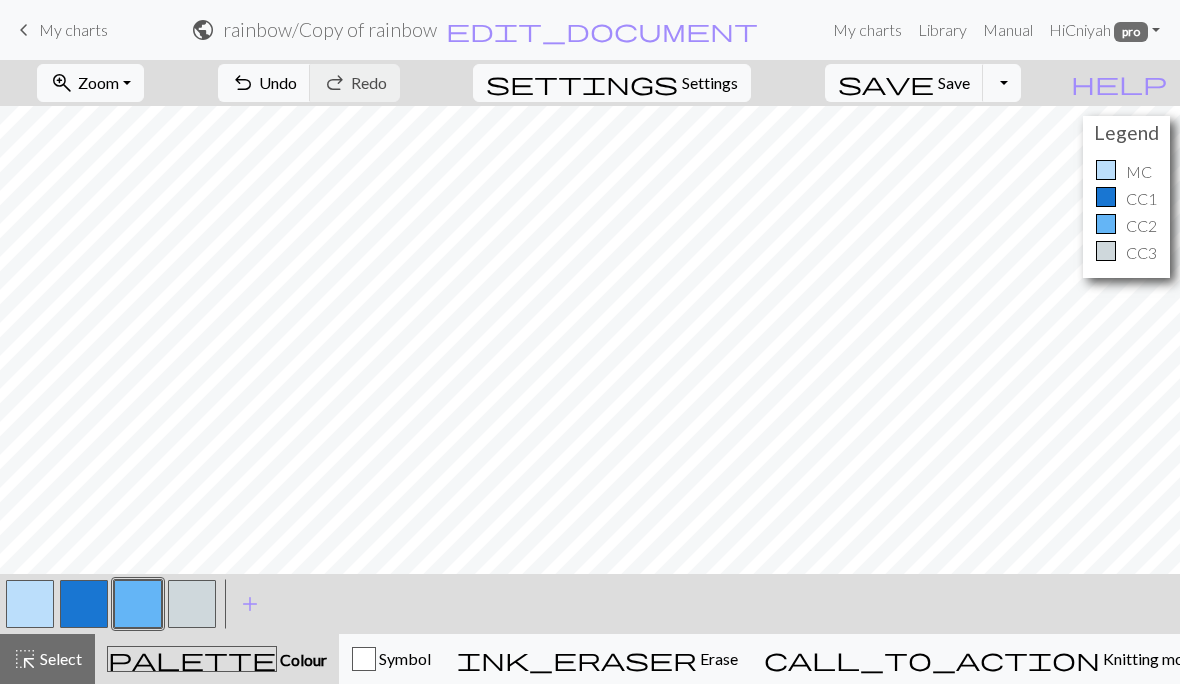click at bounding box center [84, 604] 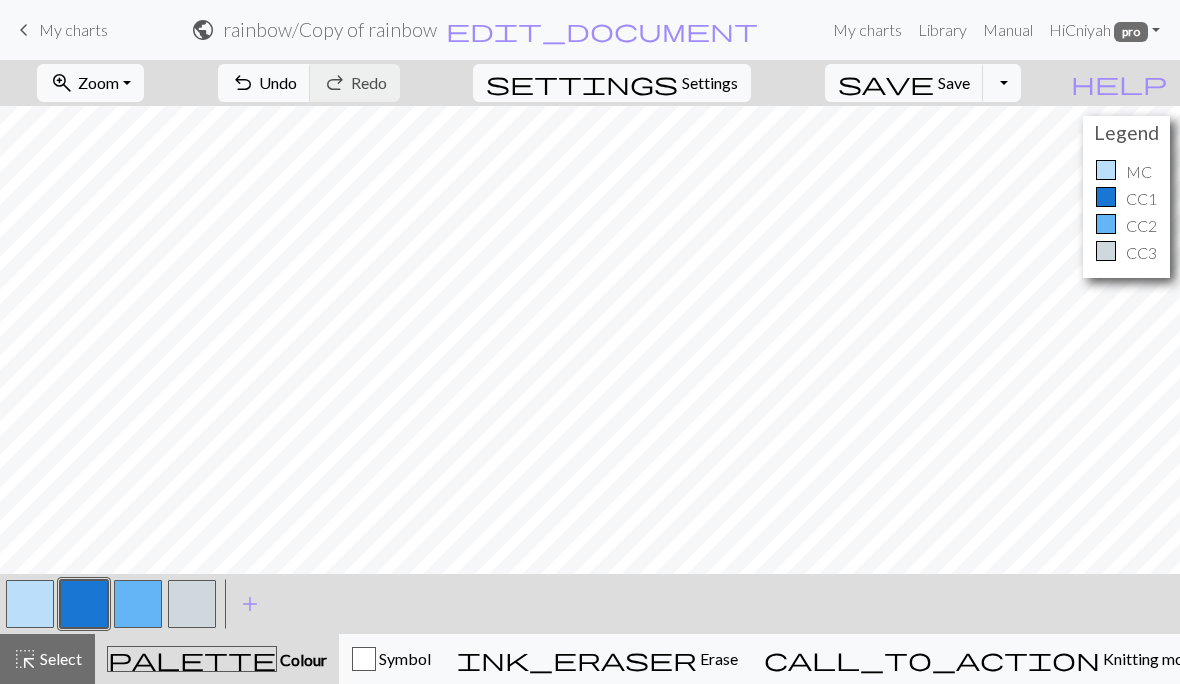 click at bounding box center (192, 604) 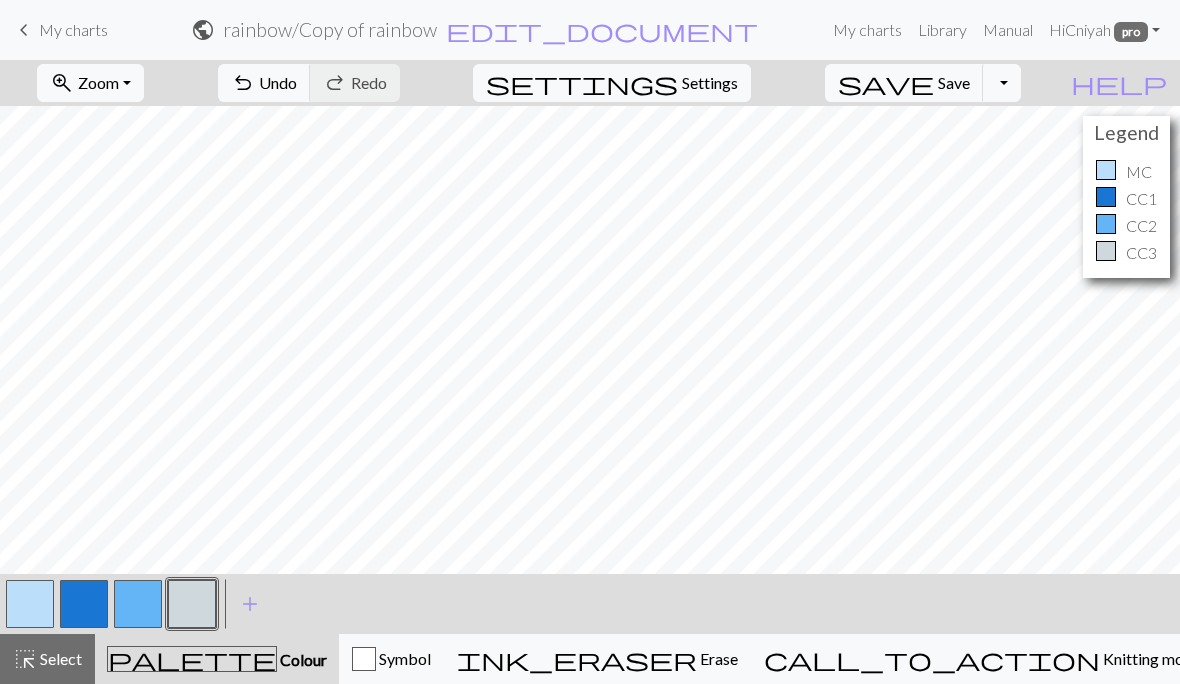 click at bounding box center (138, 604) 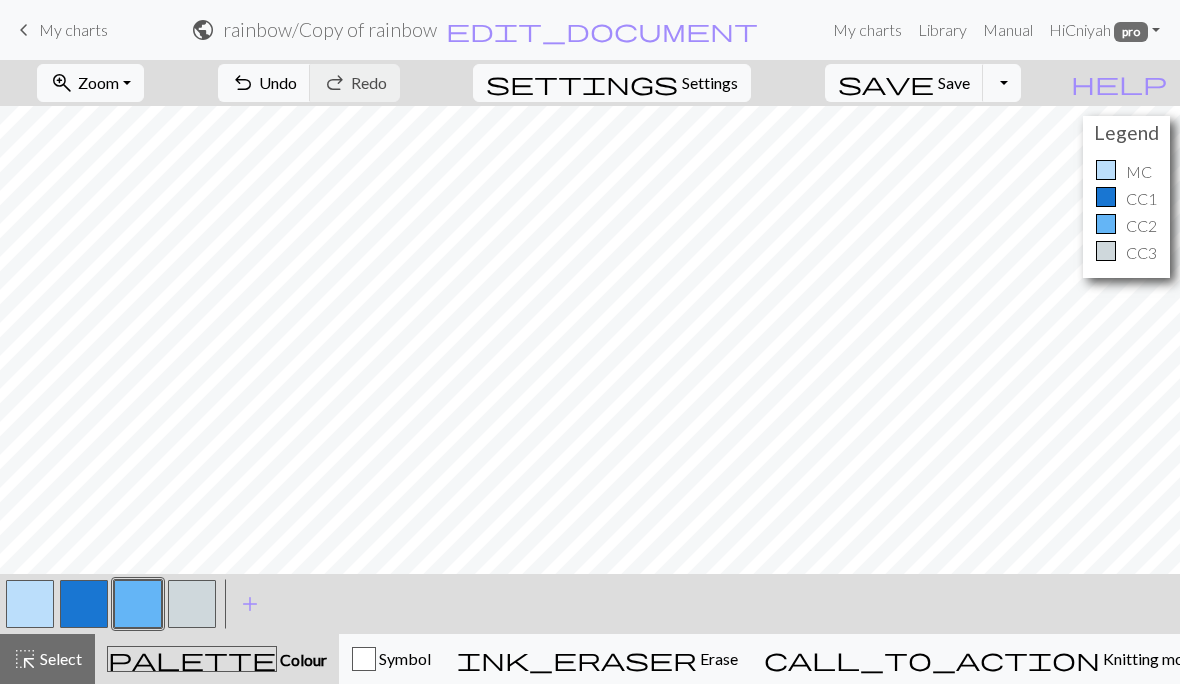 click at bounding box center (84, 604) 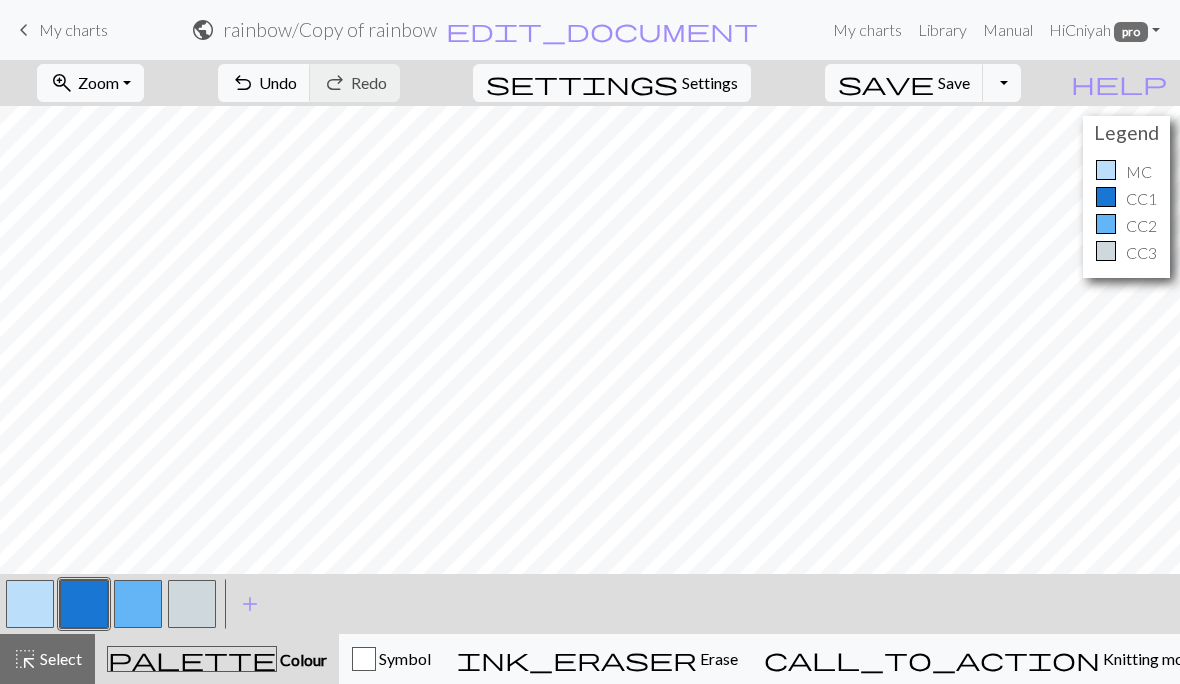 click at bounding box center (138, 604) 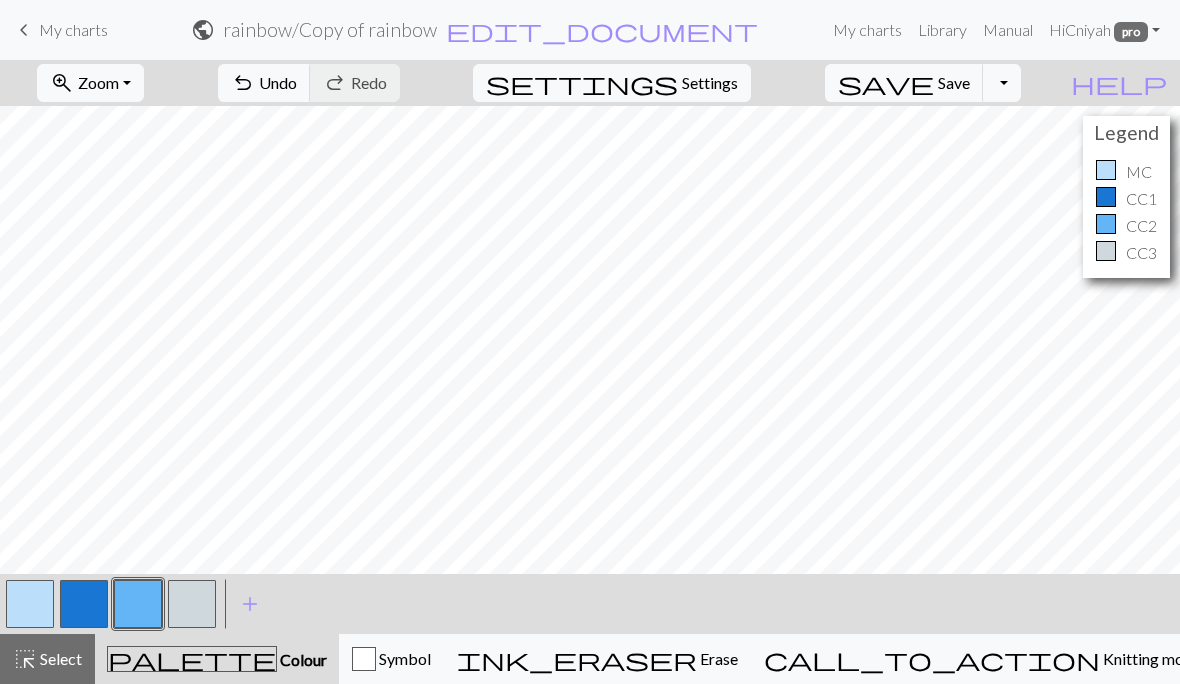 click at bounding box center [84, 604] 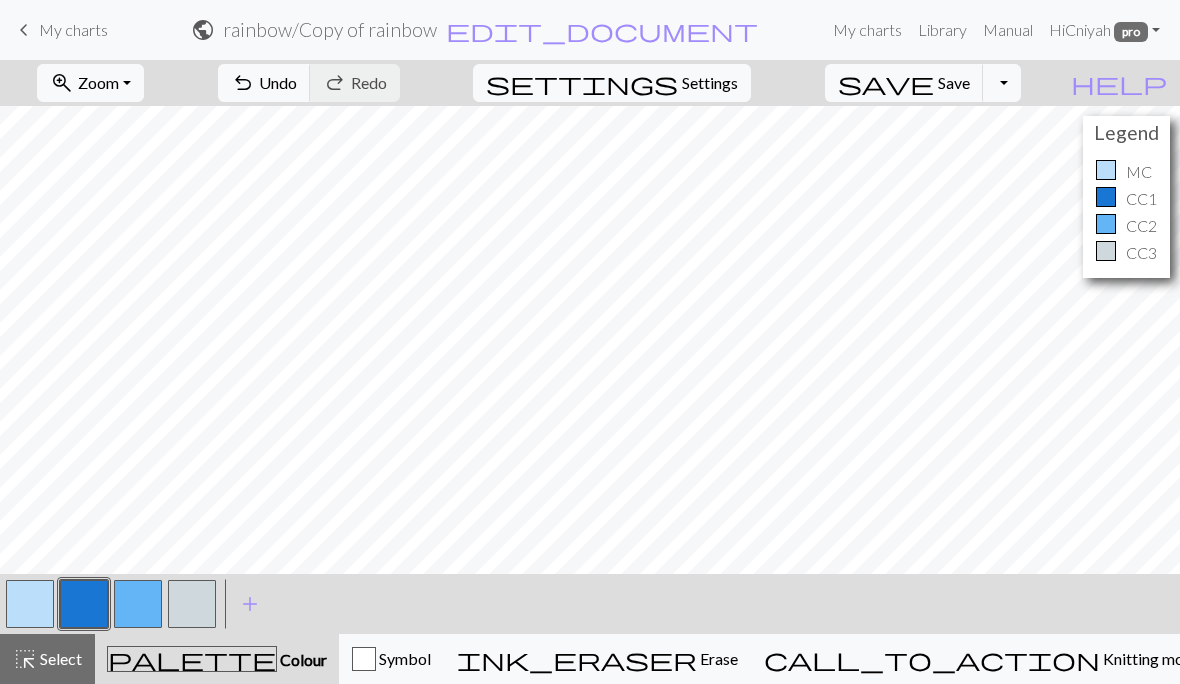 click at bounding box center (138, 604) 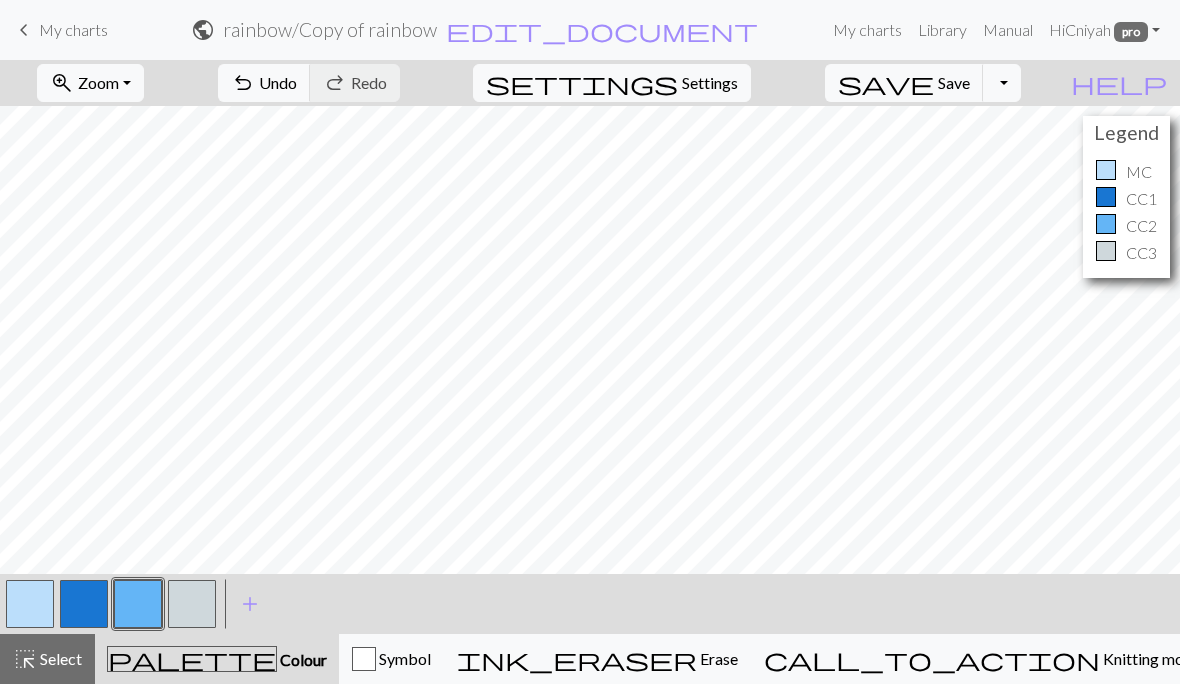 click at bounding box center (30, 604) 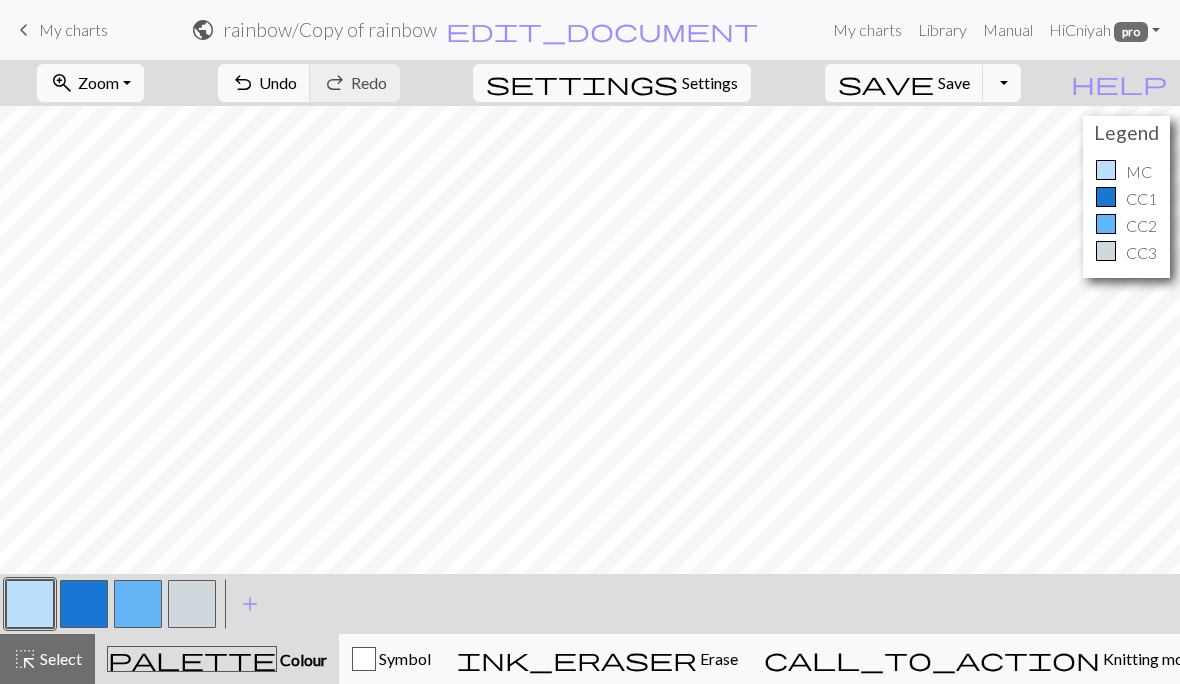 click at bounding box center (138, 604) 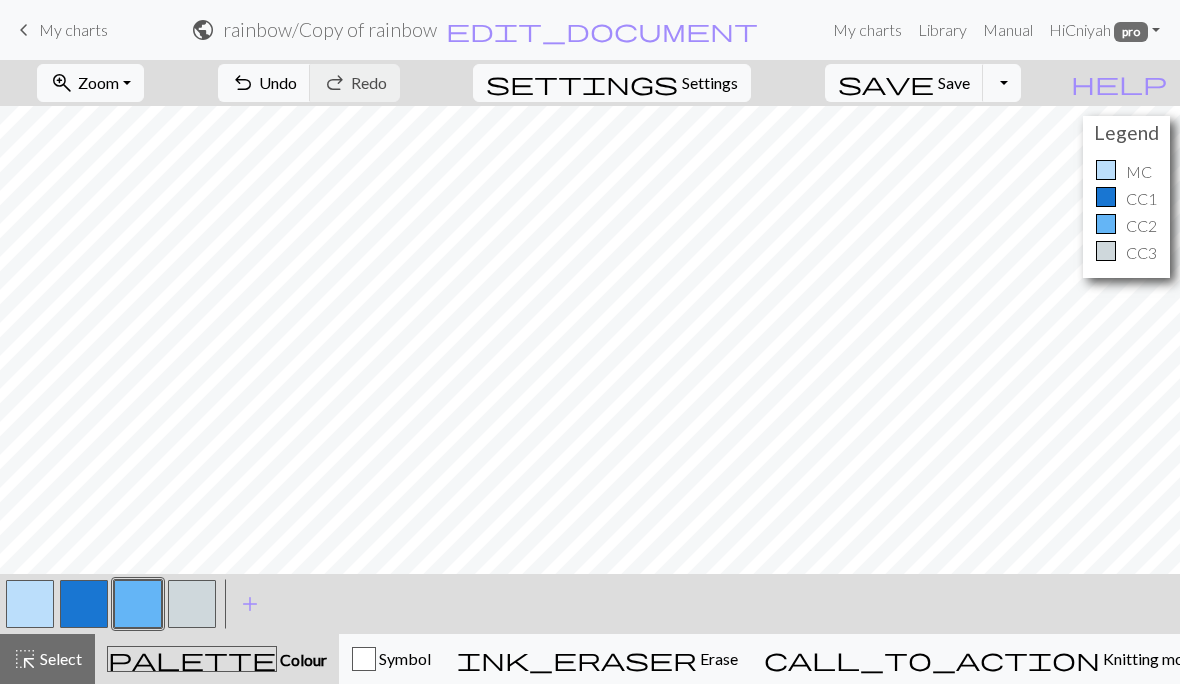 click at bounding box center (30, 604) 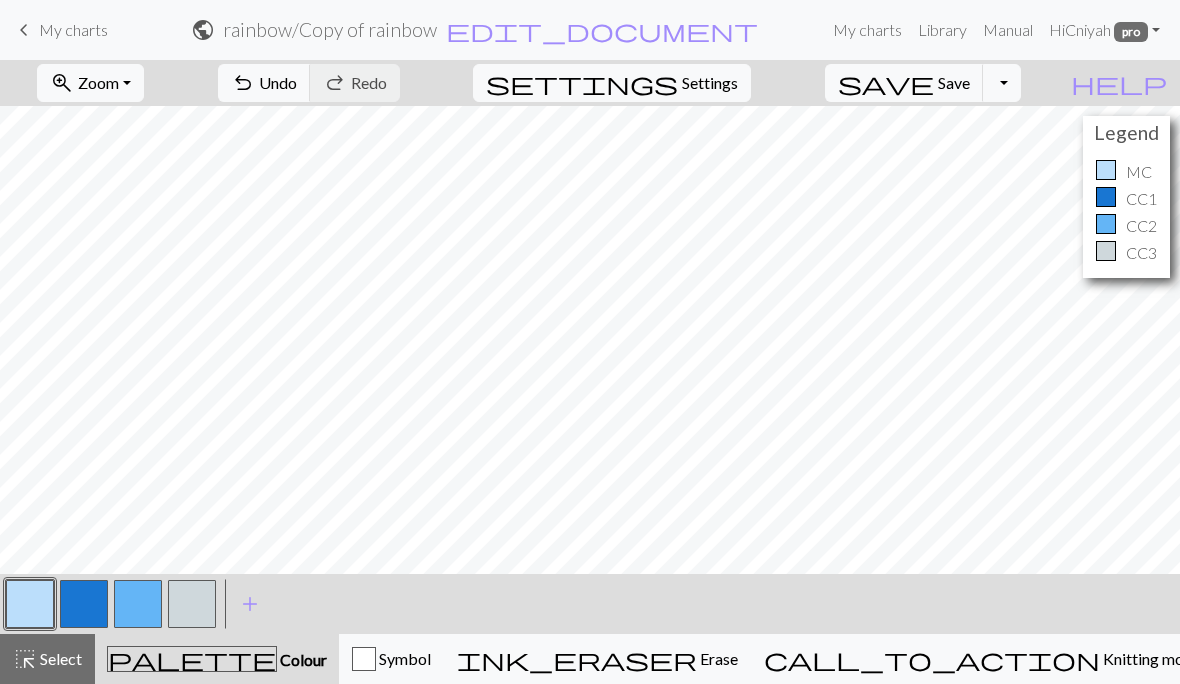 click at bounding box center (192, 604) 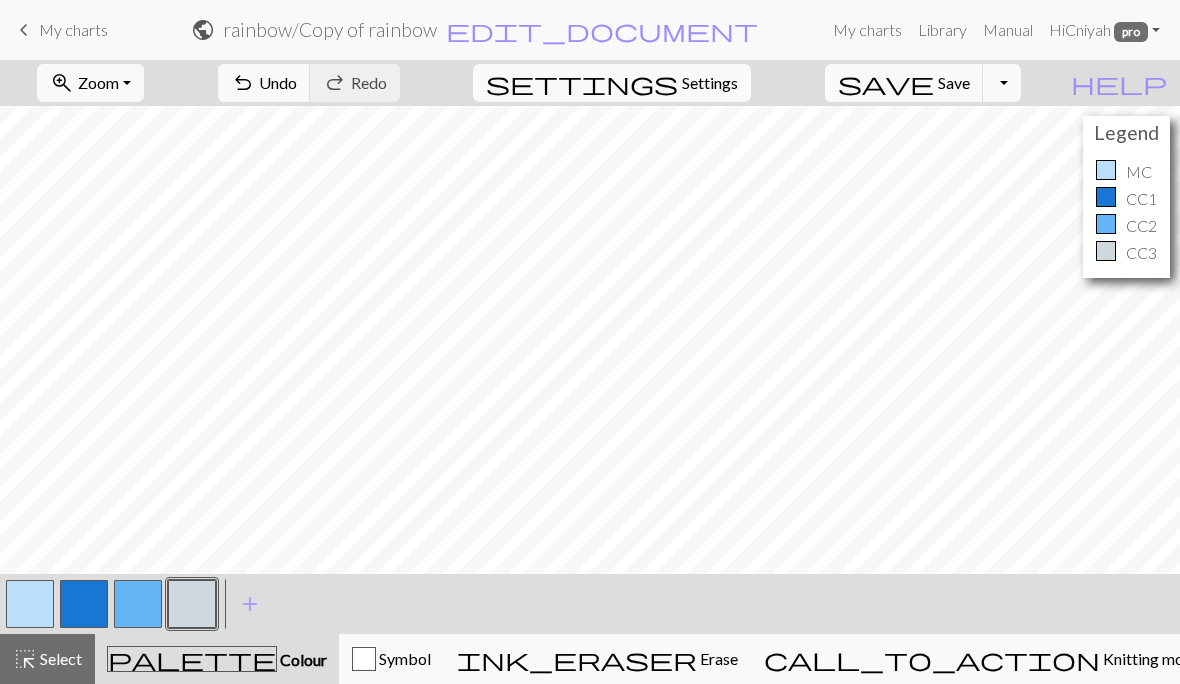 click at bounding box center [138, 604] 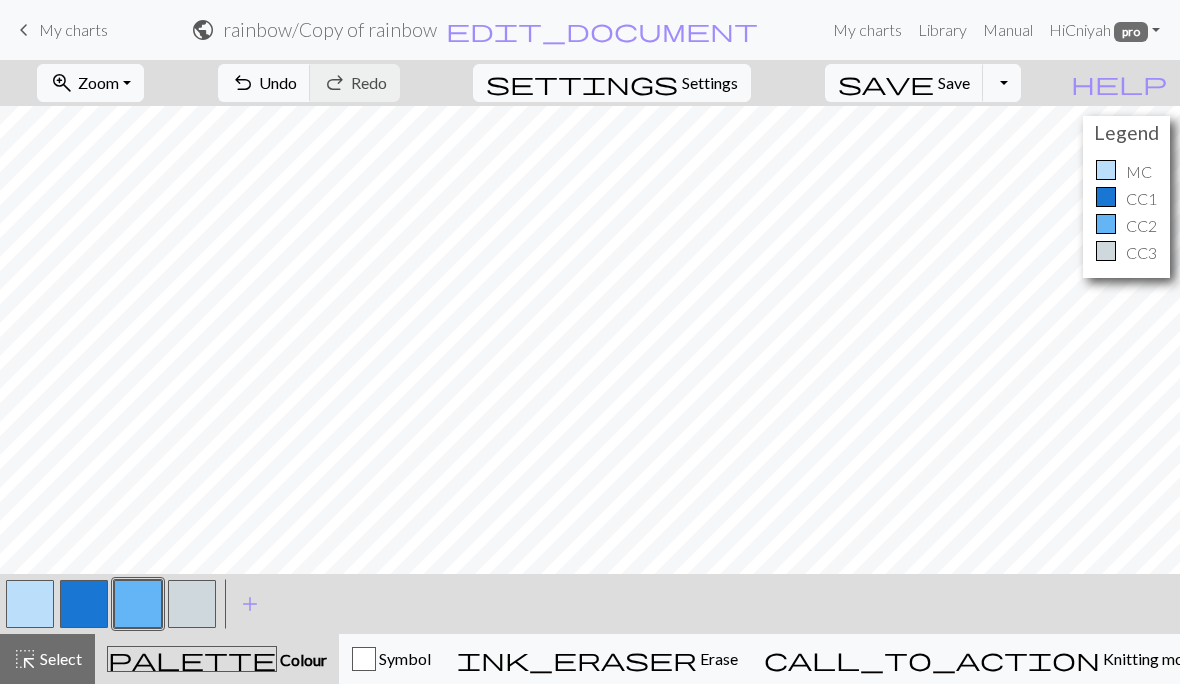 click at bounding box center (30, 604) 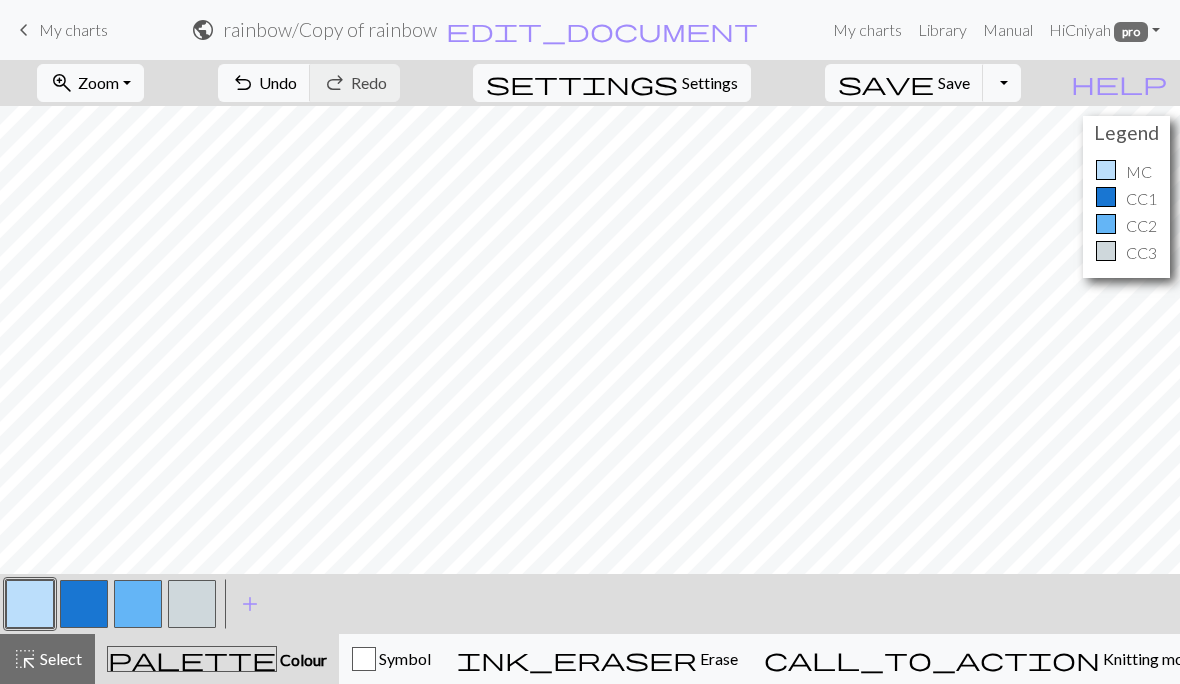 click at bounding box center [138, 604] 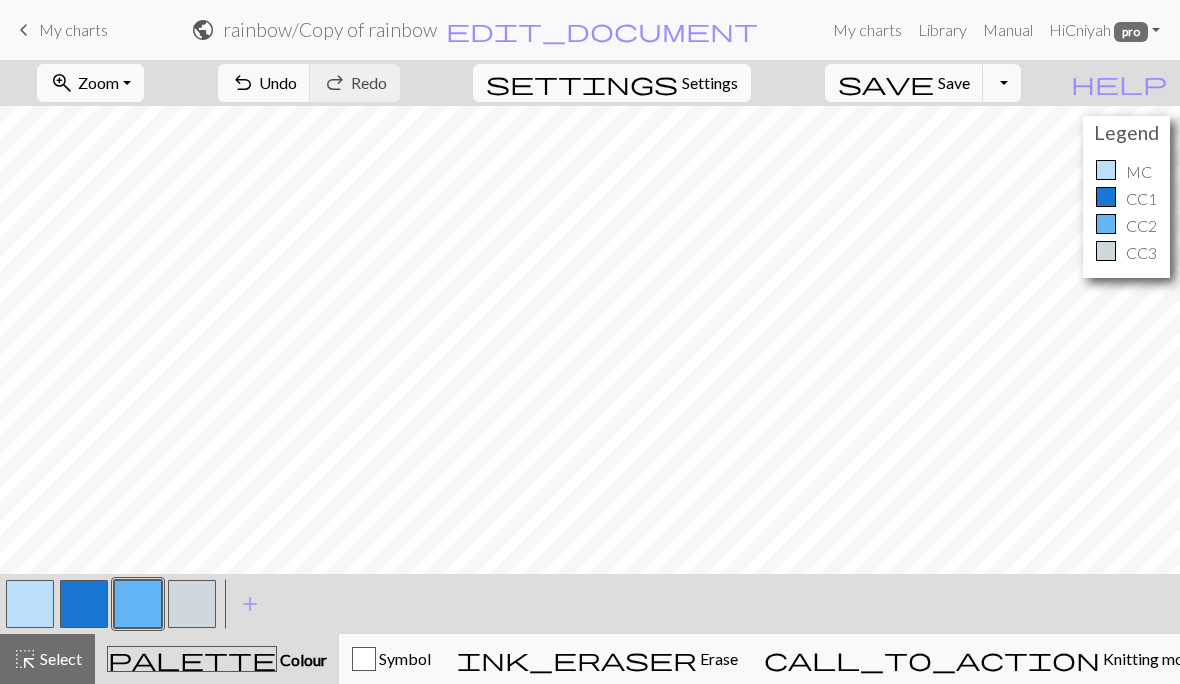 click on "Toggle Dropdown" at bounding box center [1002, 83] 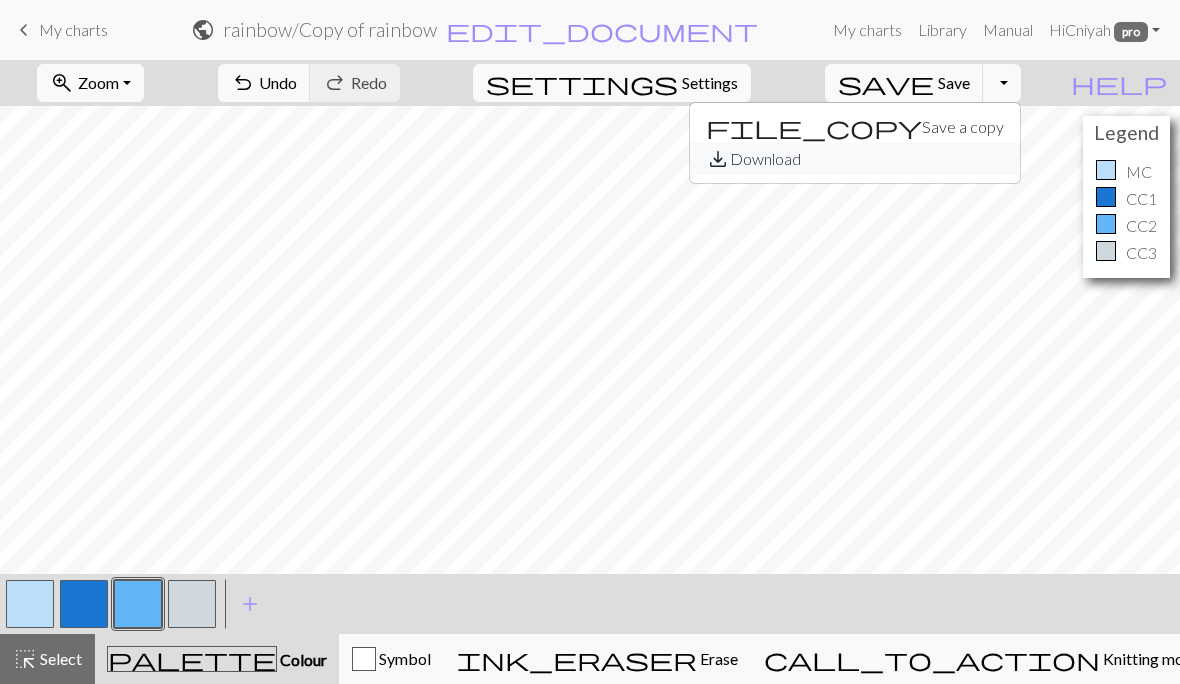 click on "save_alt  Download" at bounding box center (855, 159) 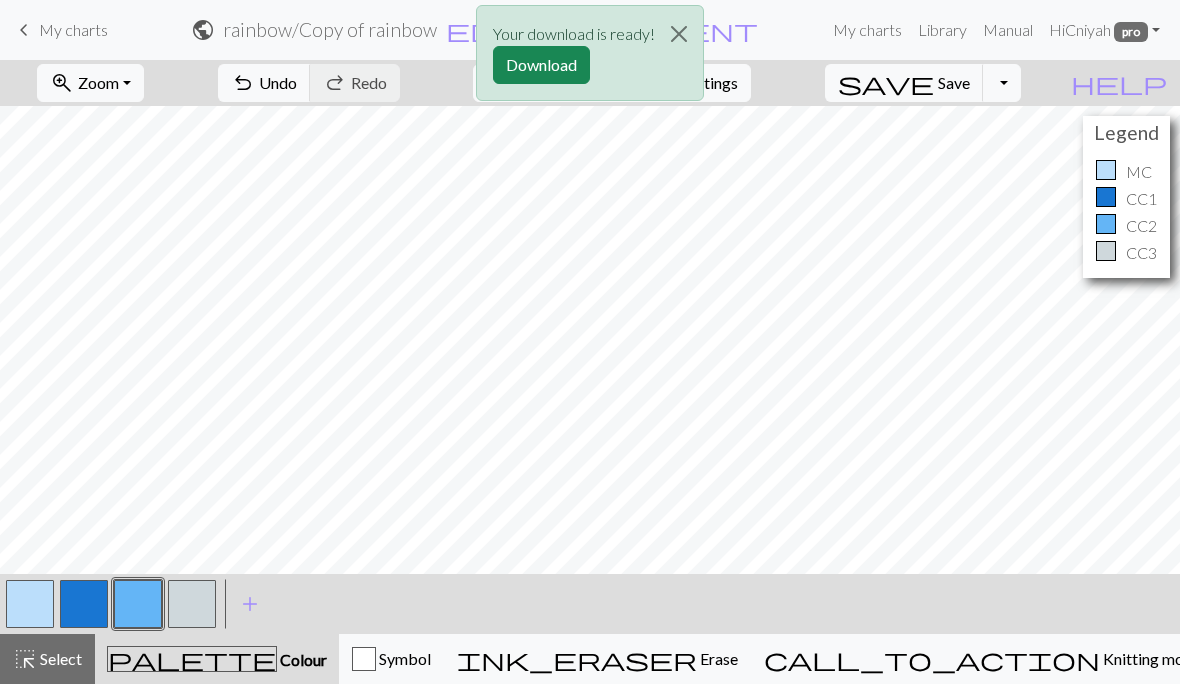 click on "Download" at bounding box center [541, 65] 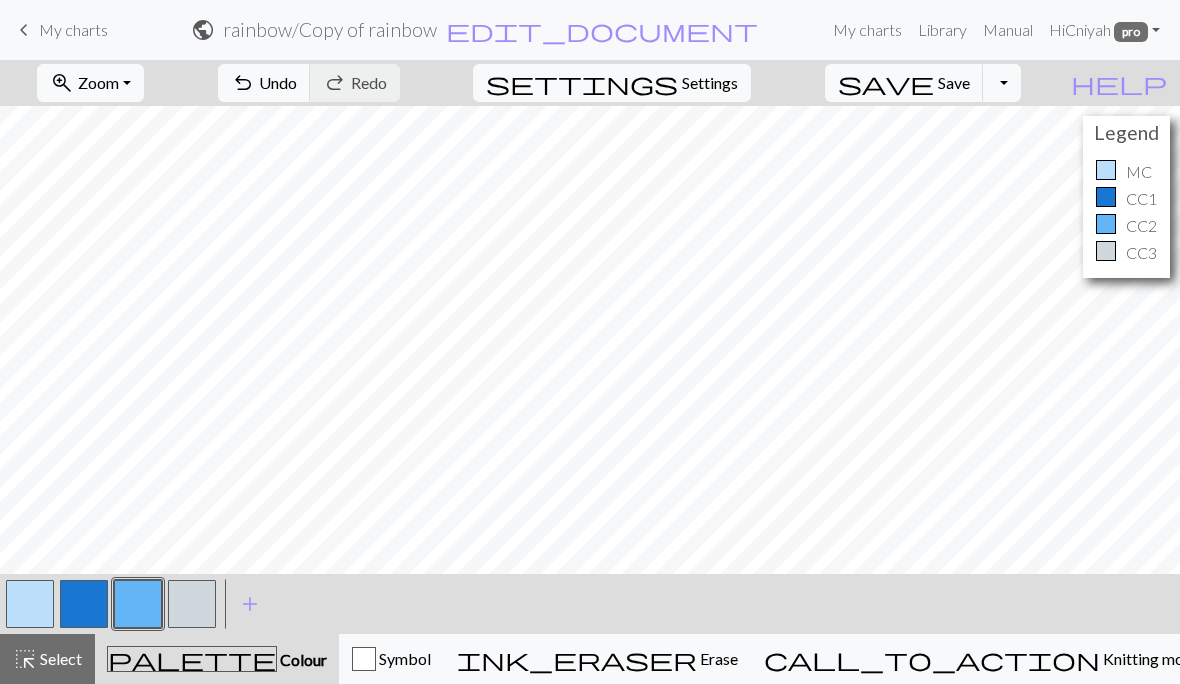 click on "keyboard_arrow_left   My charts" at bounding box center (60, 30) 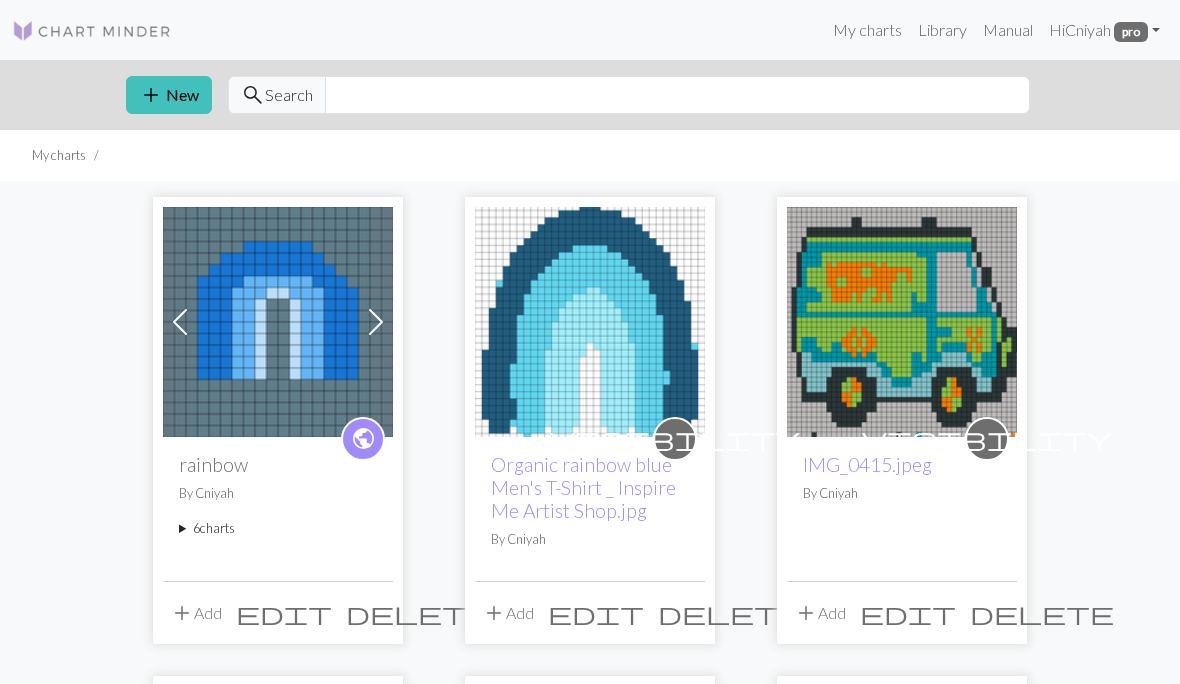 click on "6  charts" at bounding box center [278, 528] 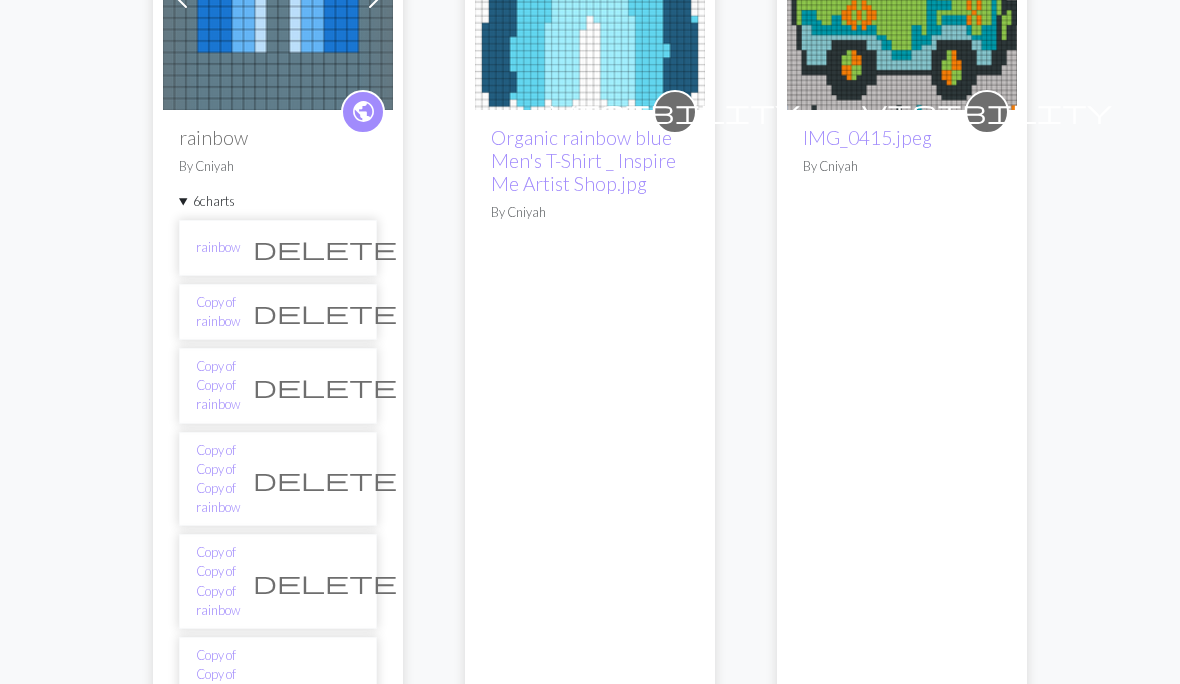 scroll, scrollTop: 330, scrollLeft: 0, axis: vertical 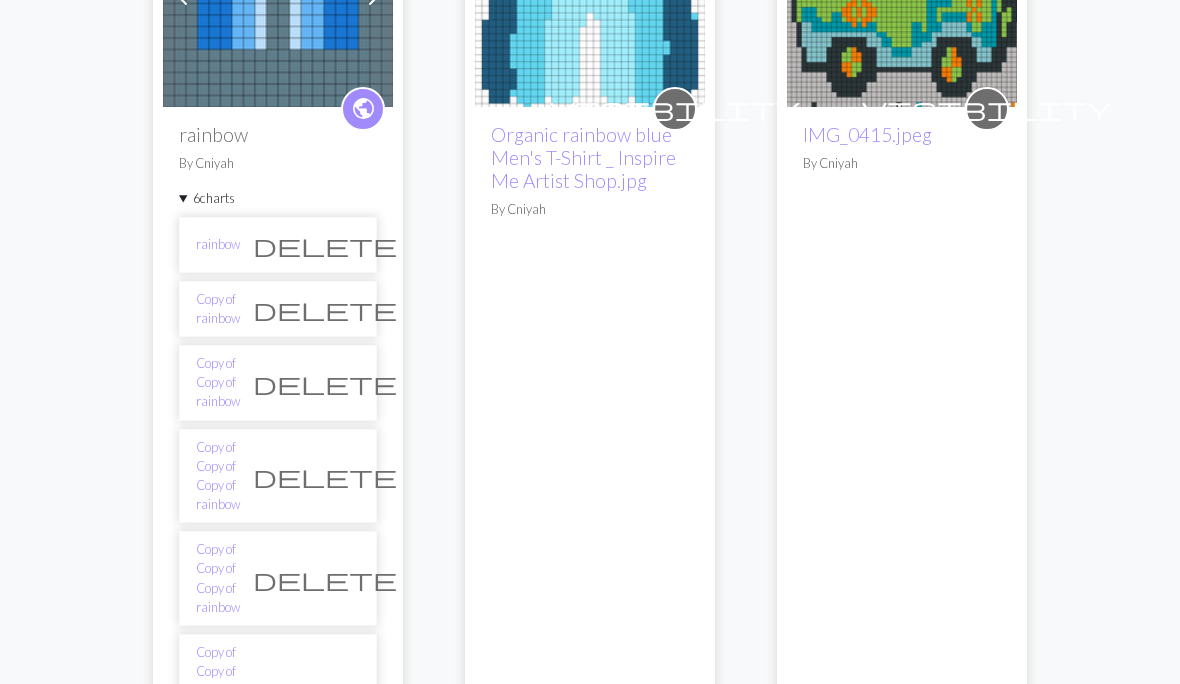 click on "Copy of Copy of Copy of rainbow" at bounding box center (218, 578) 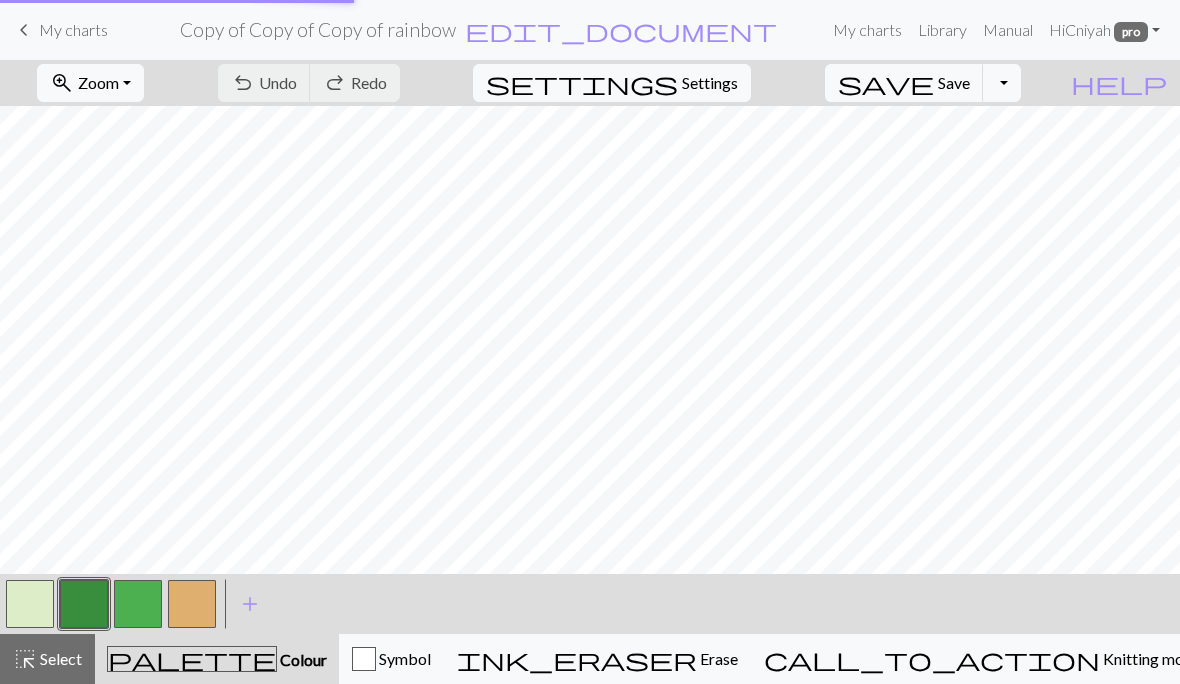 scroll, scrollTop: 0, scrollLeft: 0, axis: both 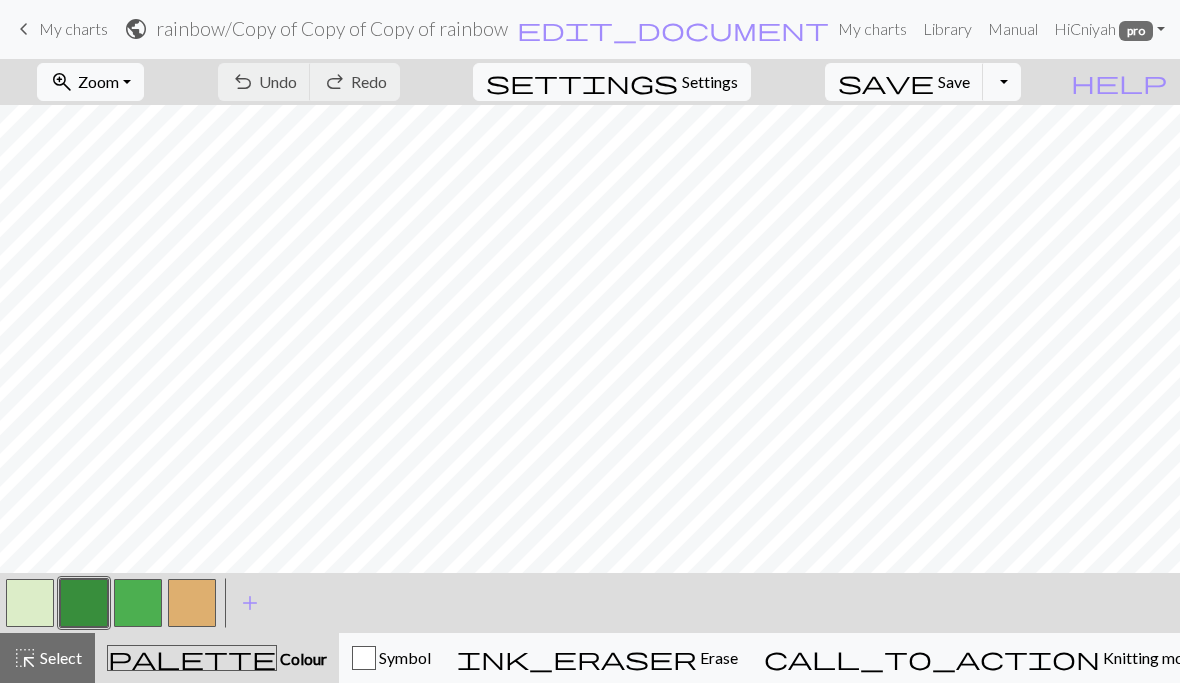 click on "Toggle Dropdown" at bounding box center [1002, 83] 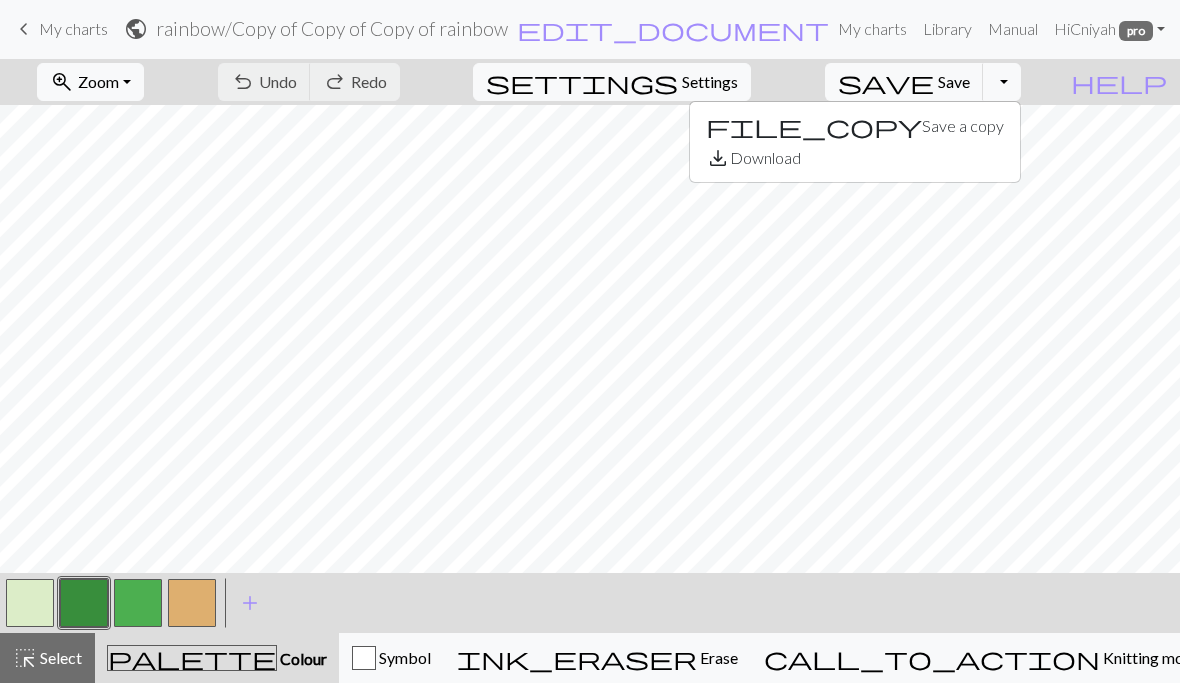 click on "Settings" at bounding box center [710, 83] 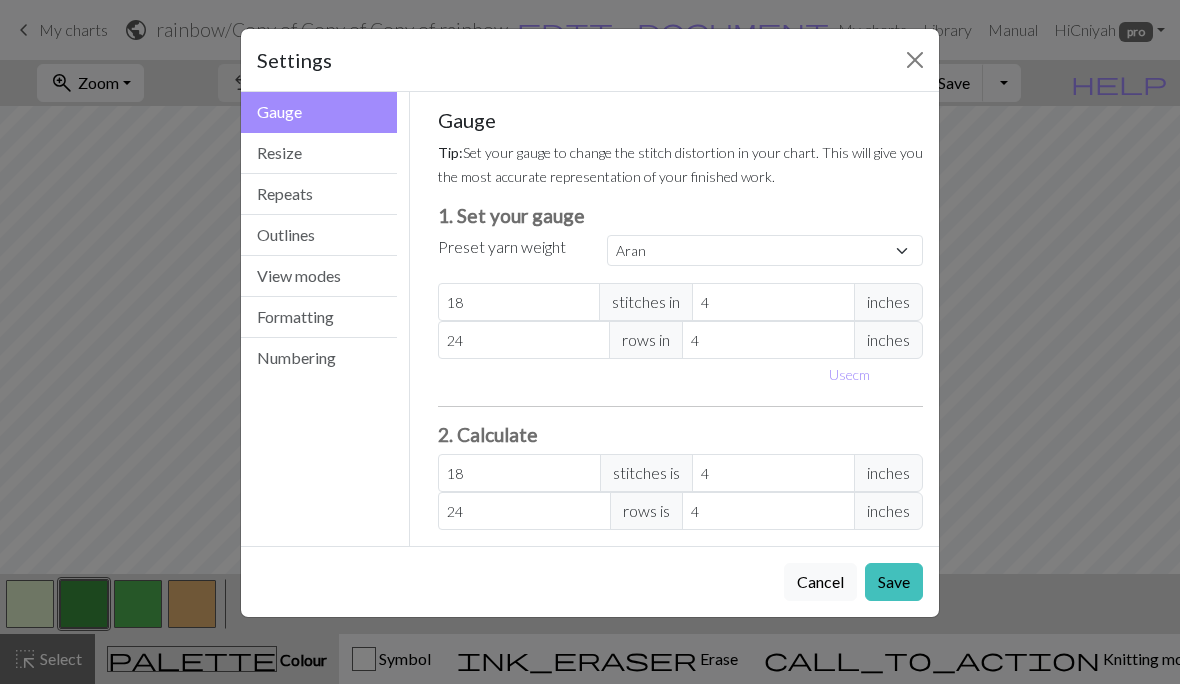 click on "Resize" at bounding box center [319, 153] 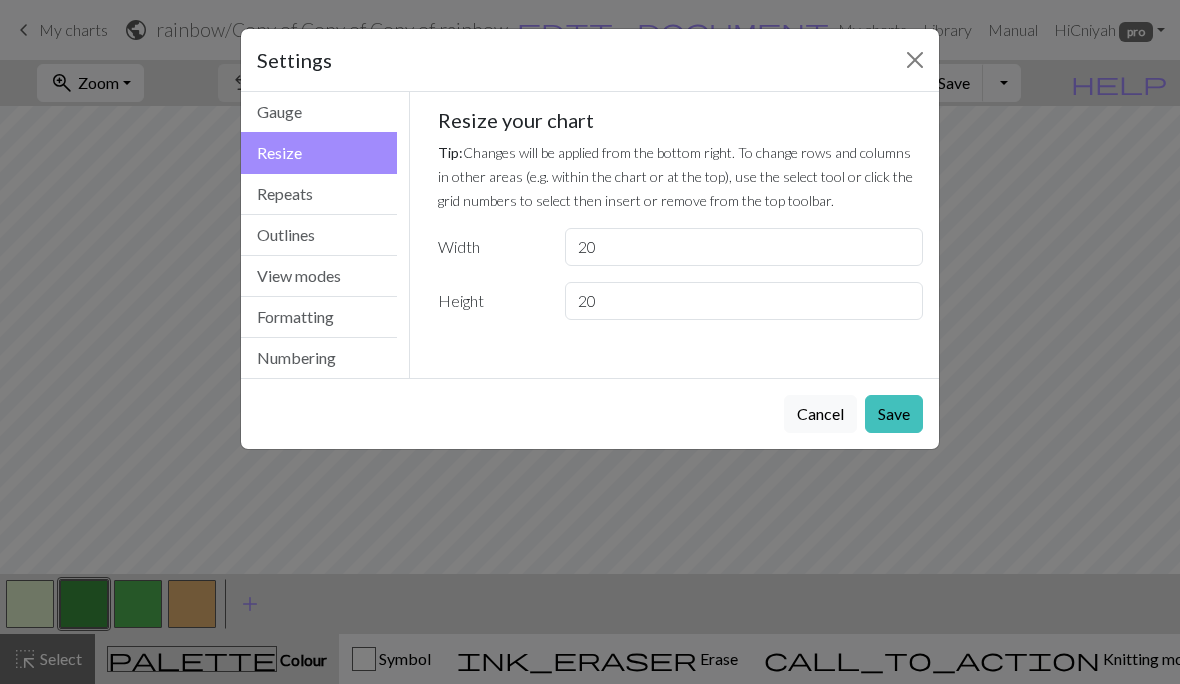 click on "View modes" at bounding box center [319, 276] 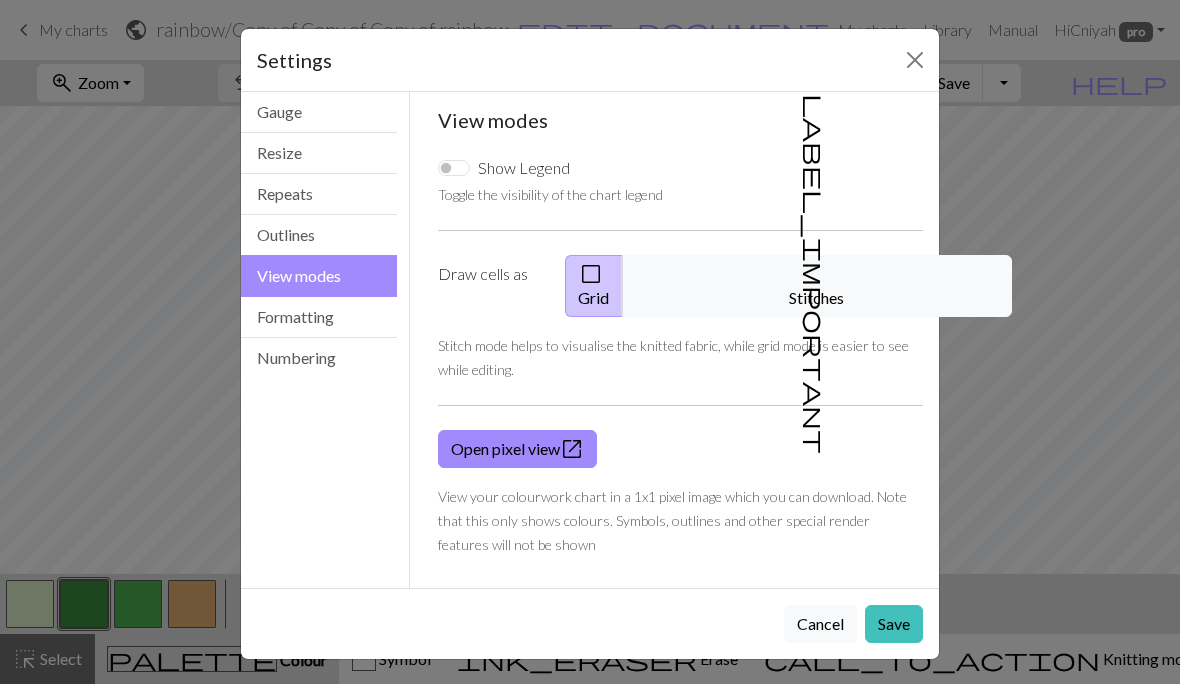 click on "label_important Stitches" at bounding box center (817, 286) 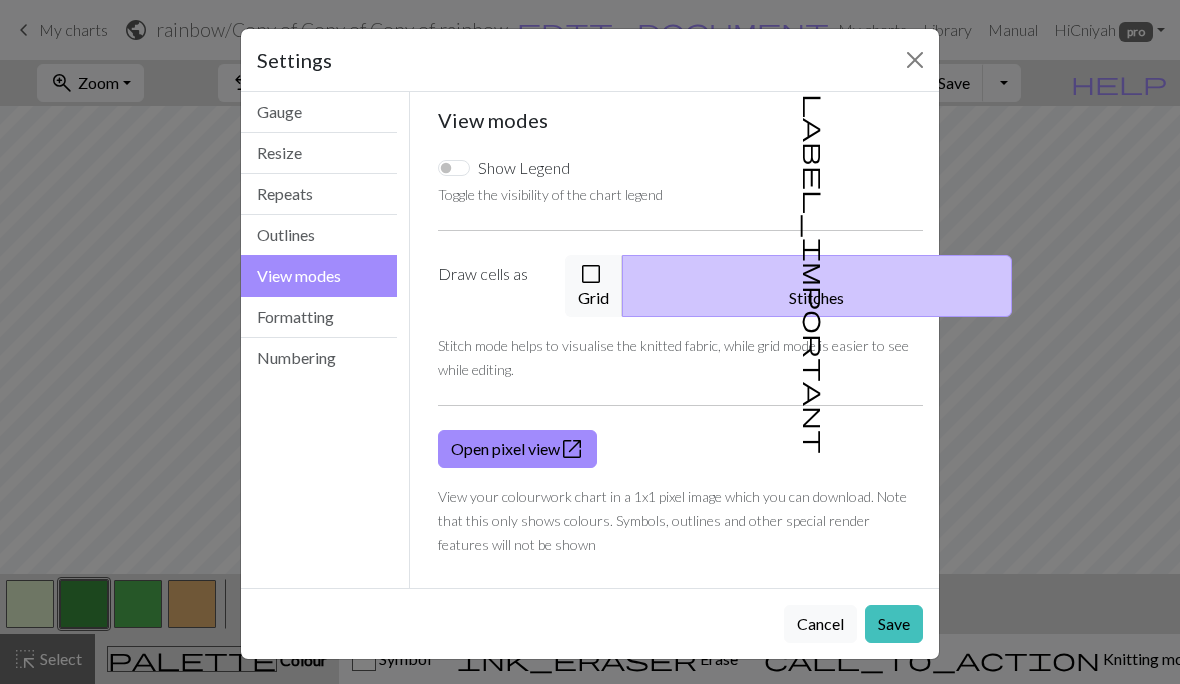 click on "Save" at bounding box center (894, 624) 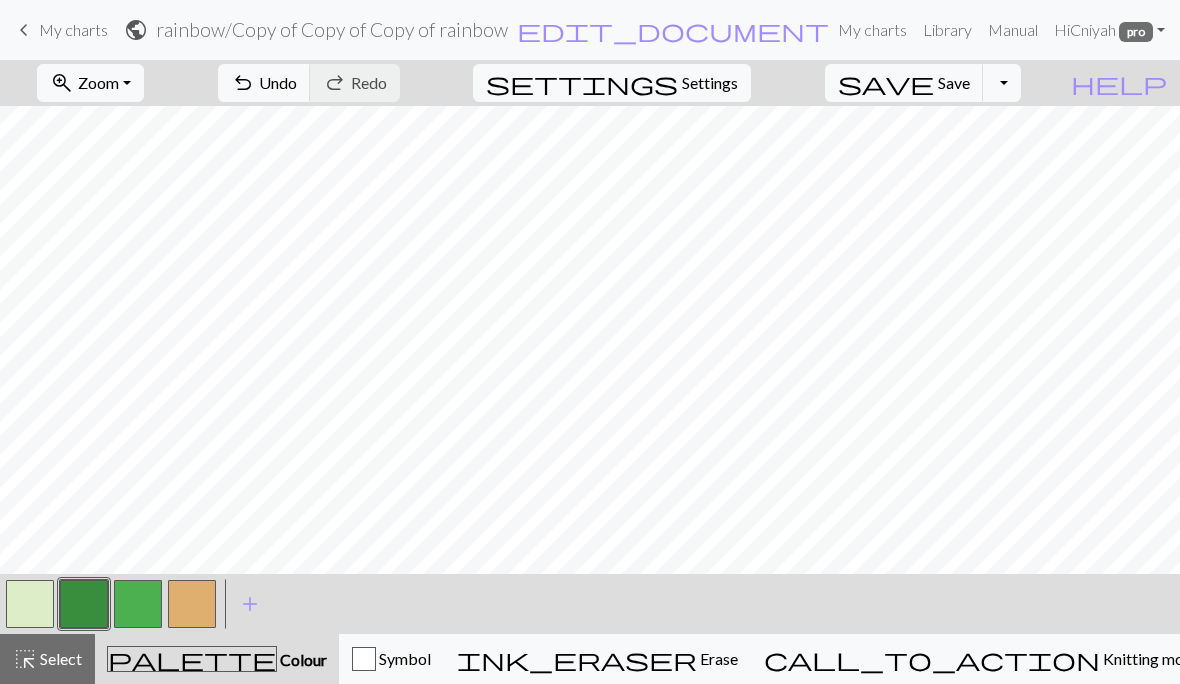 click on "Toggle Dropdown" at bounding box center (1002, 83) 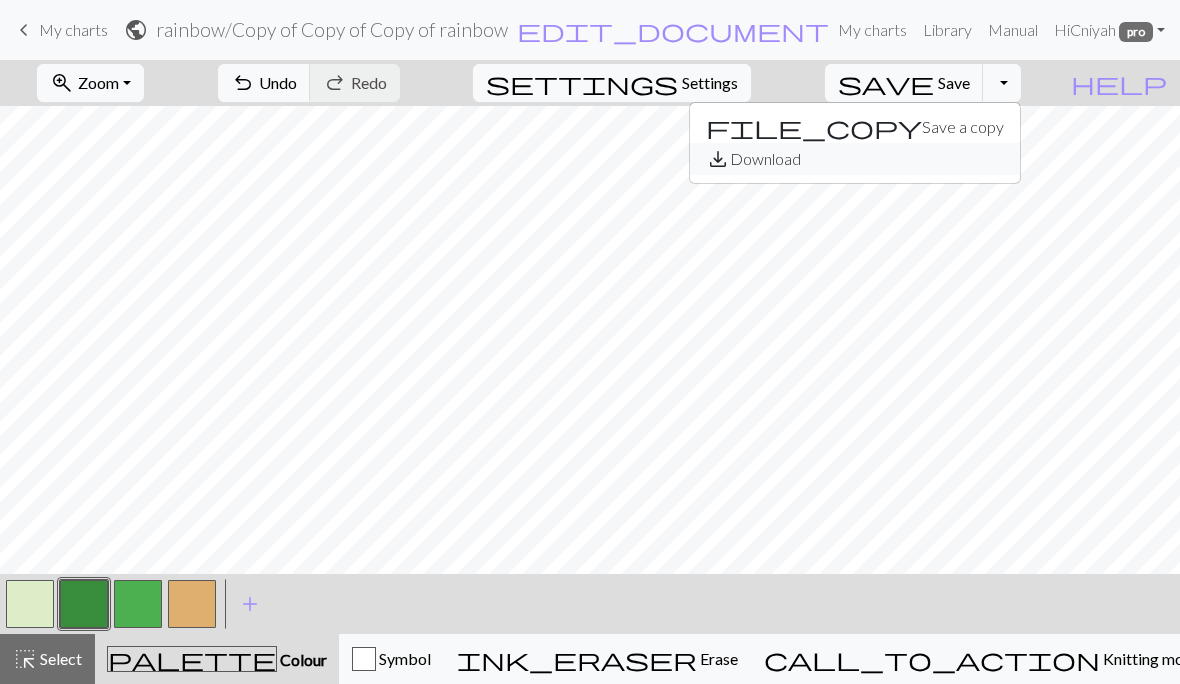 click on "save_alt  Download" at bounding box center [855, 159] 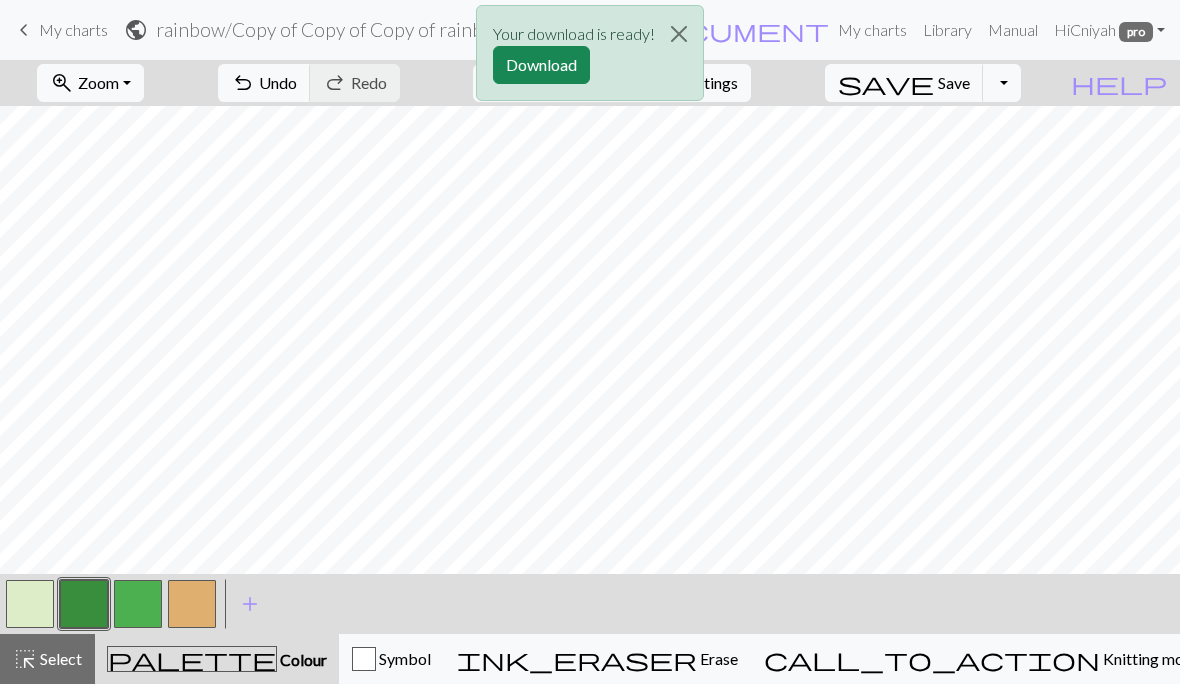 click on "Download" at bounding box center [541, 65] 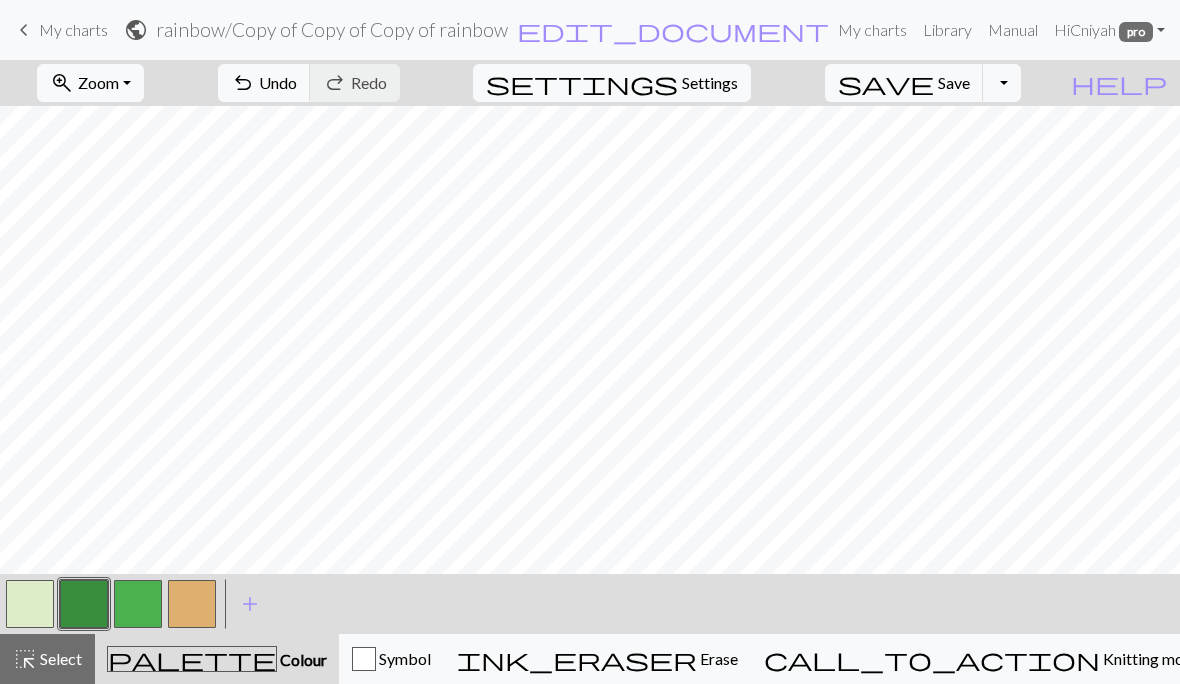 click on "My charts" at bounding box center [73, 29] 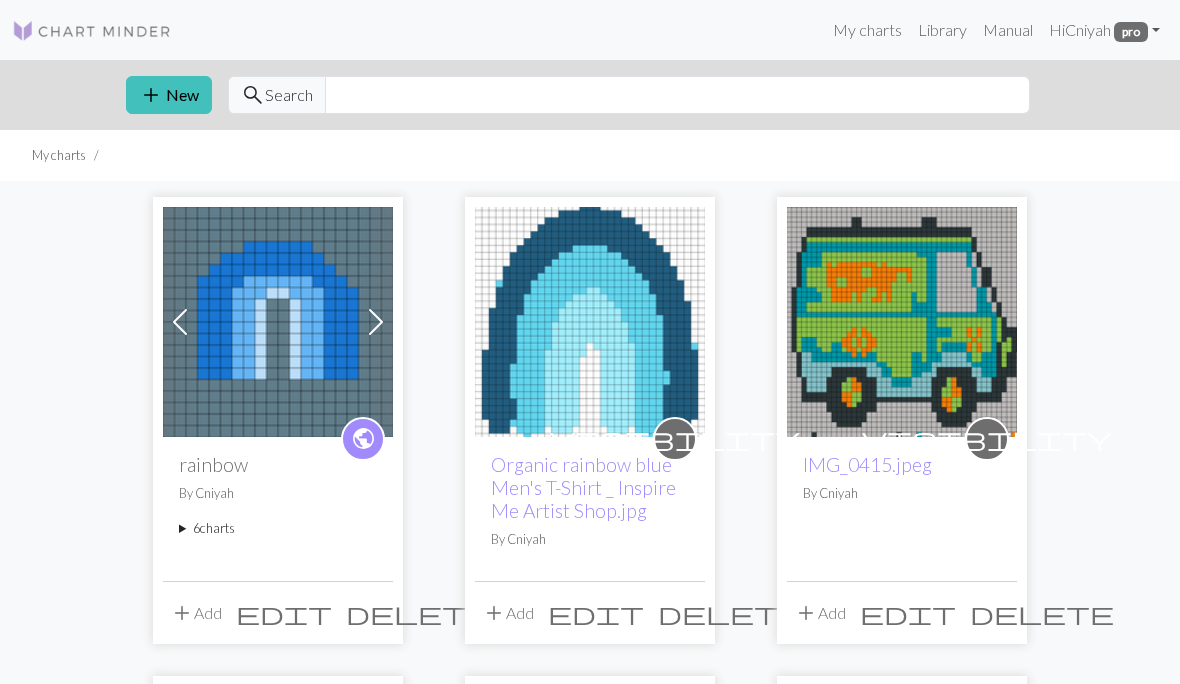 click on "6  charts" at bounding box center (278, 528) 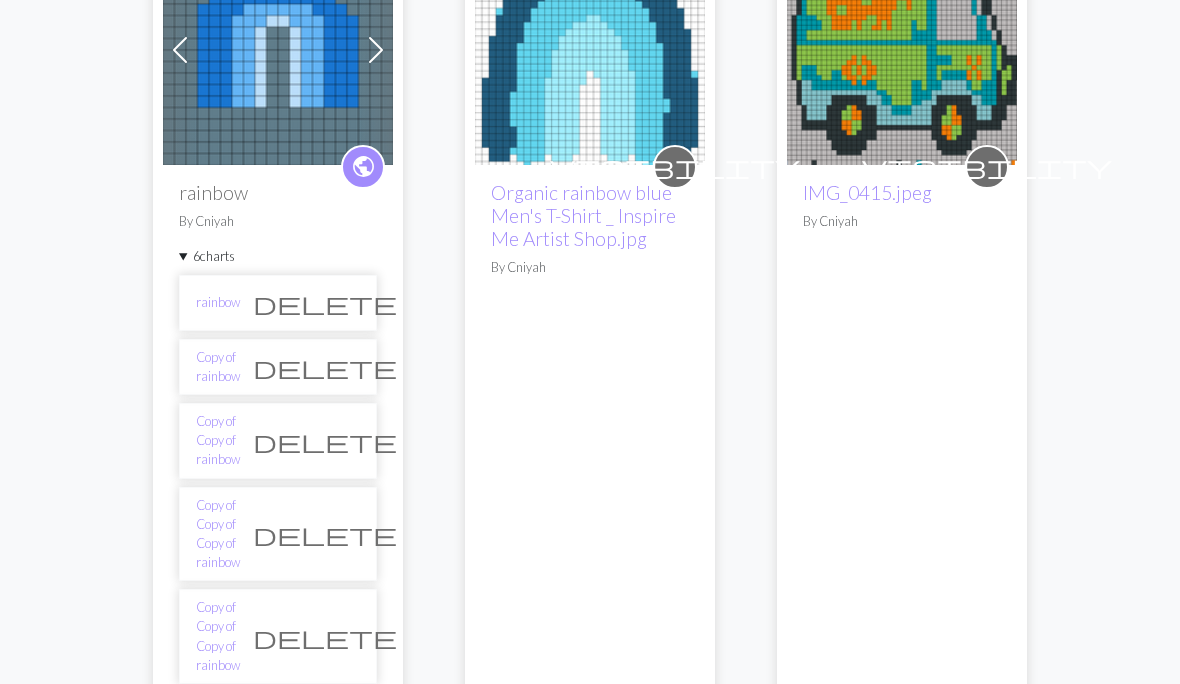 scroll, scrollTop: 280, scrollLeft: 0, axis: vertical 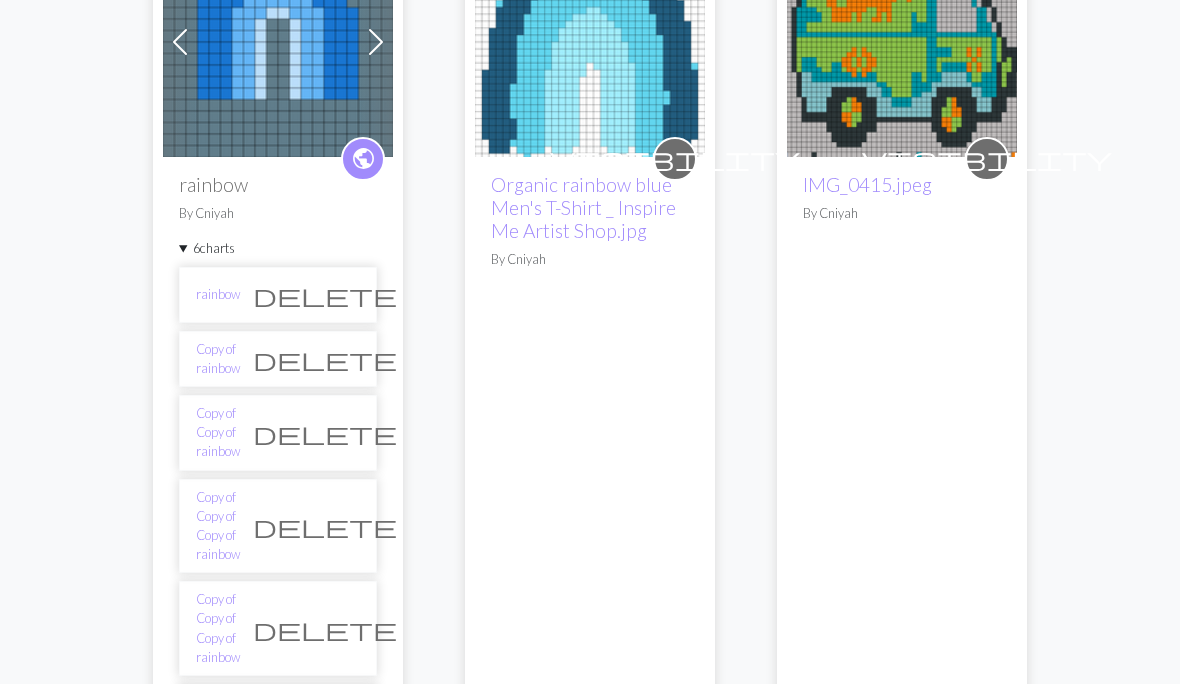 click on "Copy of Copy of Copy of rainbow" at bounding box center (218, 526) 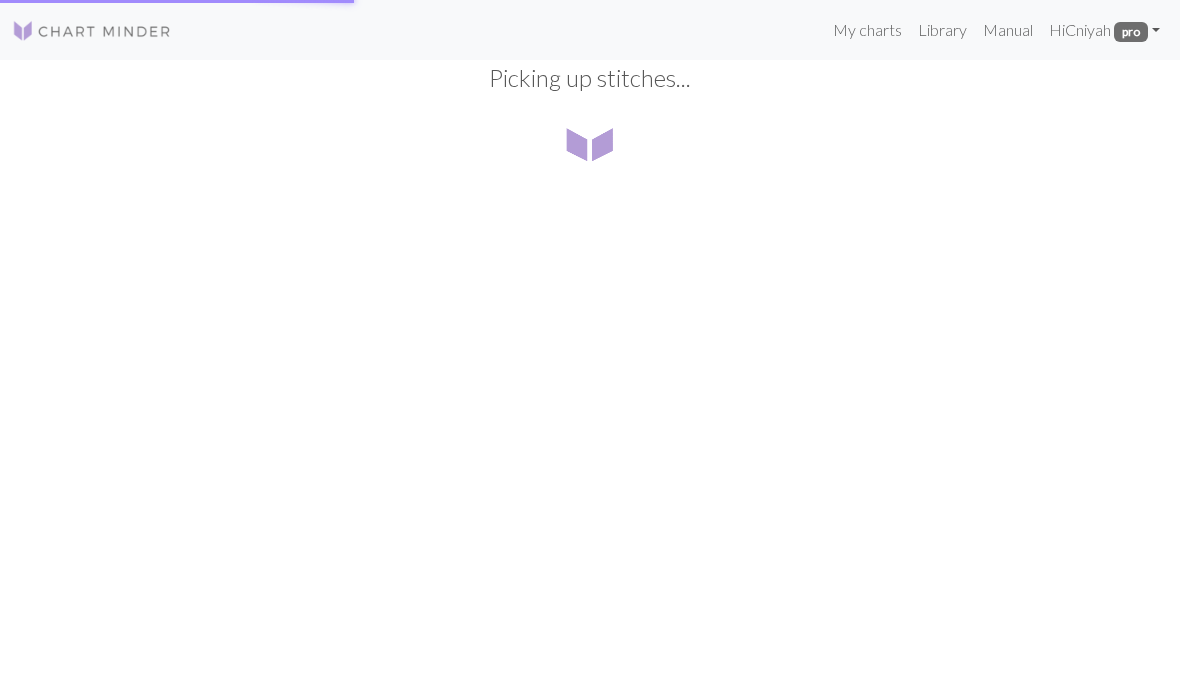 scroll, scrollTop: 0, scrollLeft: 0, axis: both 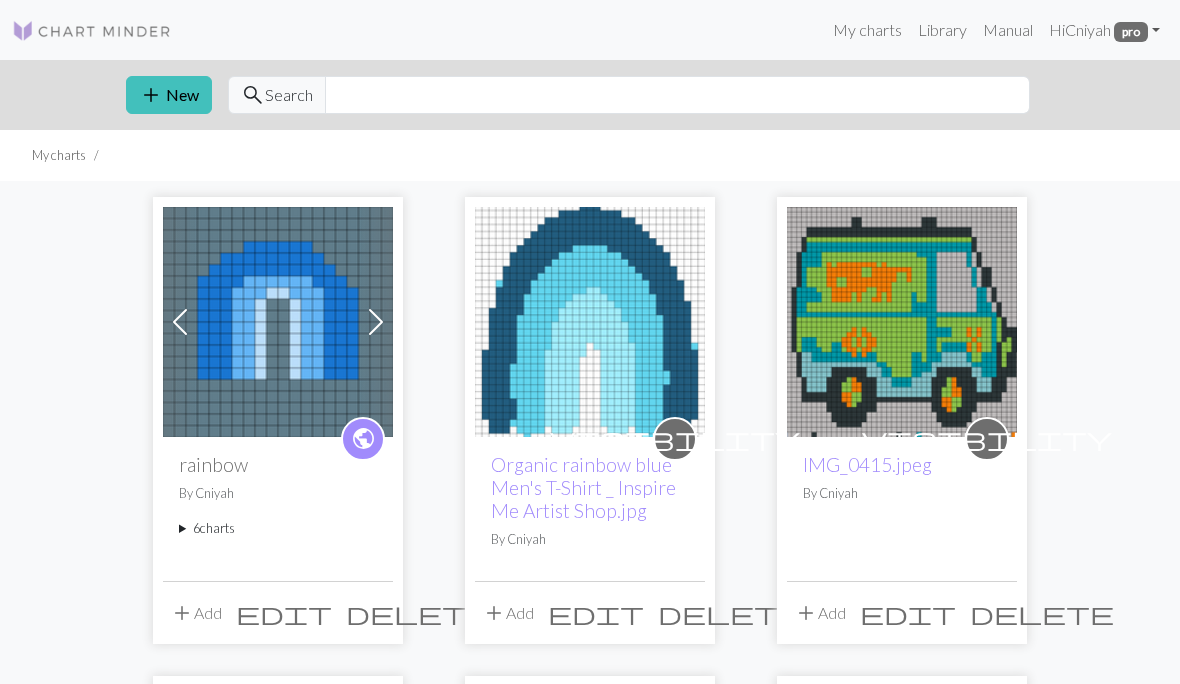 click on "6  charts" at bounding box center (278, 528) 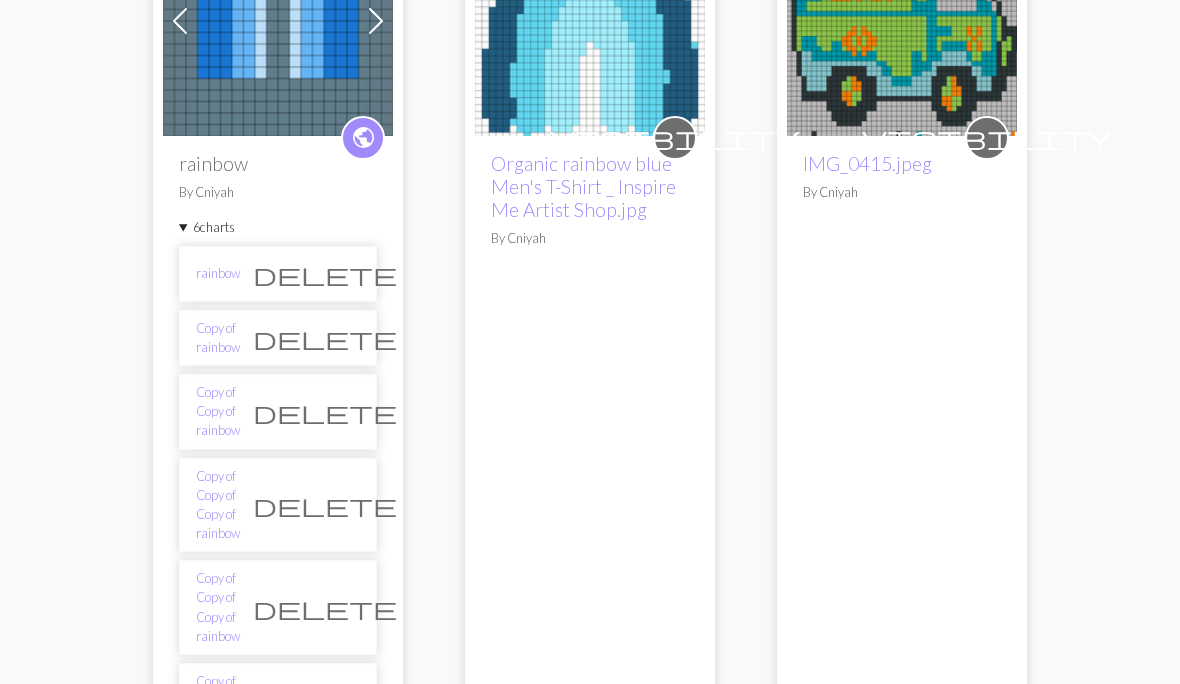 scroll, scrollTop: 303, scrollLeft: 0, axis: vertical 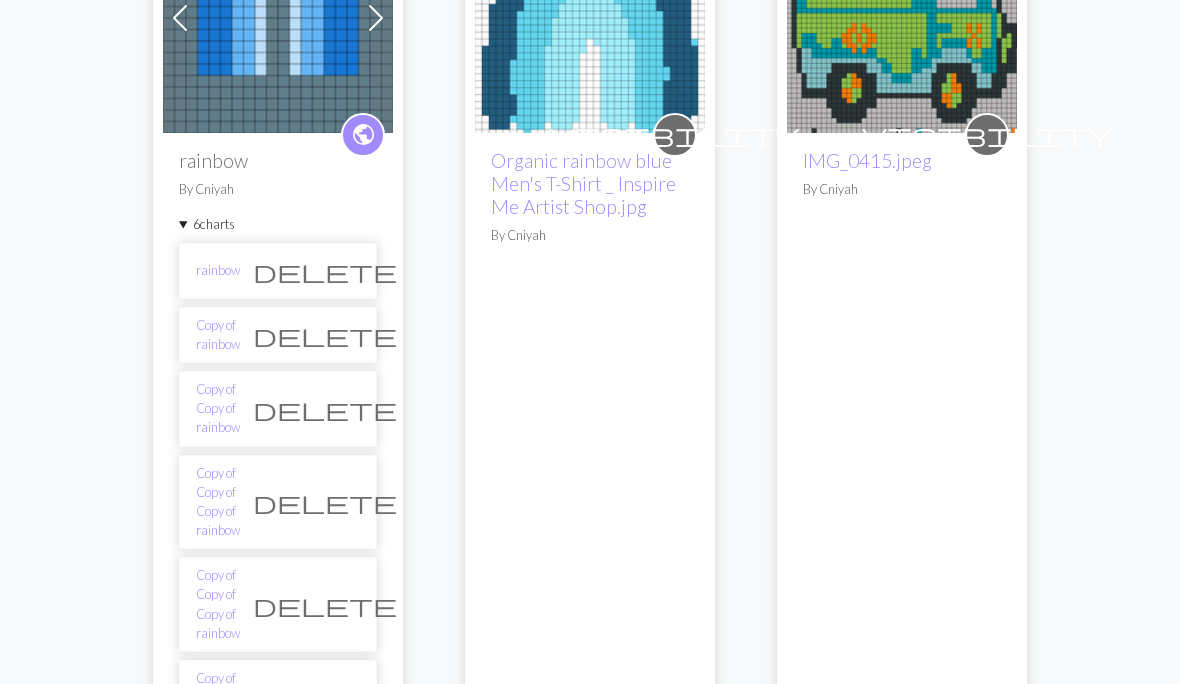 click on "delete" at bounding box center [325, 503] 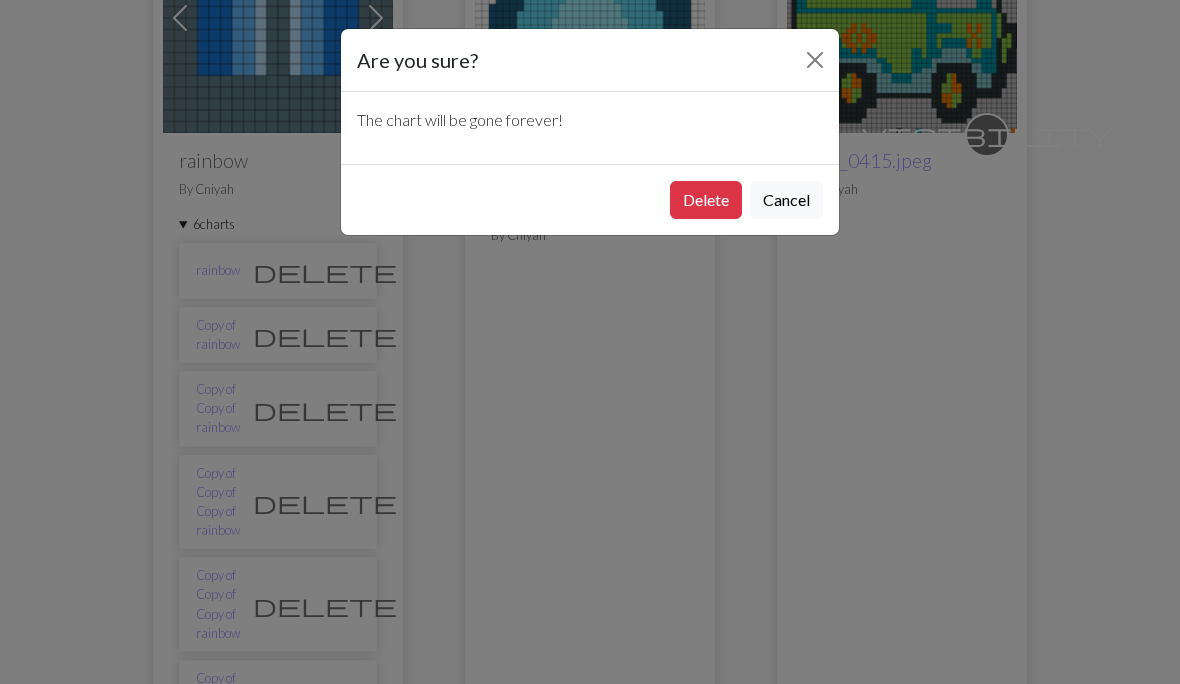 click on "Delete" at bounding box center [706, 200] 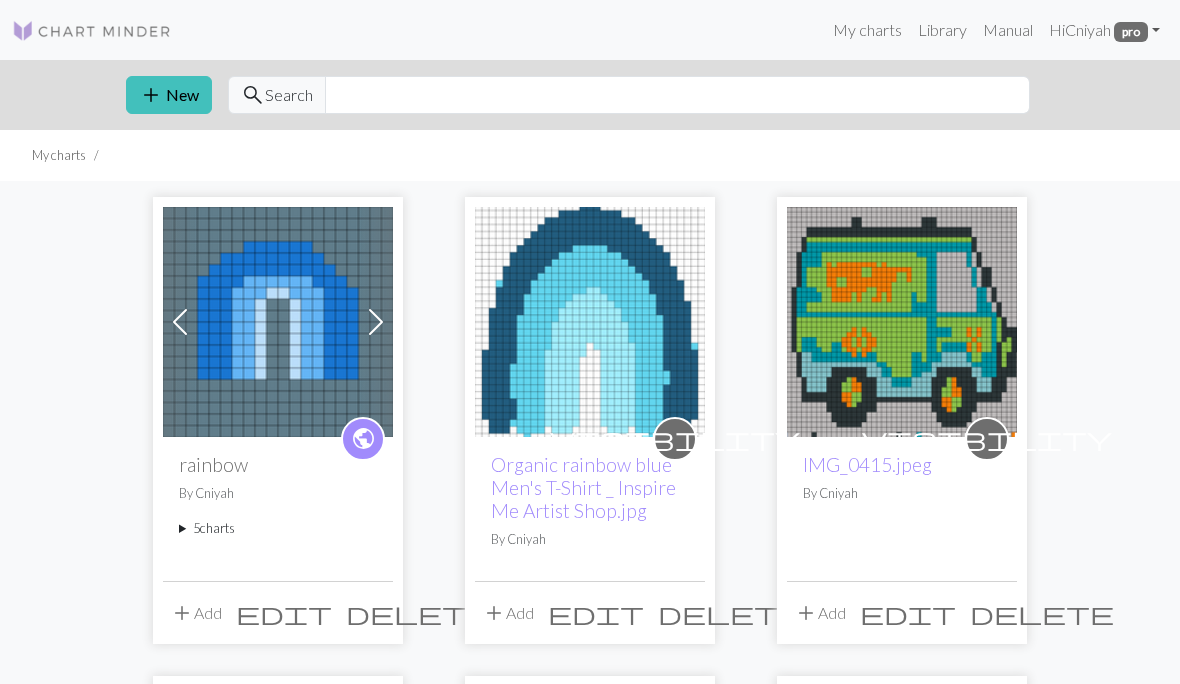 scroll, scrollTop: 391, scrollLeft: 0, axis: vertical 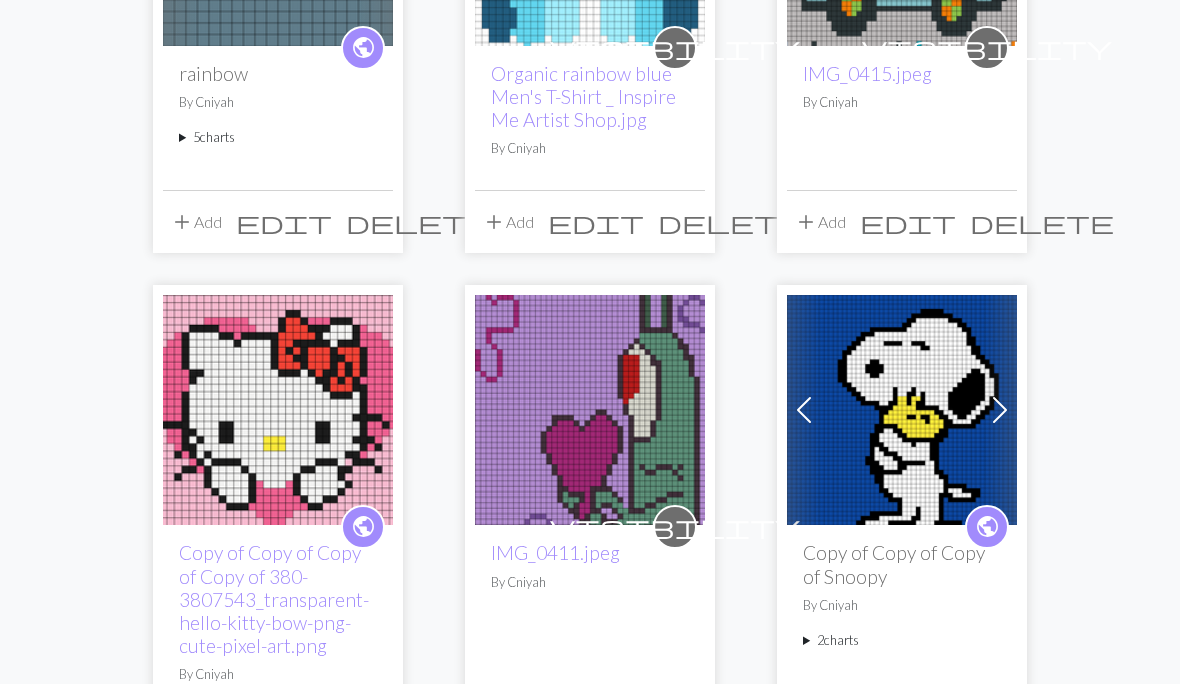 click on "5  charts" at bounding box center (278, 137) 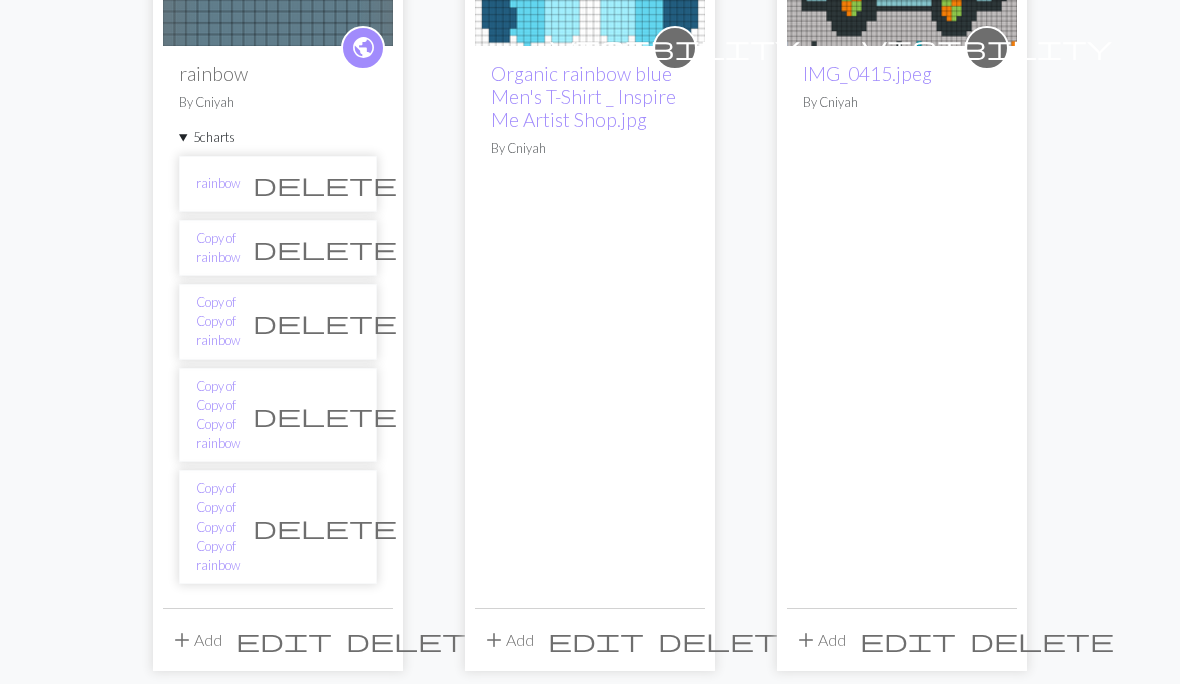 click on "Copy of Copy of Copy of Copy of rainbow" at bounding box center (218, 527) 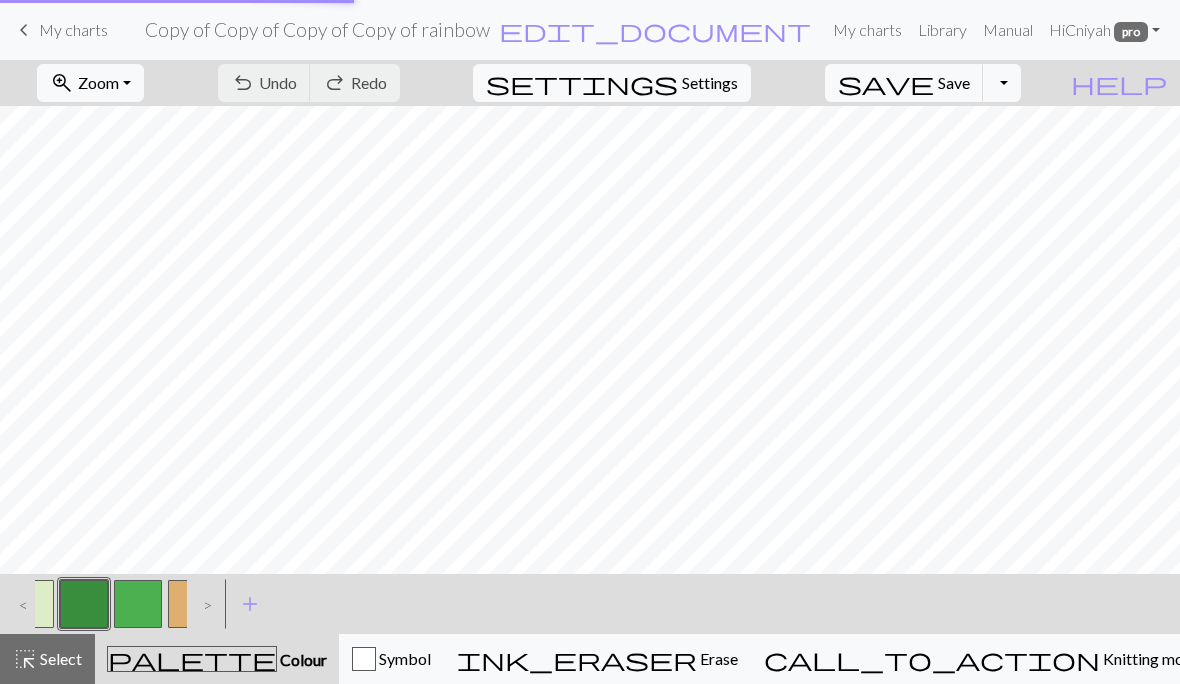 scroll, scrollTop: 0, scrollLeft: 0, axis: both 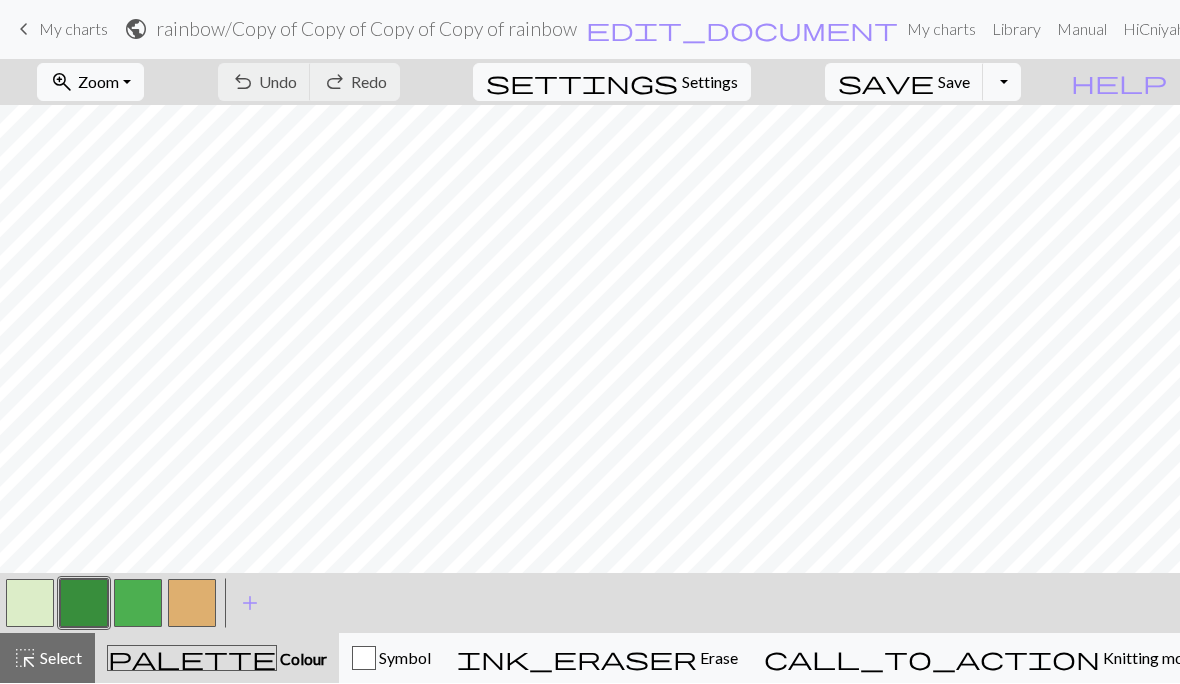 click on "keyboard_arrow_left   My charts" at bounding box center (60, 30) 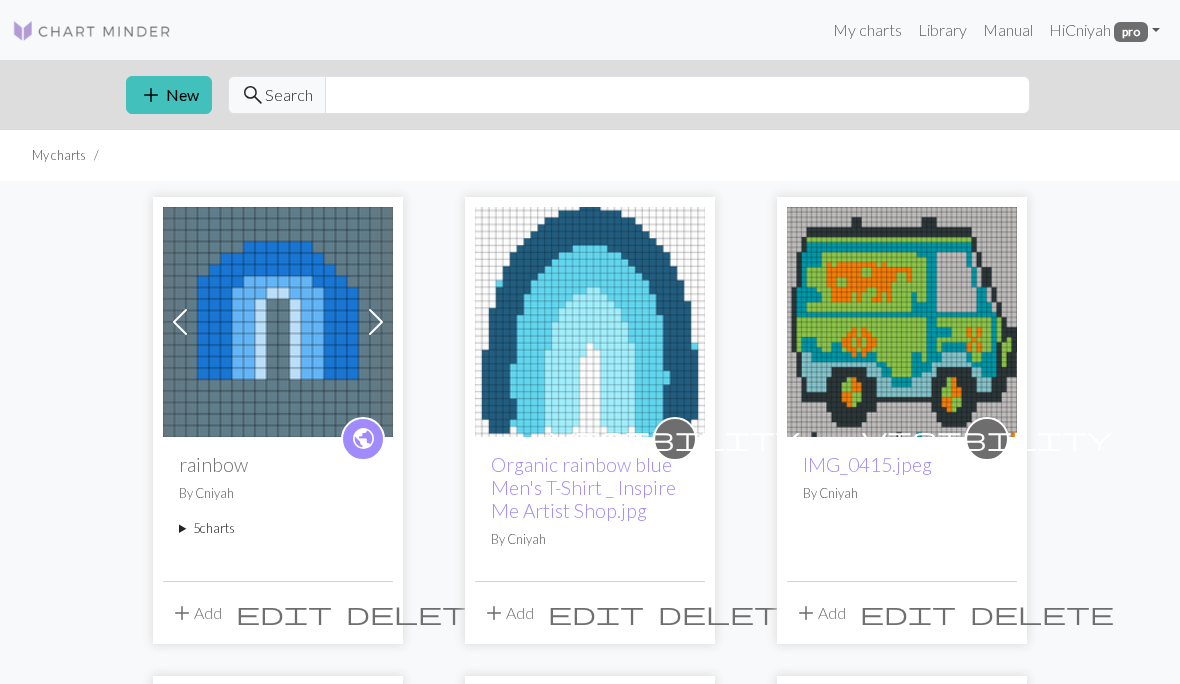 click on "5  charts" at bounding box center (278, 528) 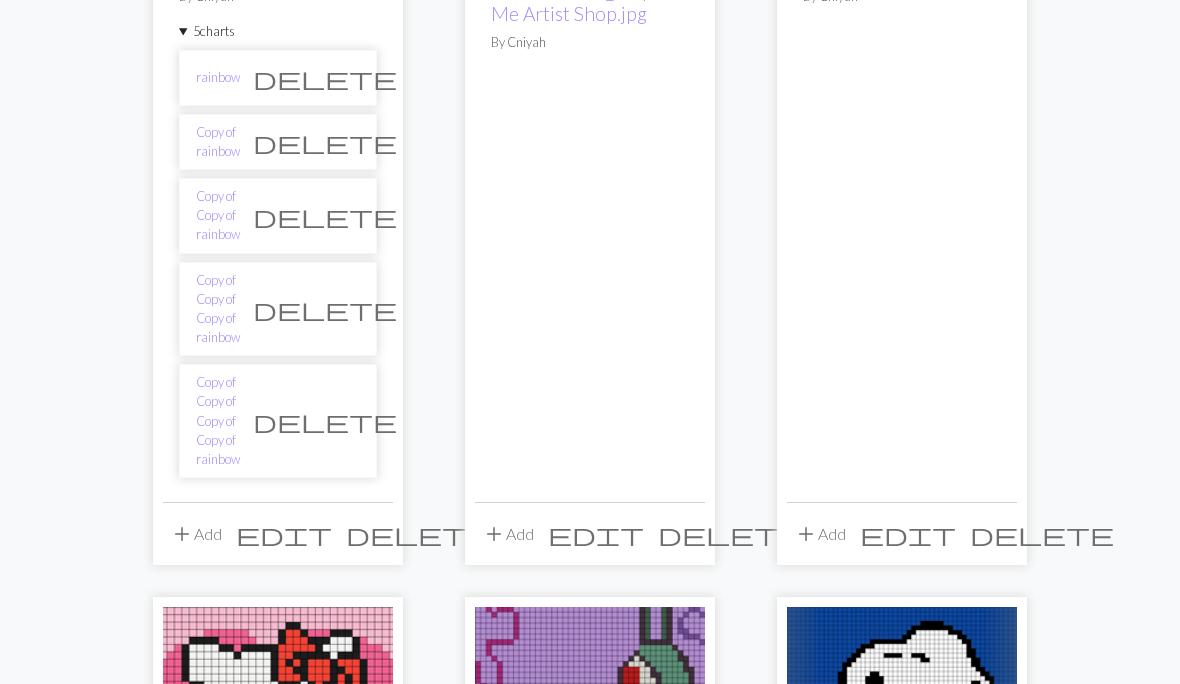 click on "delete" at bounding box center (325, 422) 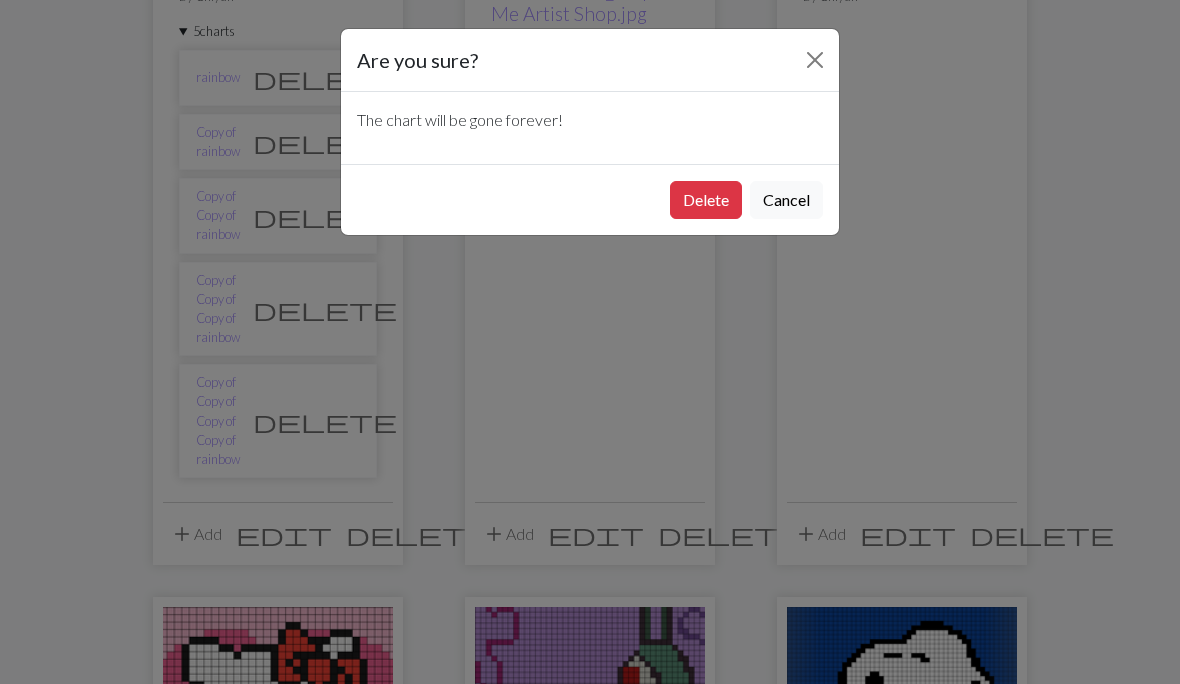 click on "Delete" at bounding box center [706, 200] 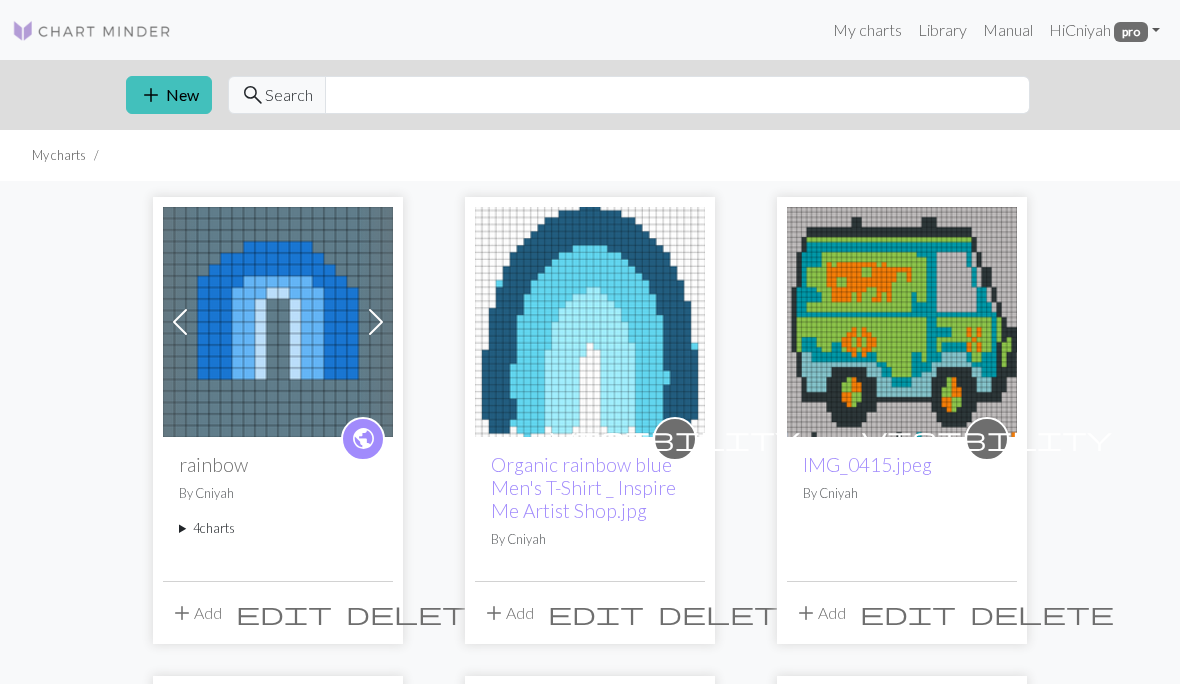 scroll, scrollTop: 497, scrollLeft: 0, axis: vertical 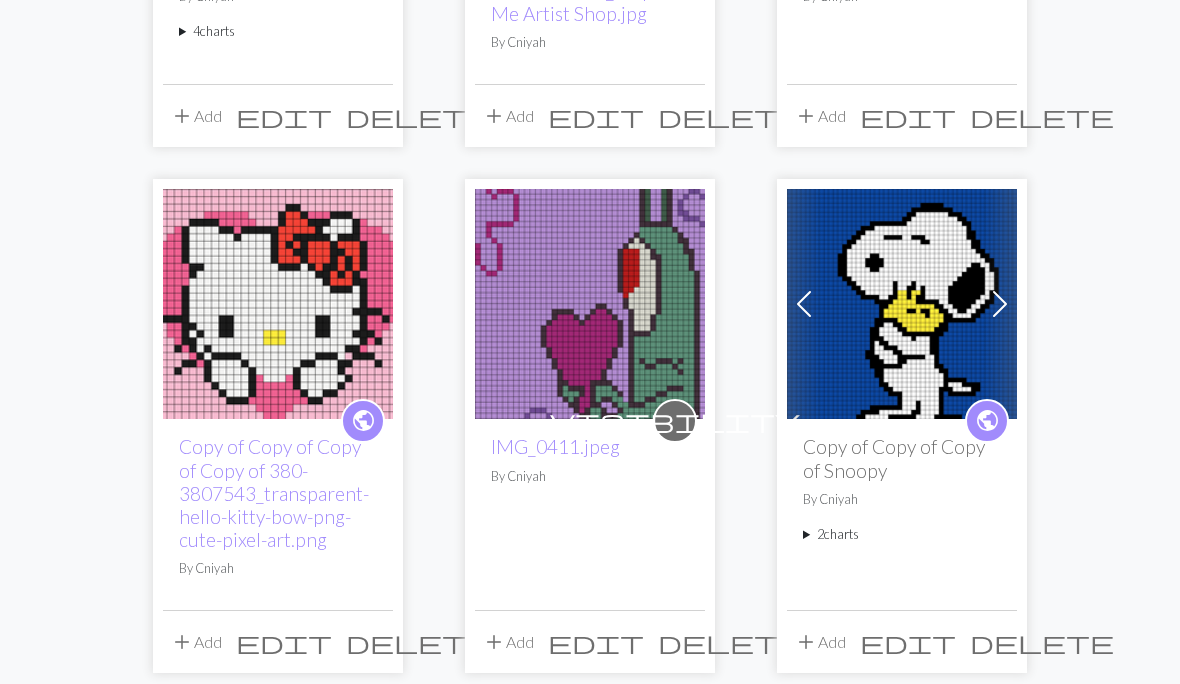 click on "4  charts" at bounding box center (278, 31) 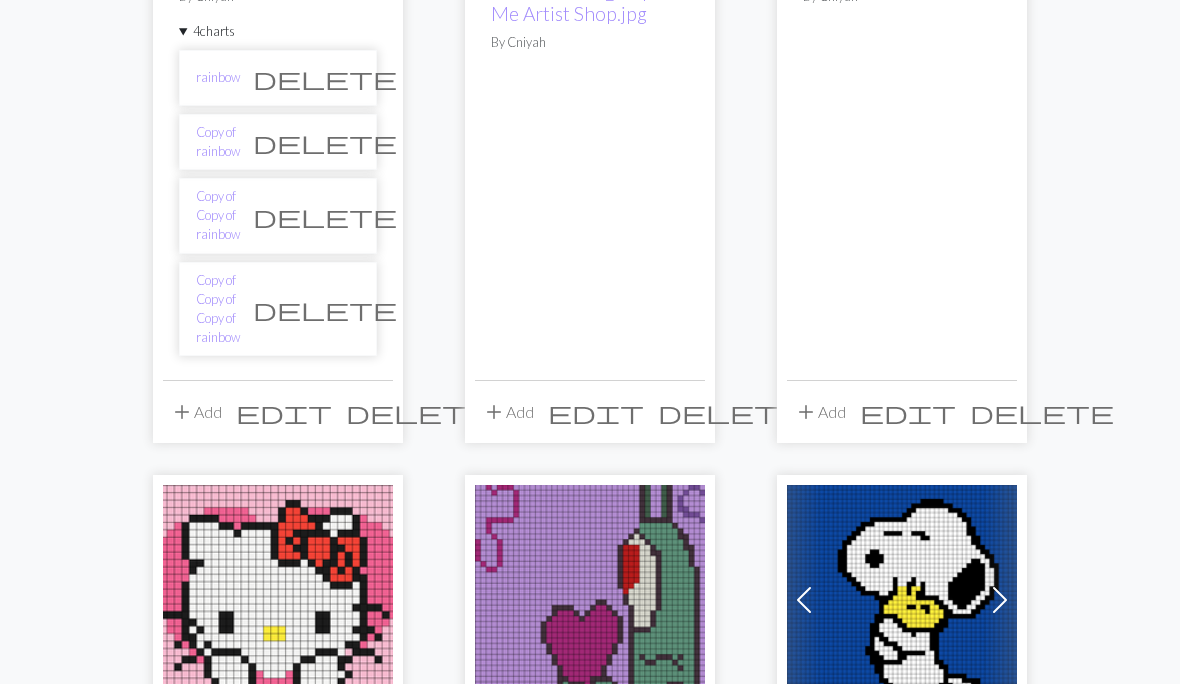 click on "Copy of Copy of Copy of rainbow" at bounding box center (218, 309) 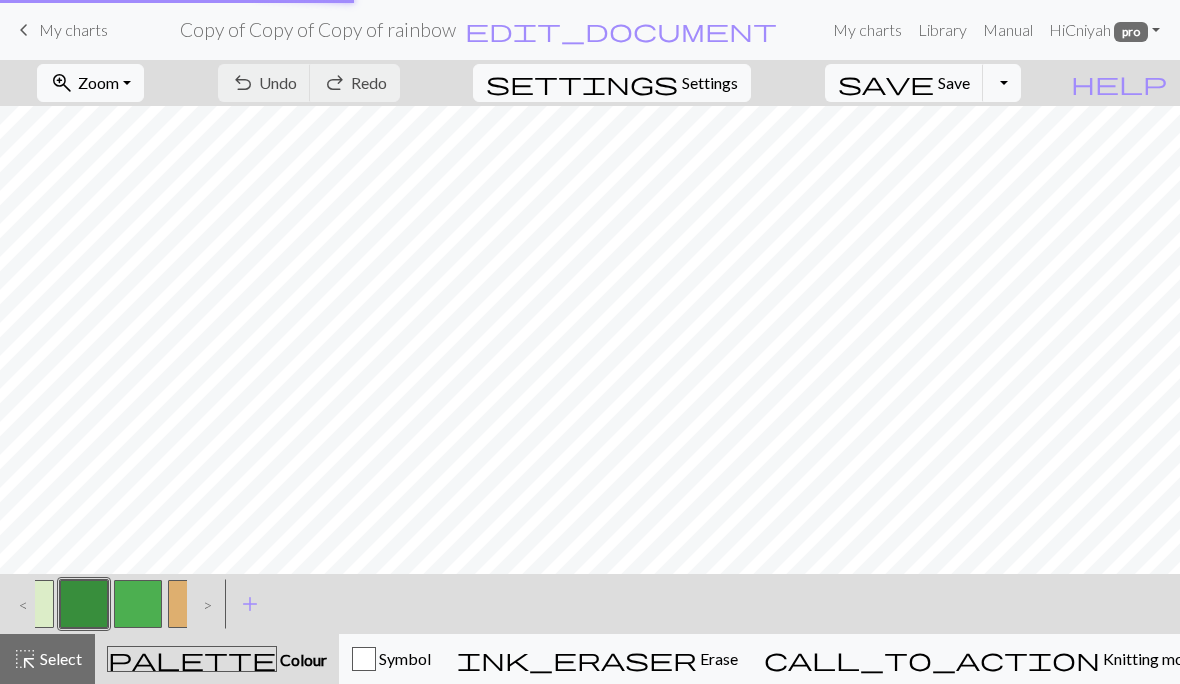 scroll, scrollTop: 0, scrollLeft: 0, axis: both 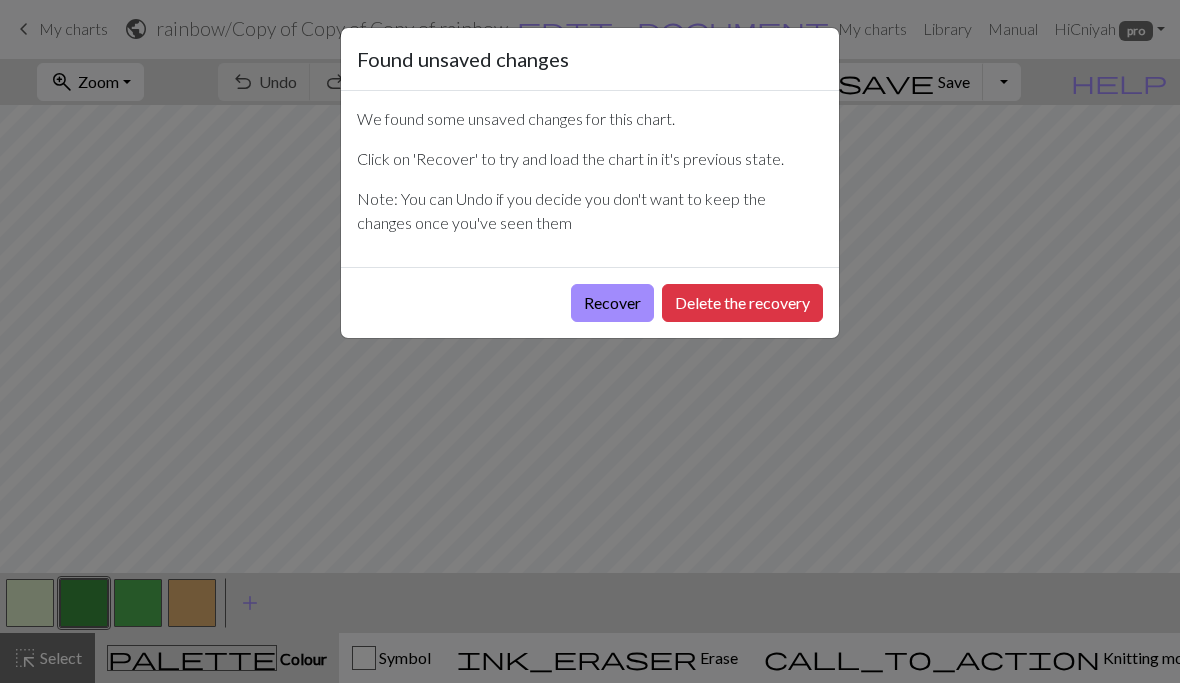 click on "Delete the recovery" at bounding box center (742, 304) 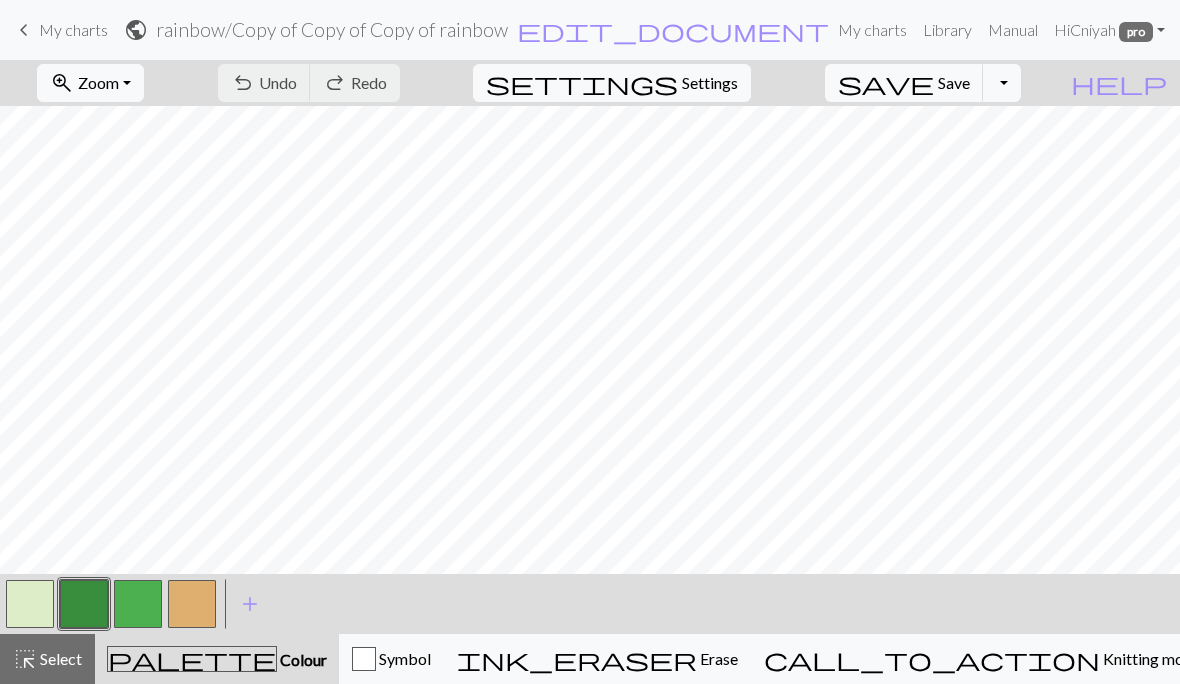 click on "My charts" at bounding box center [73, 29] 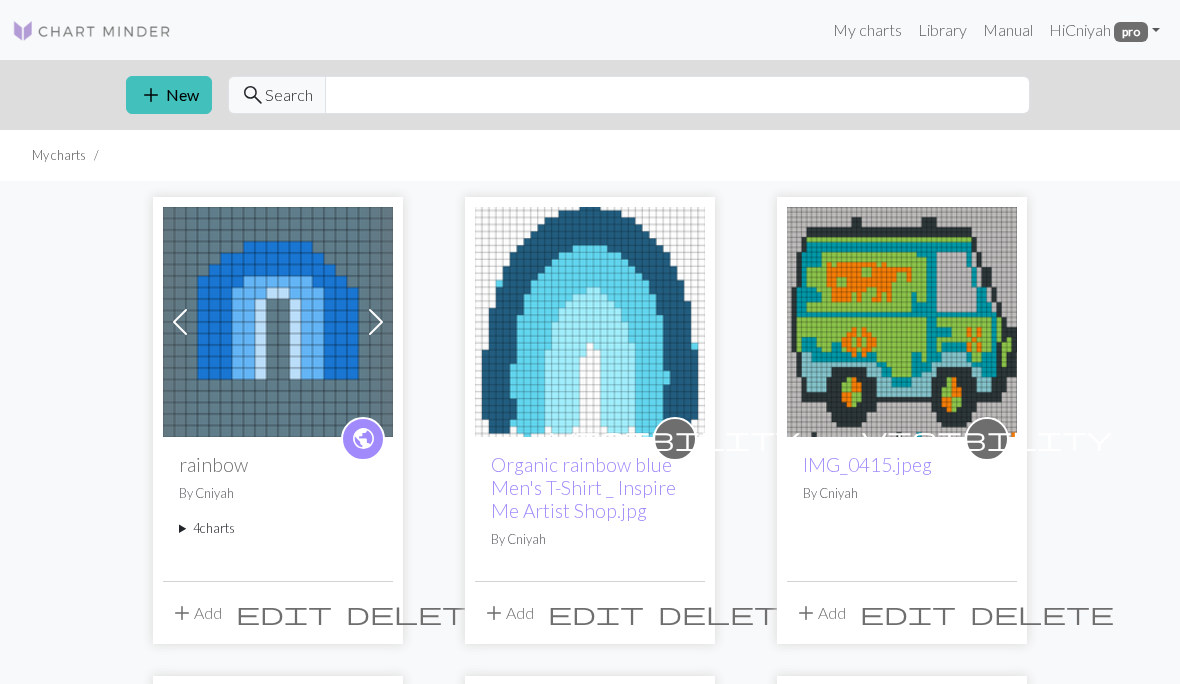 click on "4  charts" at bounding box center (278, 528) 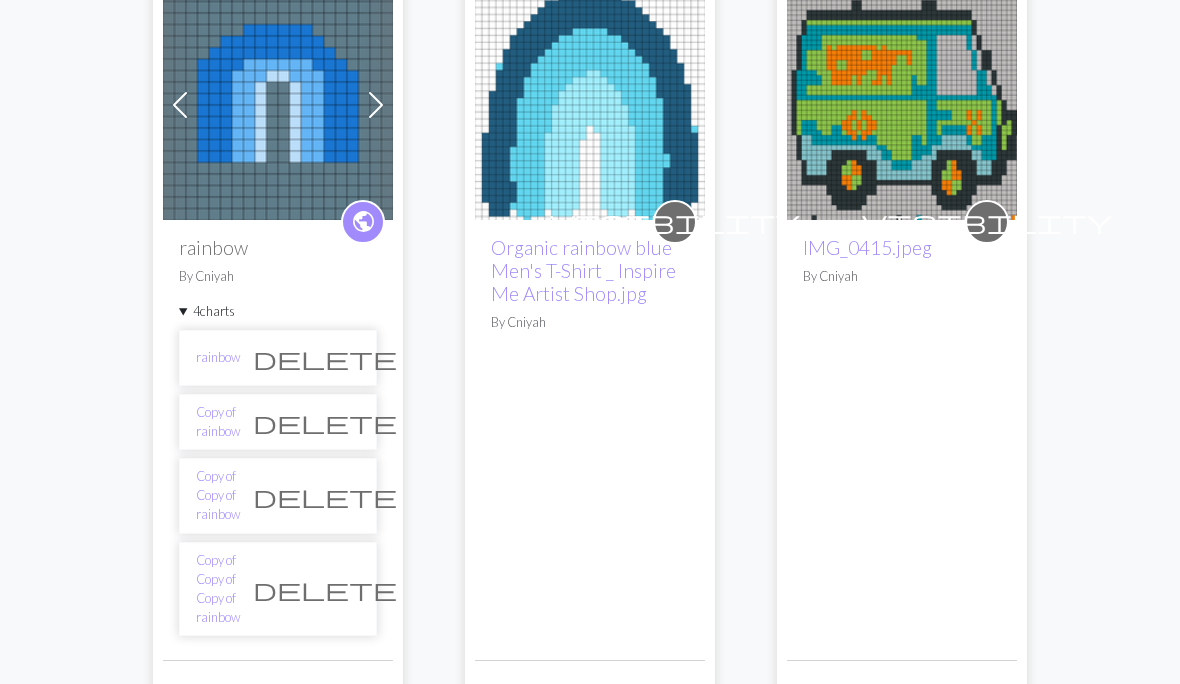 scroll, scrollTop: 223, scrollLeft: 0, axis: vertical 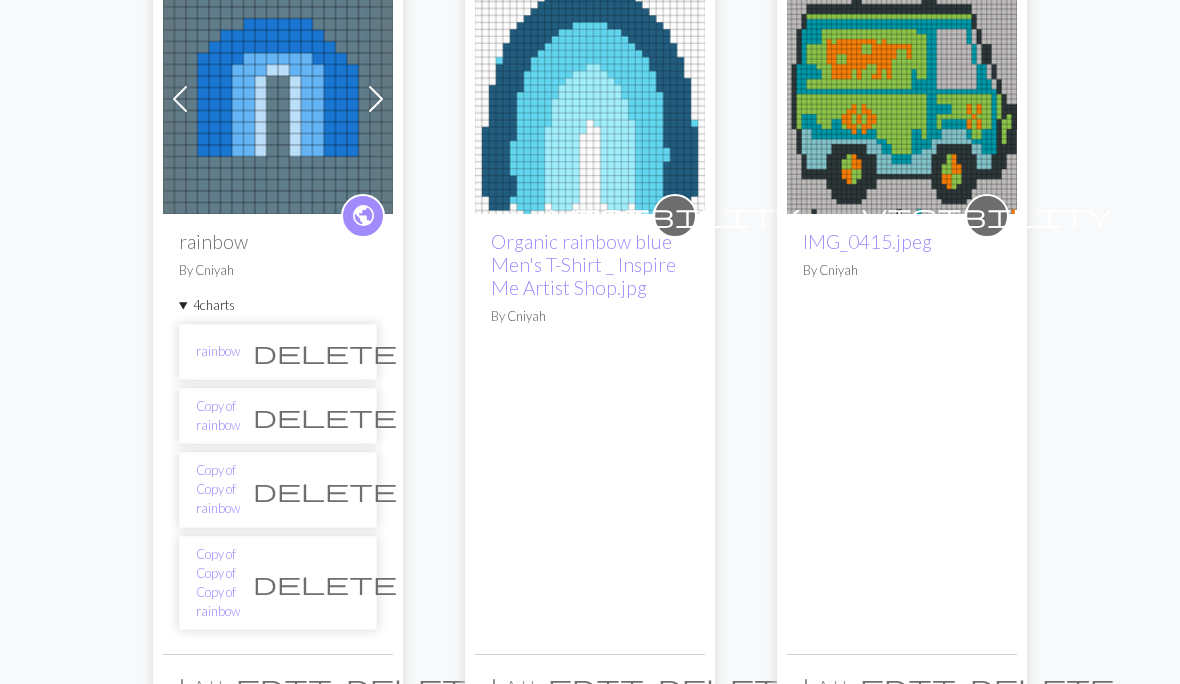 click on "Copy of Copy of rainbow" at bounding box center [218, 490] 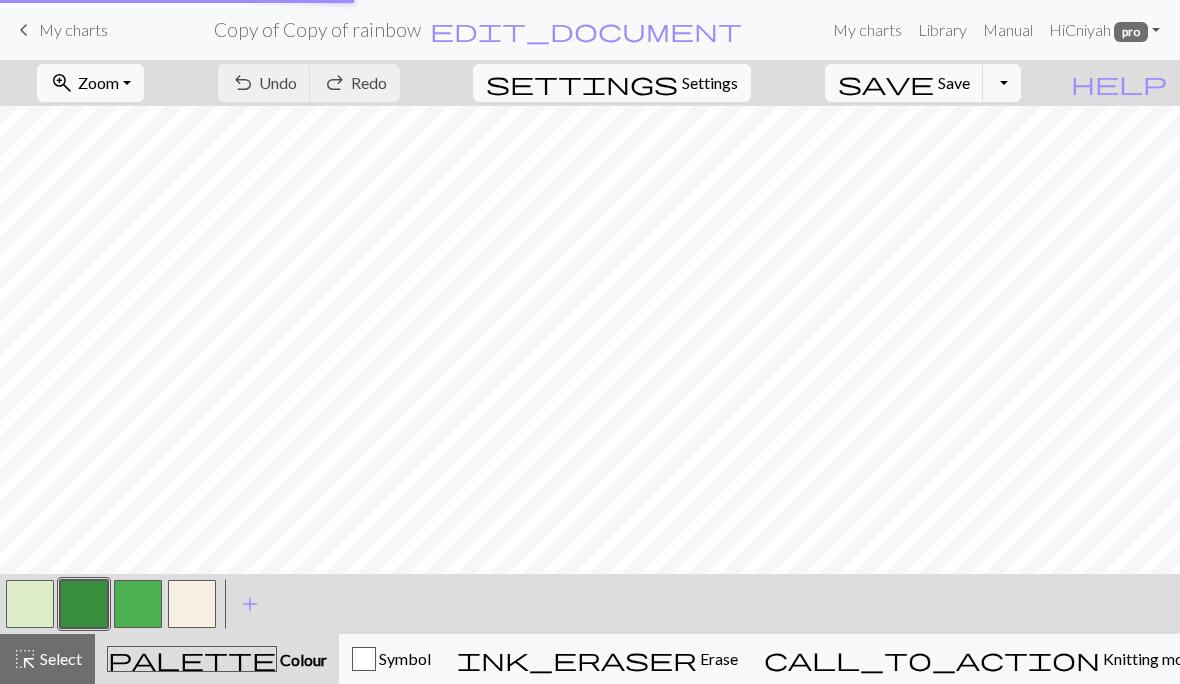 scroll, scrollTop: 0, scrollLeft: 0, axis: both 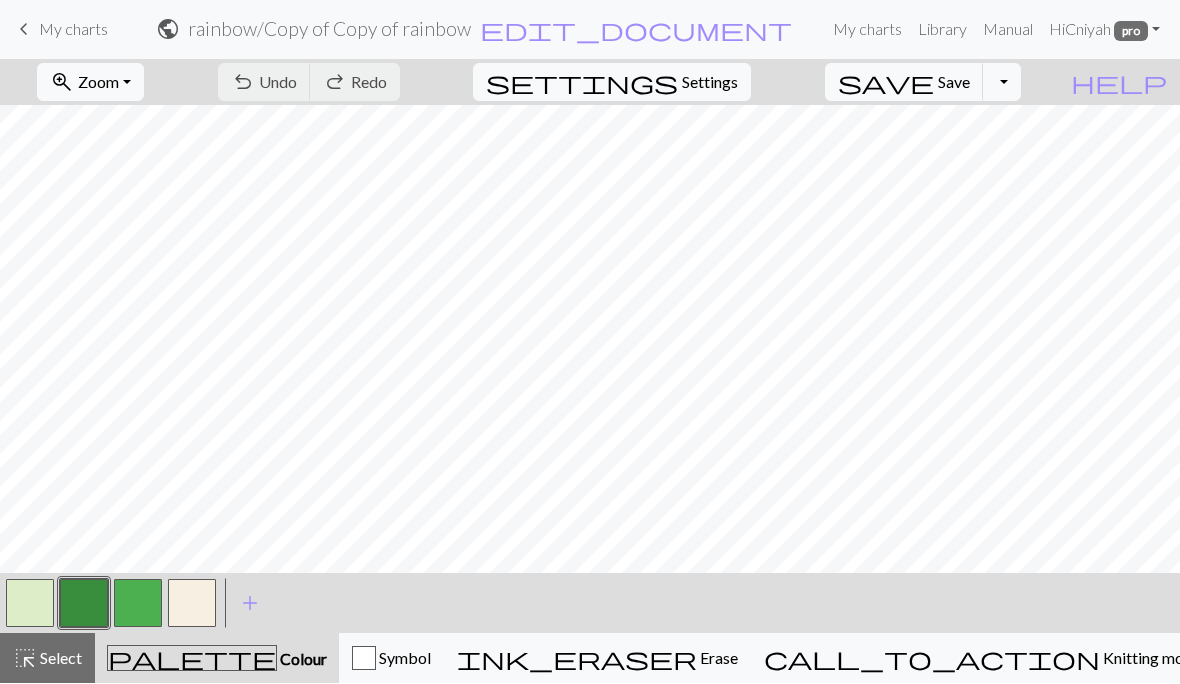 click on "Toggle Dropdown" at bounding box center (1002, 83) 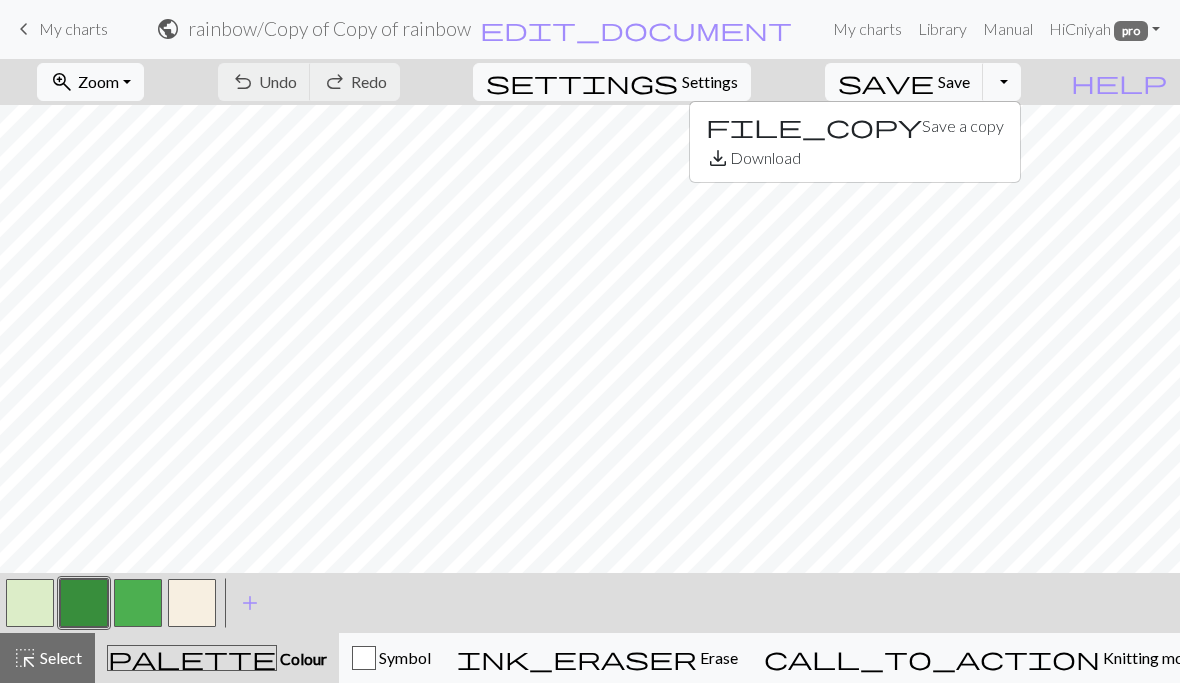 click on "settings  Settings" at bounding box center [612, 83] 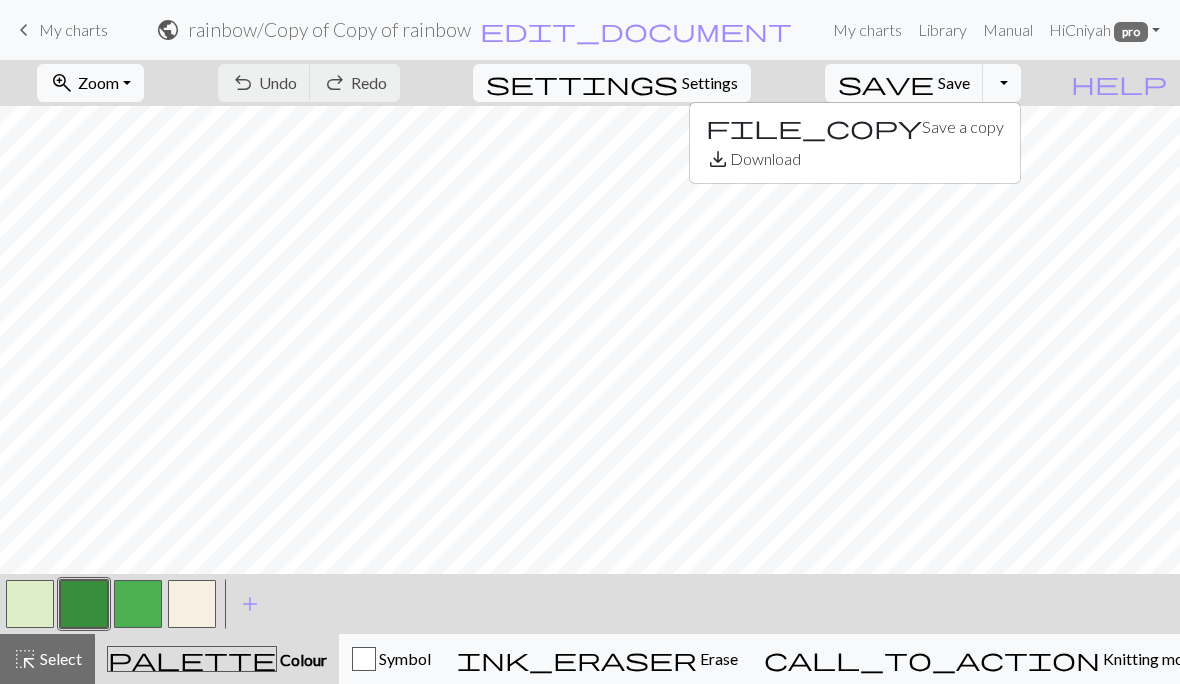 select on "aran" 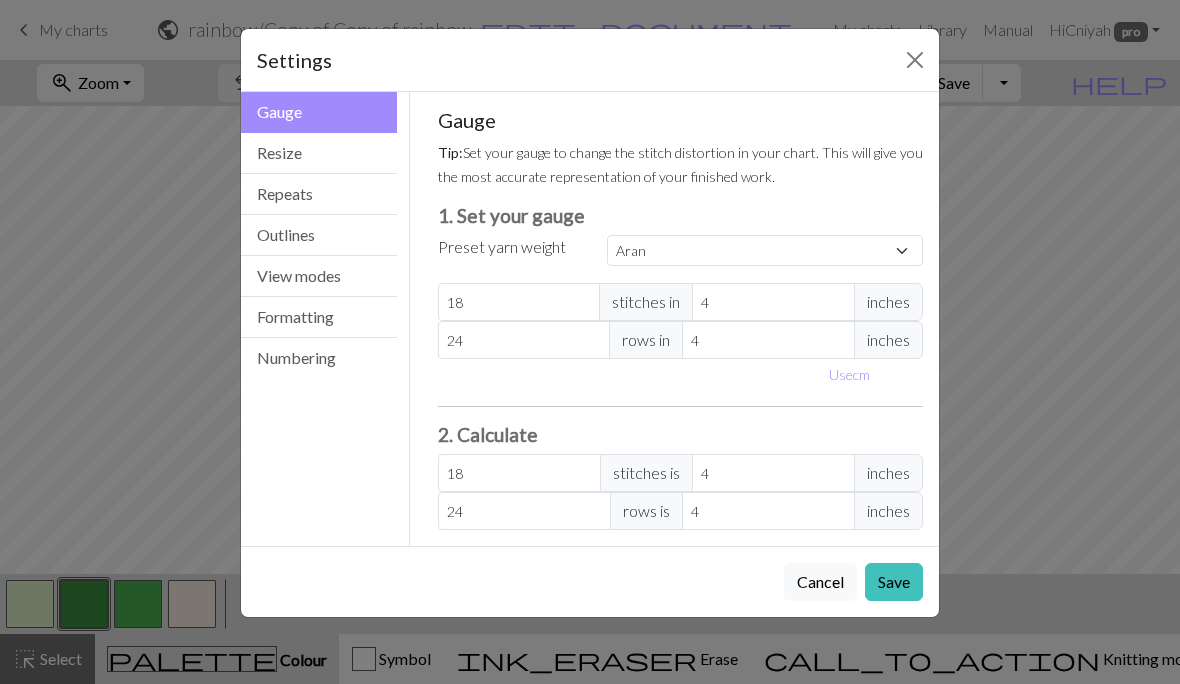 click on "View modes" at bounding box center (319, 276) 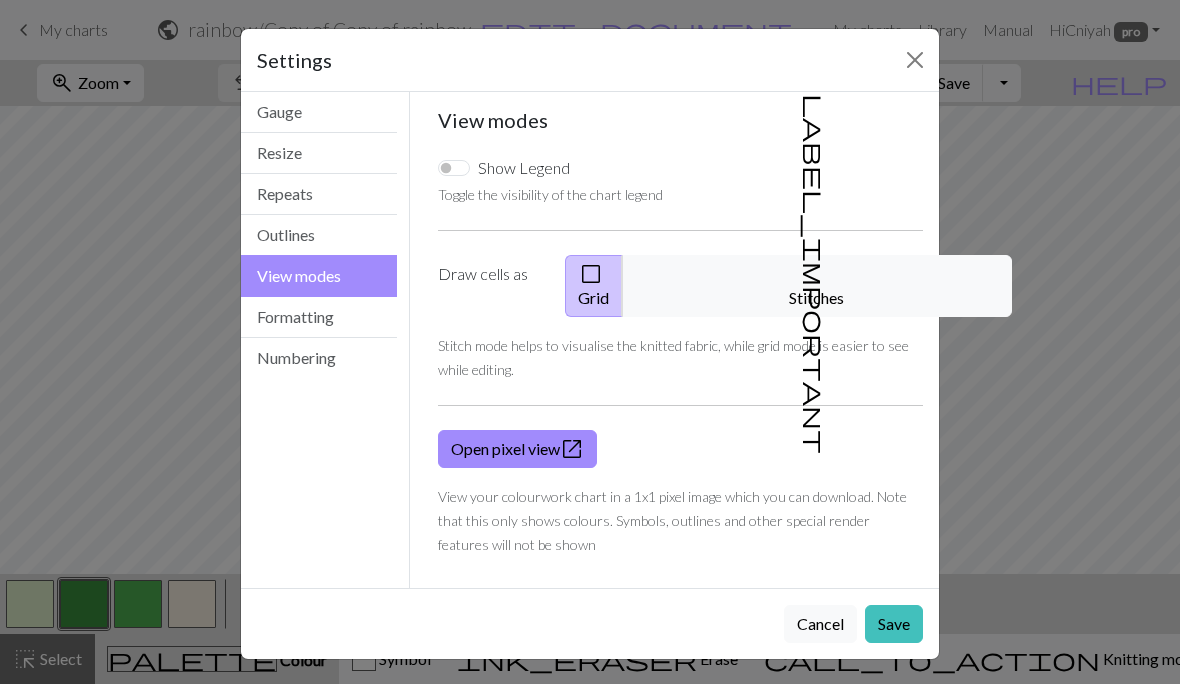click on "label_important Stitches" at bounding box center [817, 286] 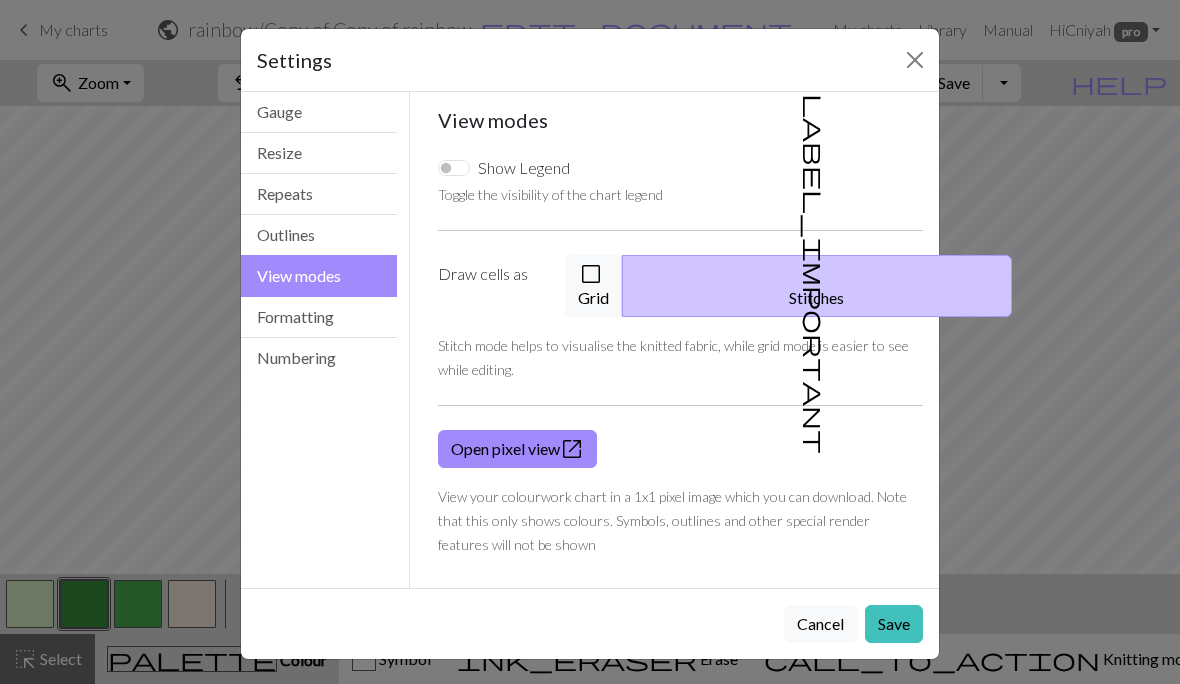 click on "Save" at bounding box center (894, 624) 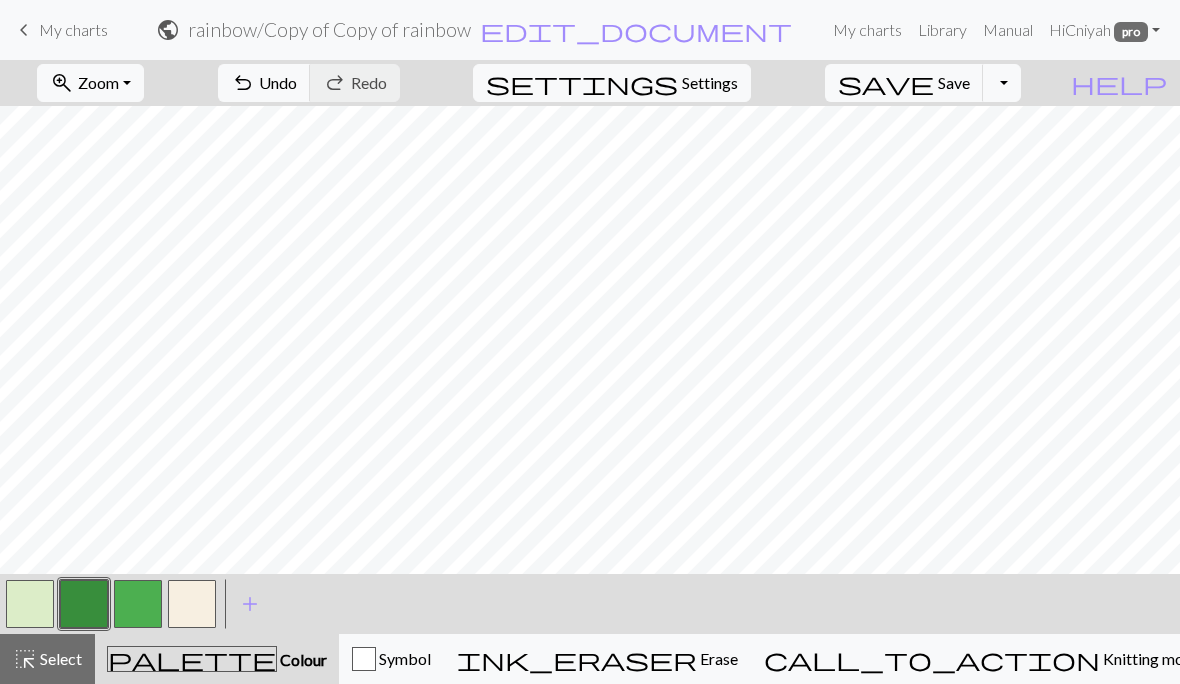 click on "Toggle Dropdown" at bounding box center (1002, 83) 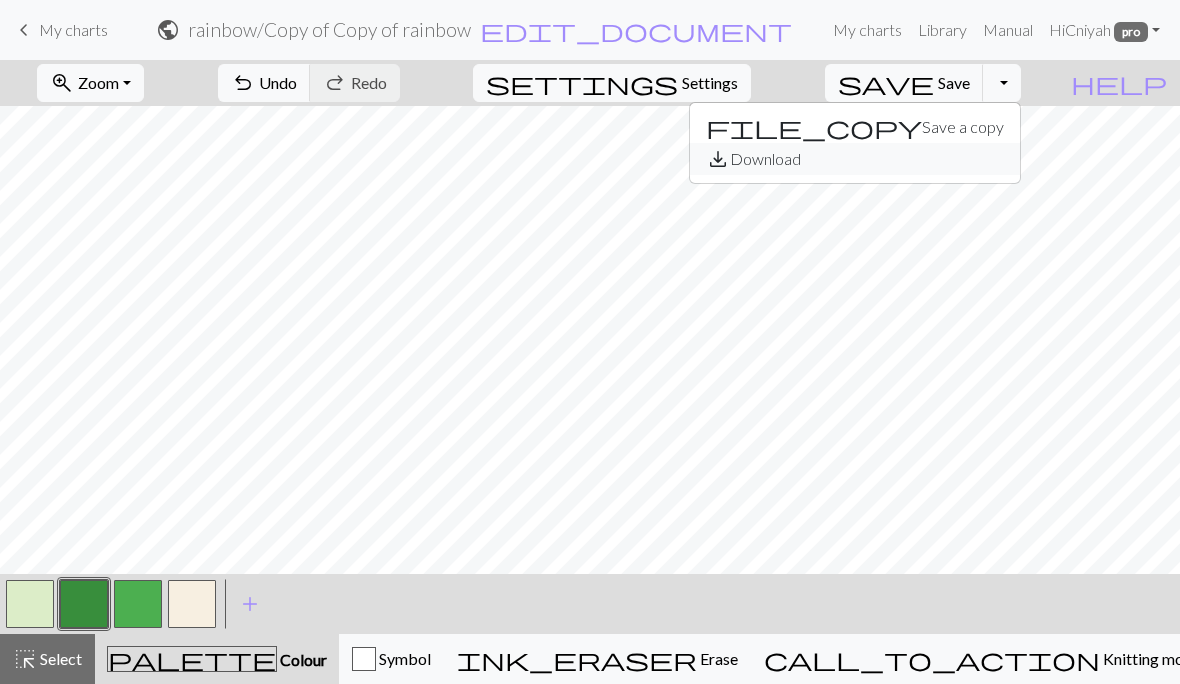 click on "save_alt  Download" at bounding box center (855, 159) 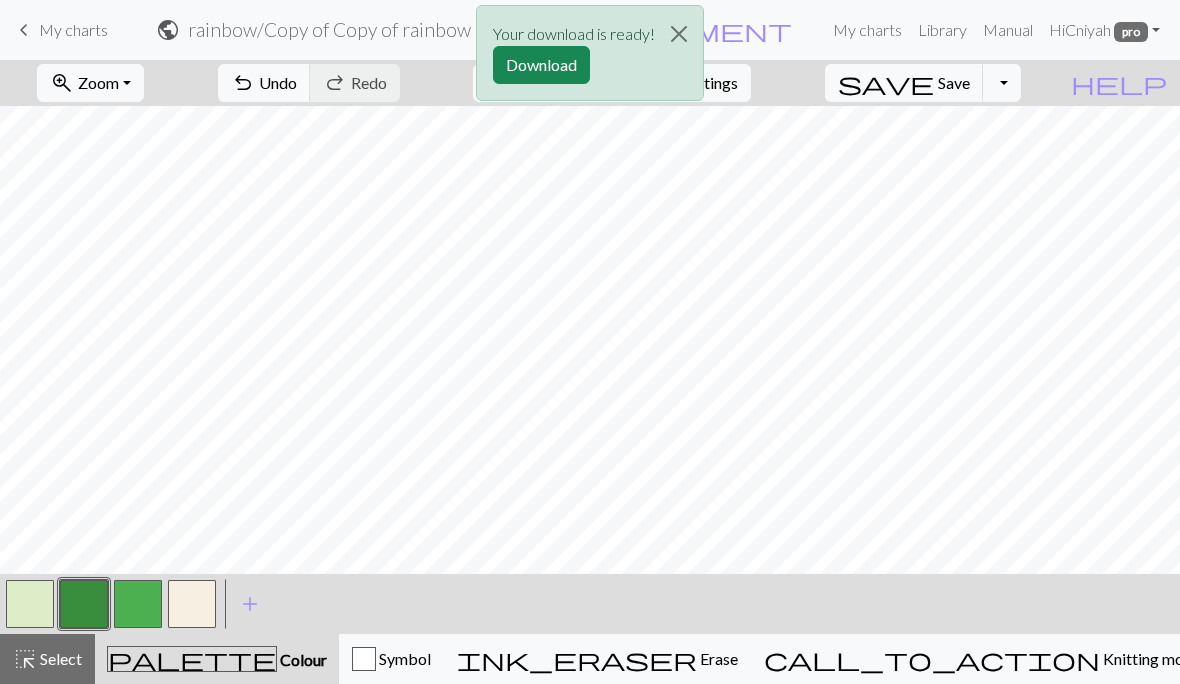 click on "Download" at bounding box center [541, 65] 